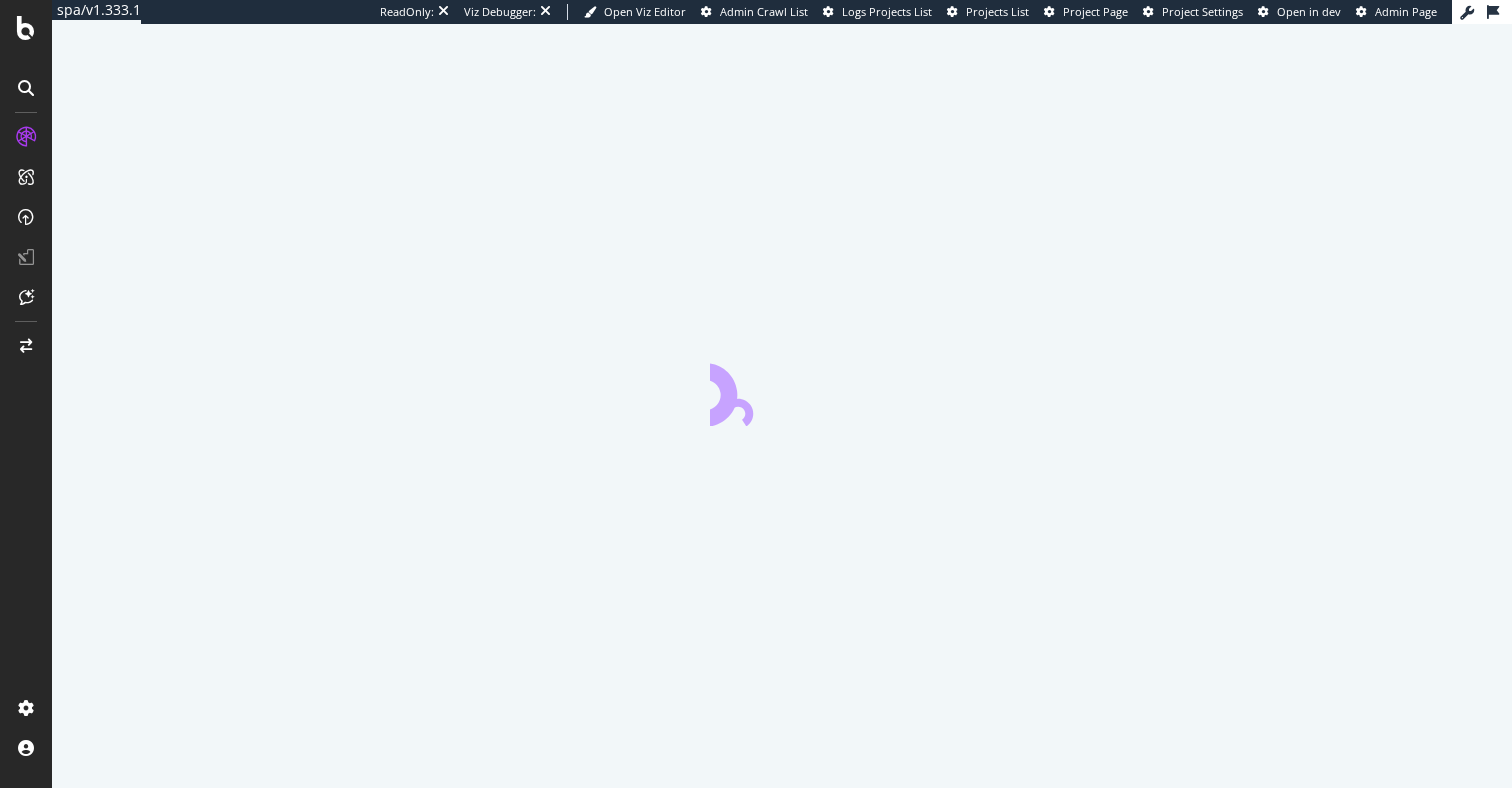 scroll, scrollTop: 0, scrollLeft: 0, axis: both 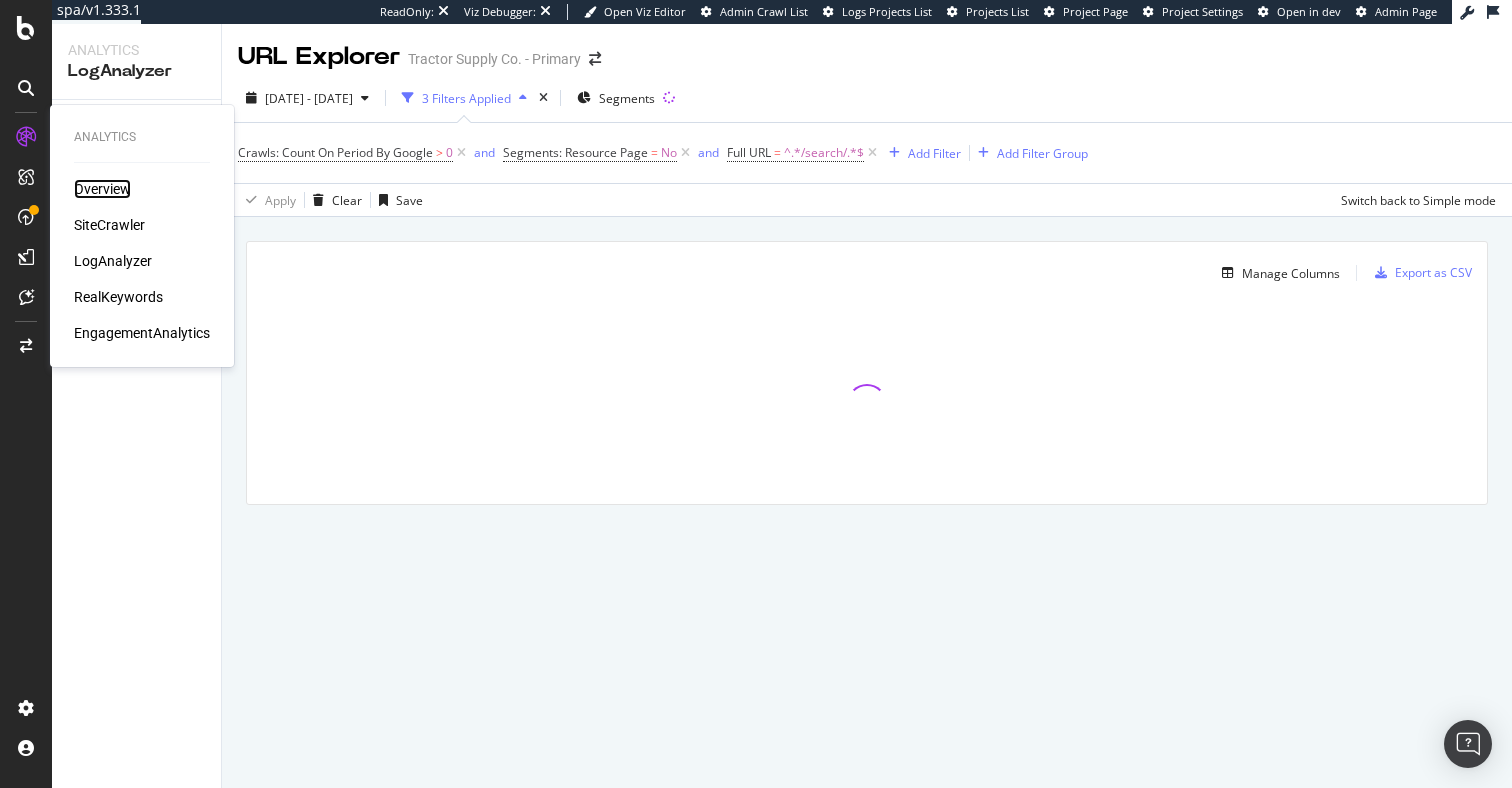 click on "Overview" at bounding box center [102, 189] 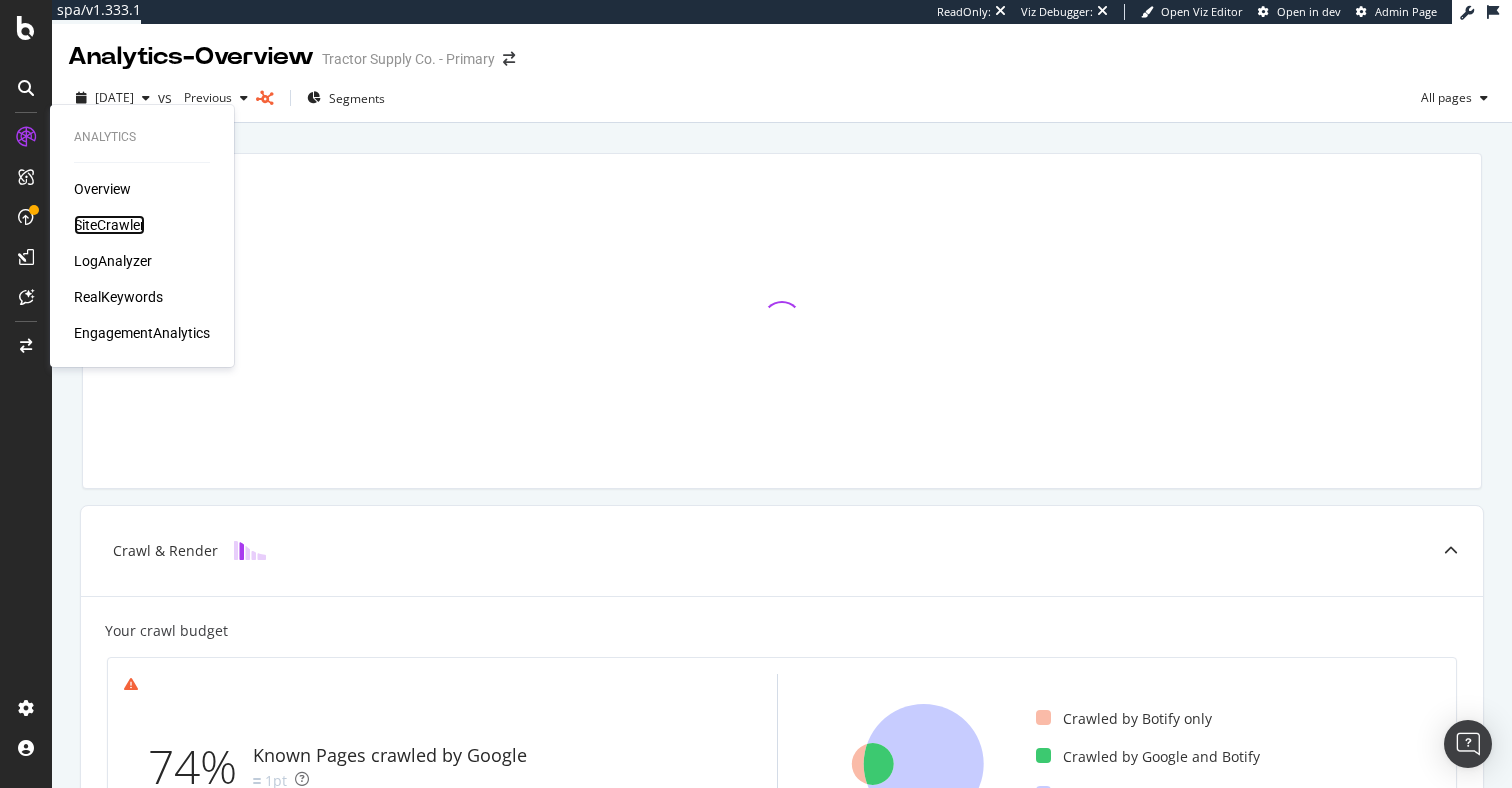 click on "SiteCrawler" at bounding box center [109, 225] 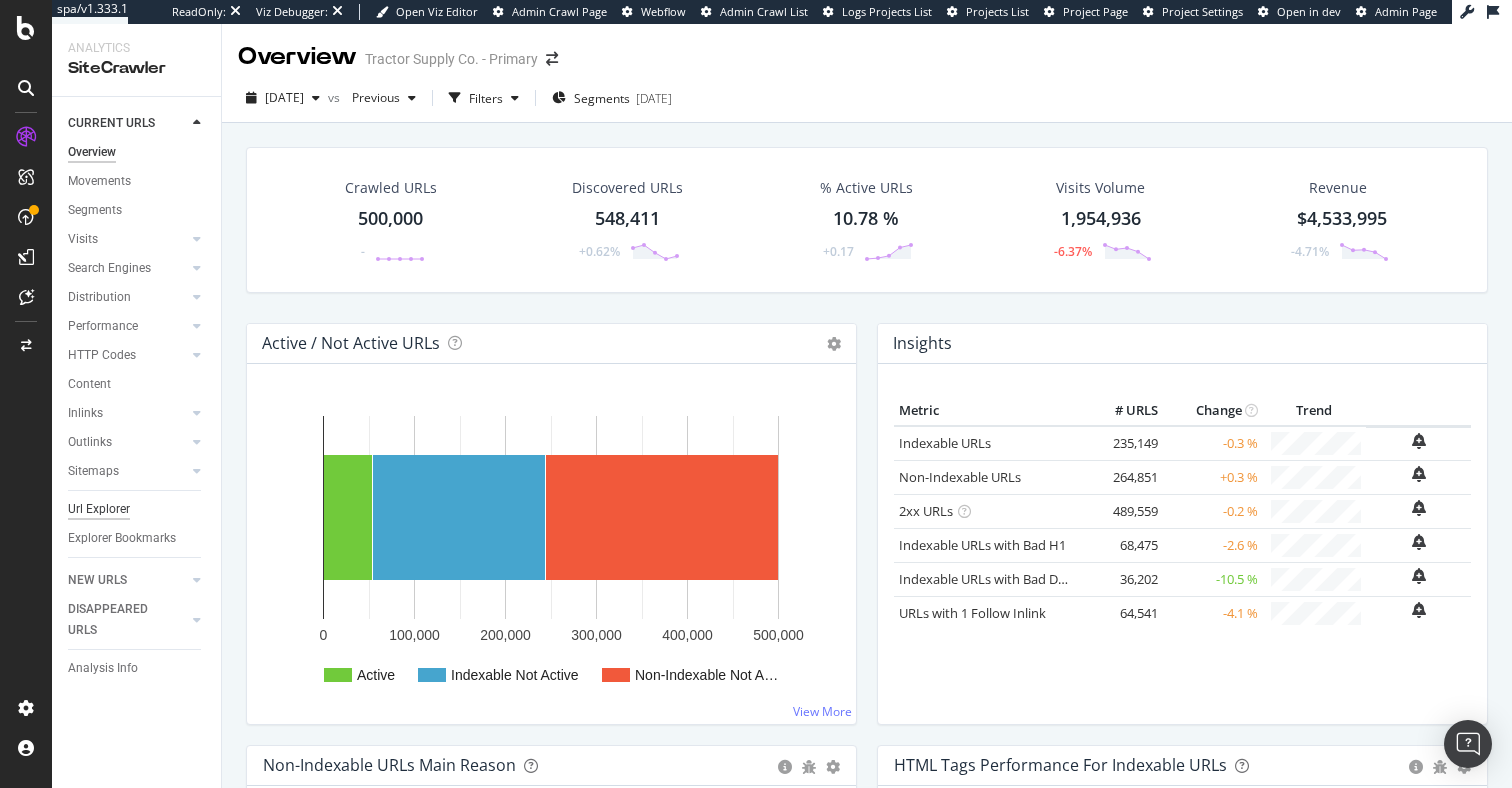 click on "Url Explorer" at bounding box center [99, 509] 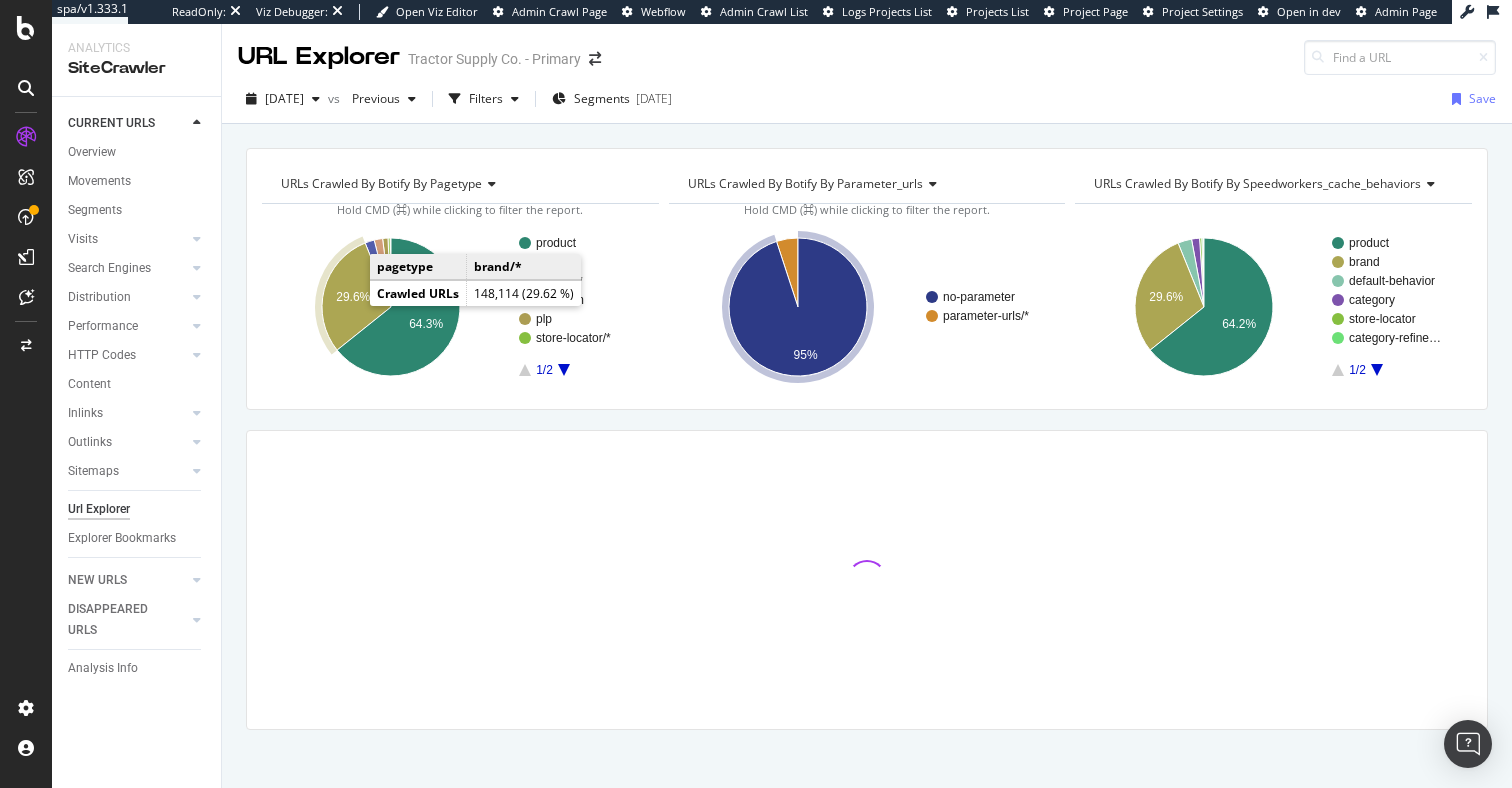 click 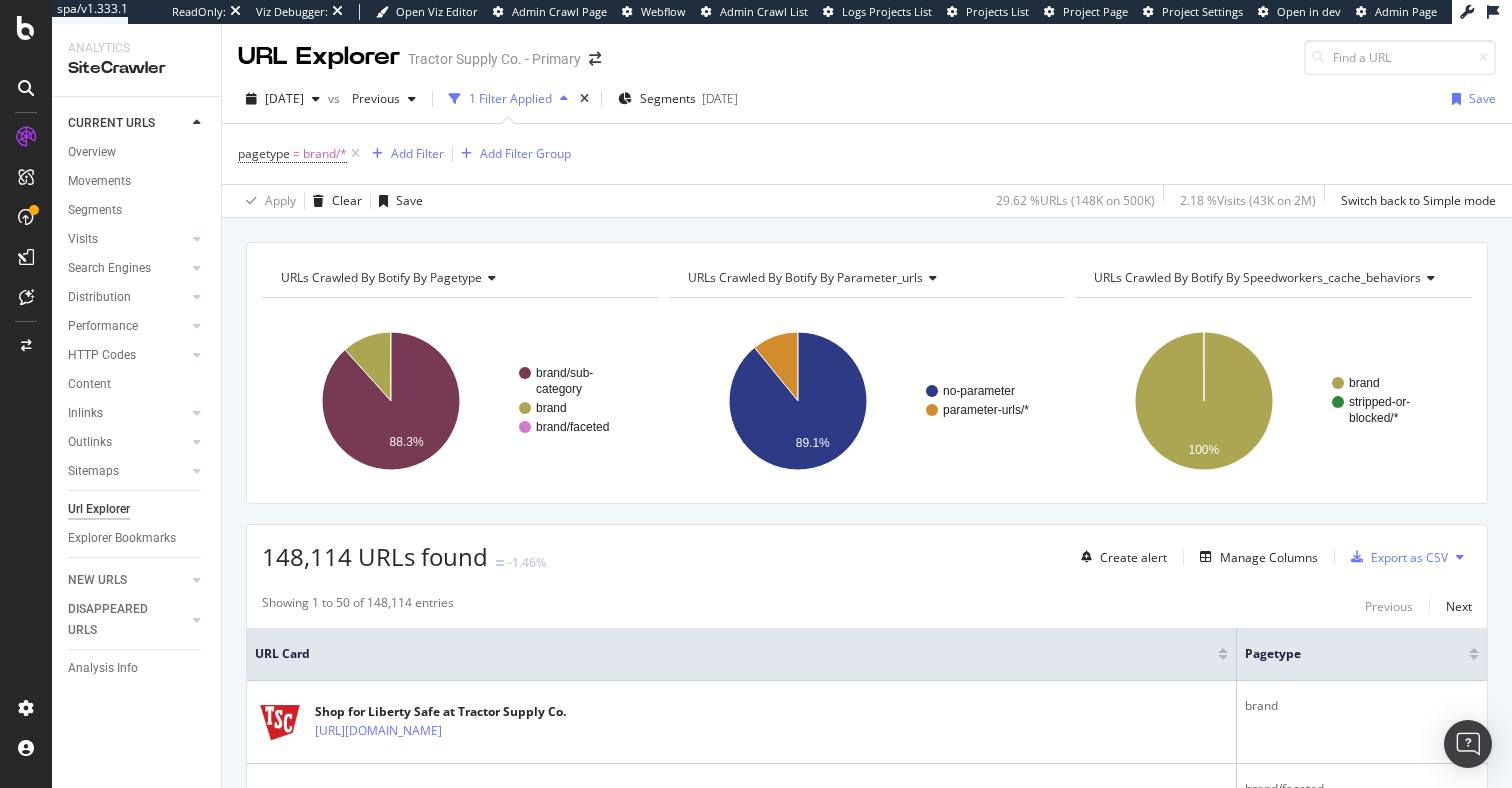 click on "148,114 URLs found -1.46% Create alert Manage Columns Export as CSV" at bounding box center [867, 549] 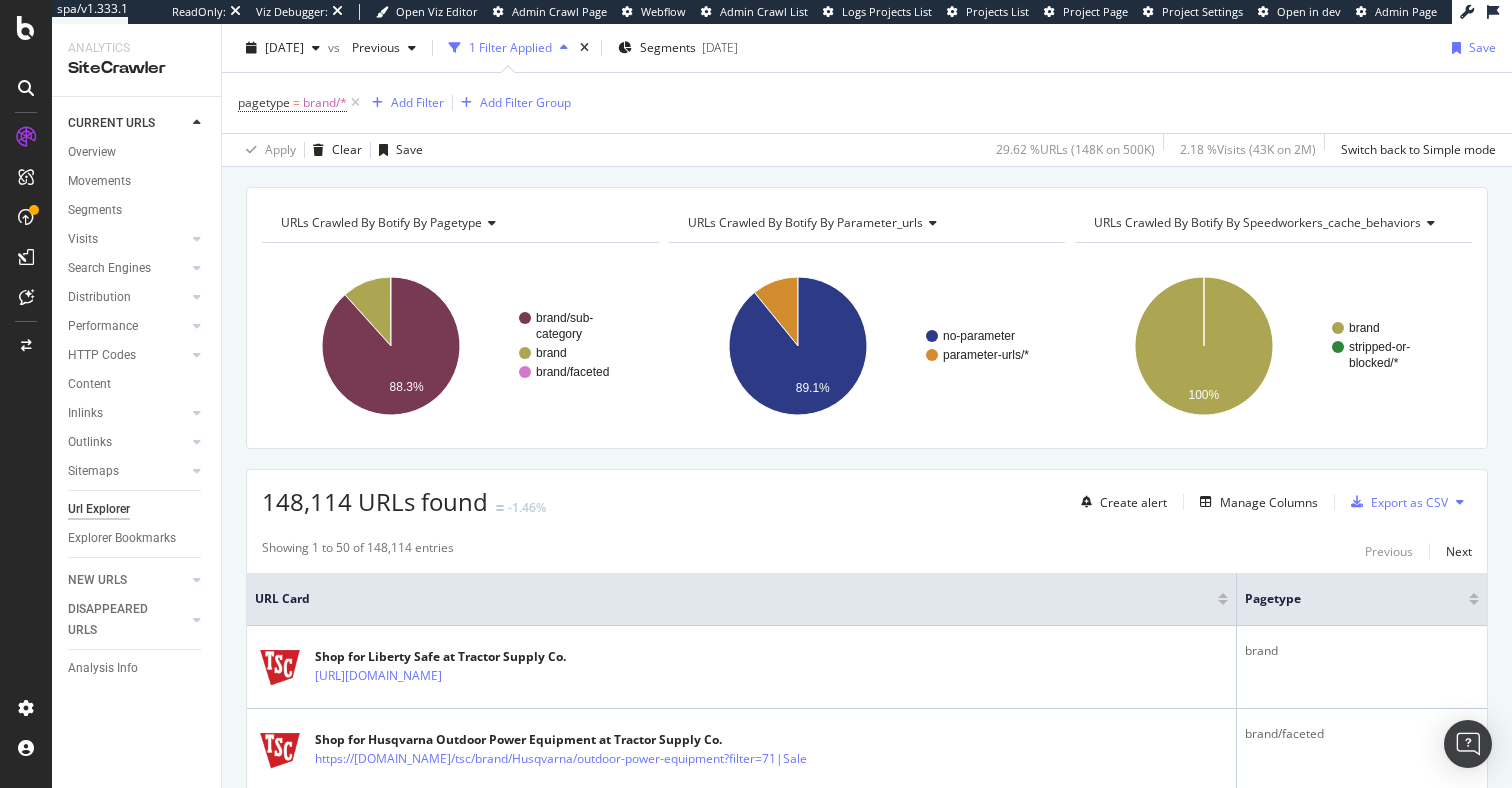 scroll, scrollTop: 172, scrollLeft: 0, axis: vertical 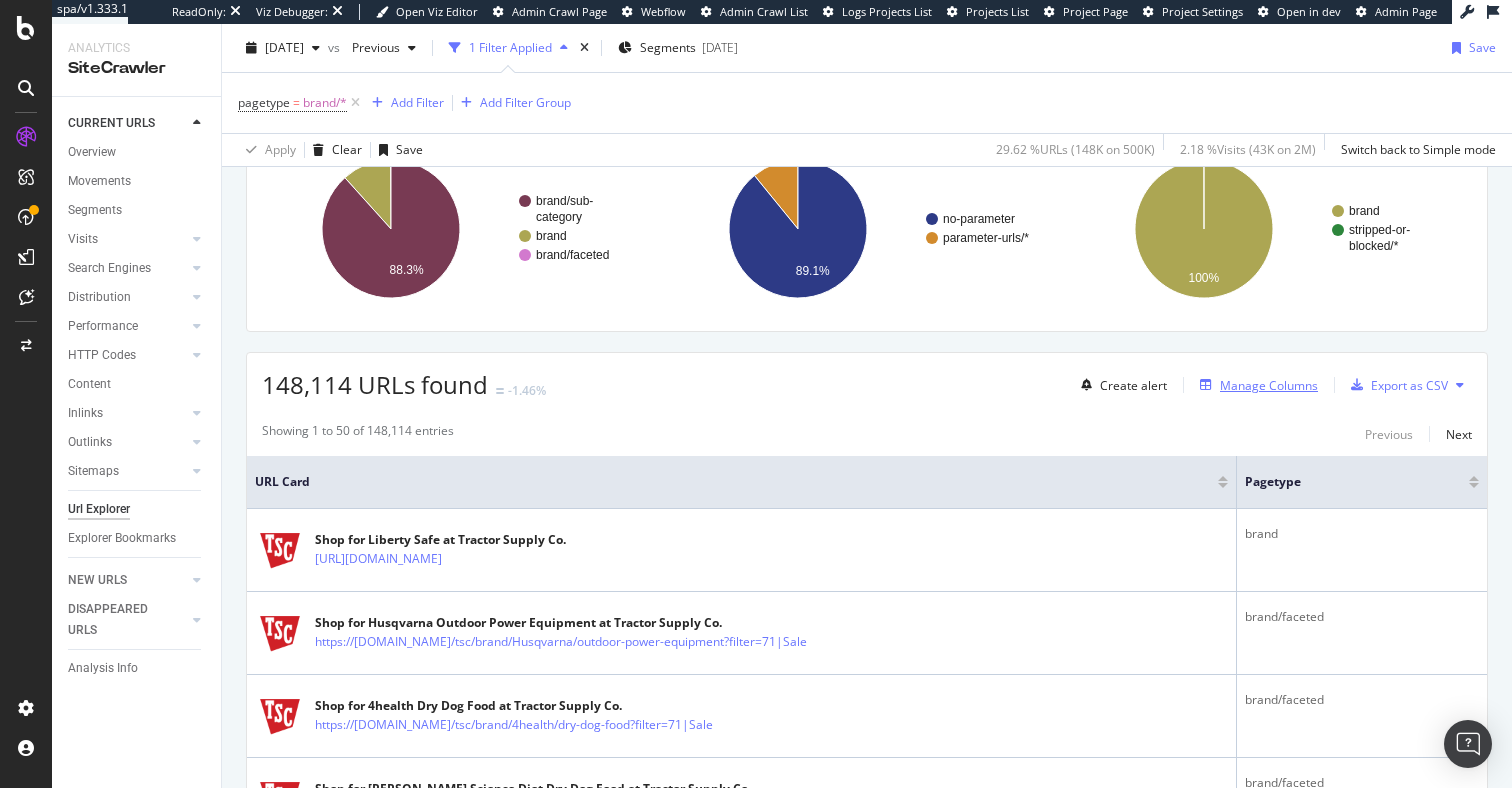 click on "Manage Columns" at bounding box center [1269, 385] 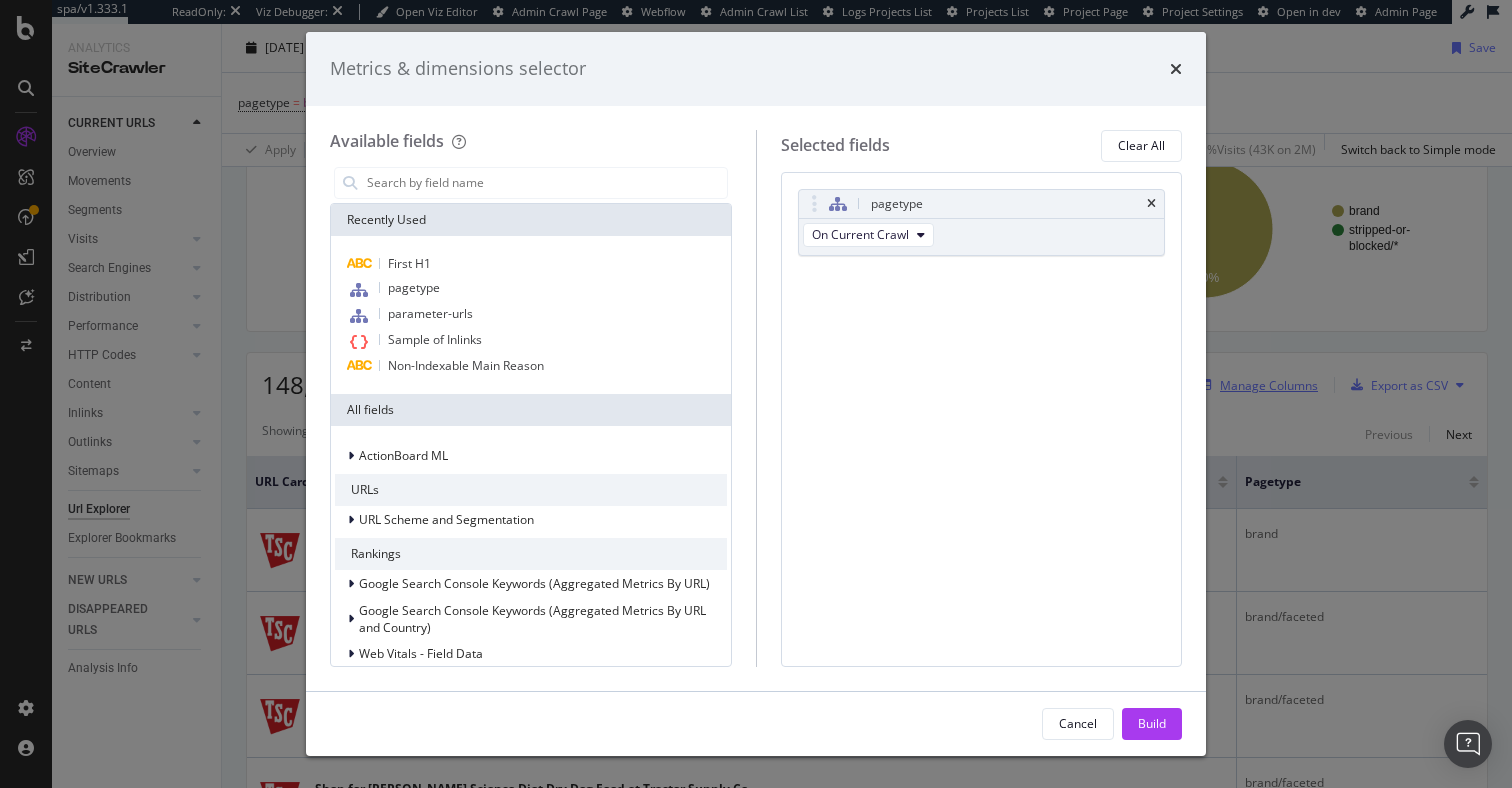 type 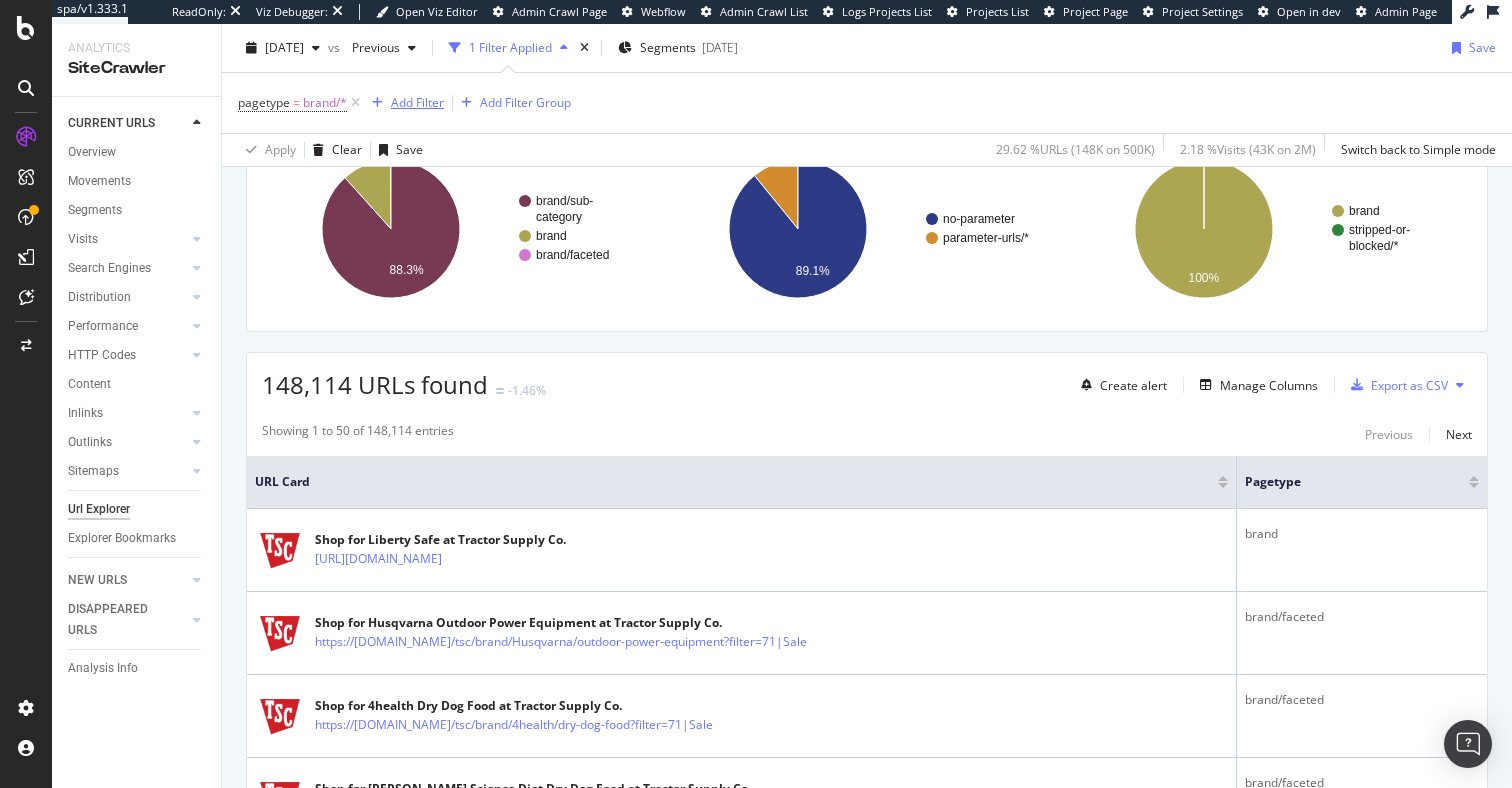click on "Add Filter" at bounding box center (417, 102) 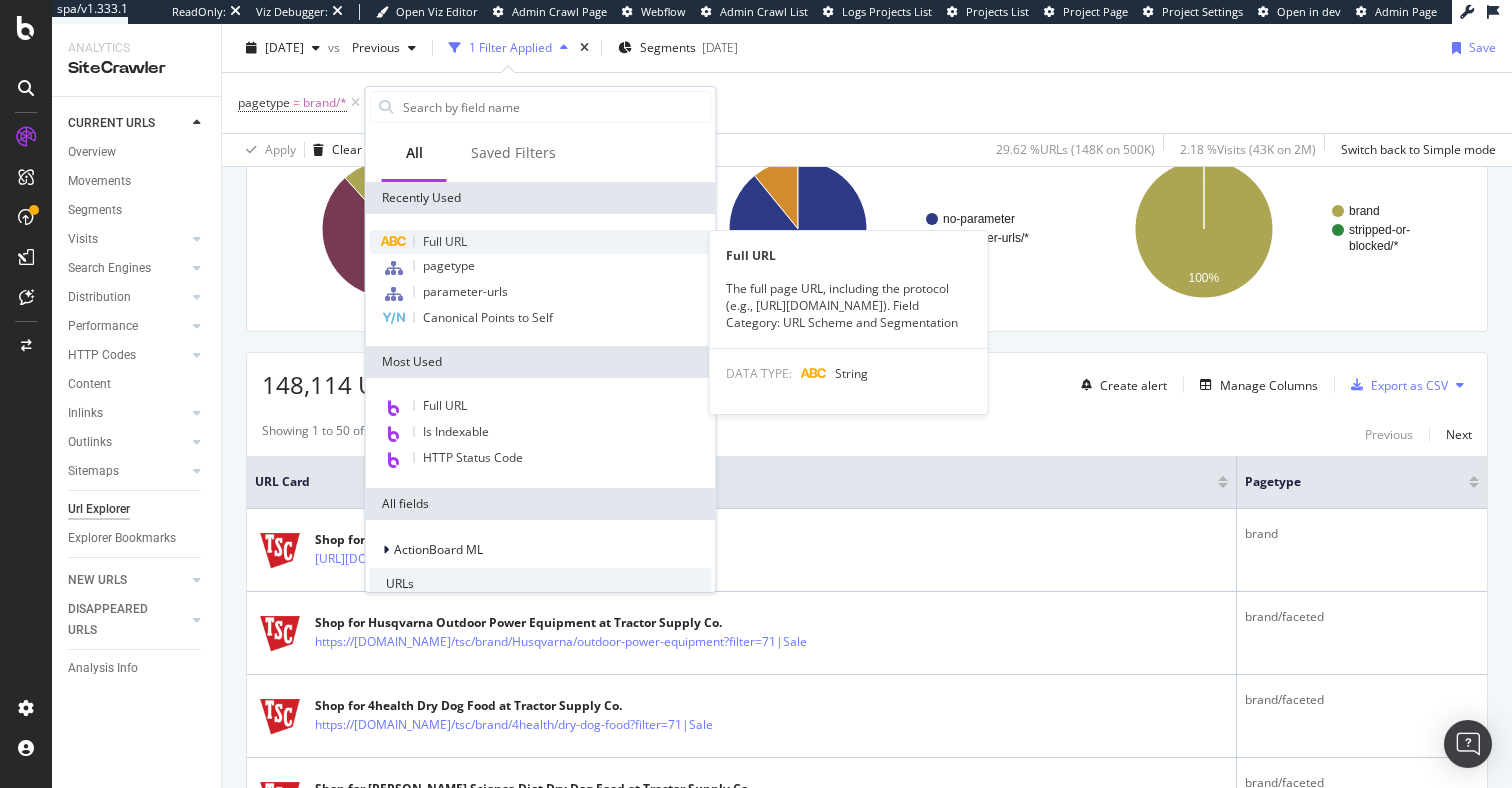 click on "Full URL" at bounding box center (445, 241) 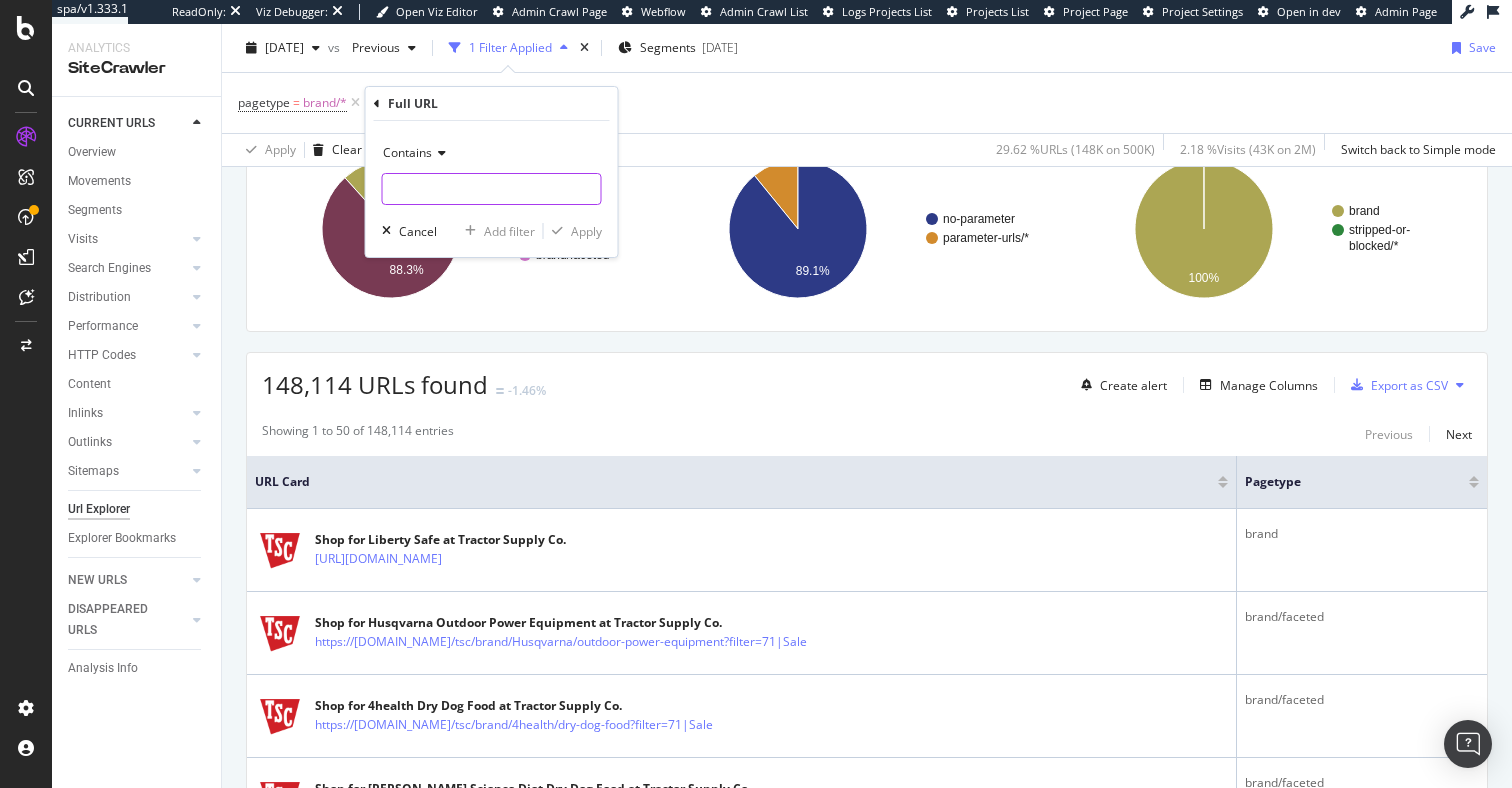 click at bounding box center [492, 189] 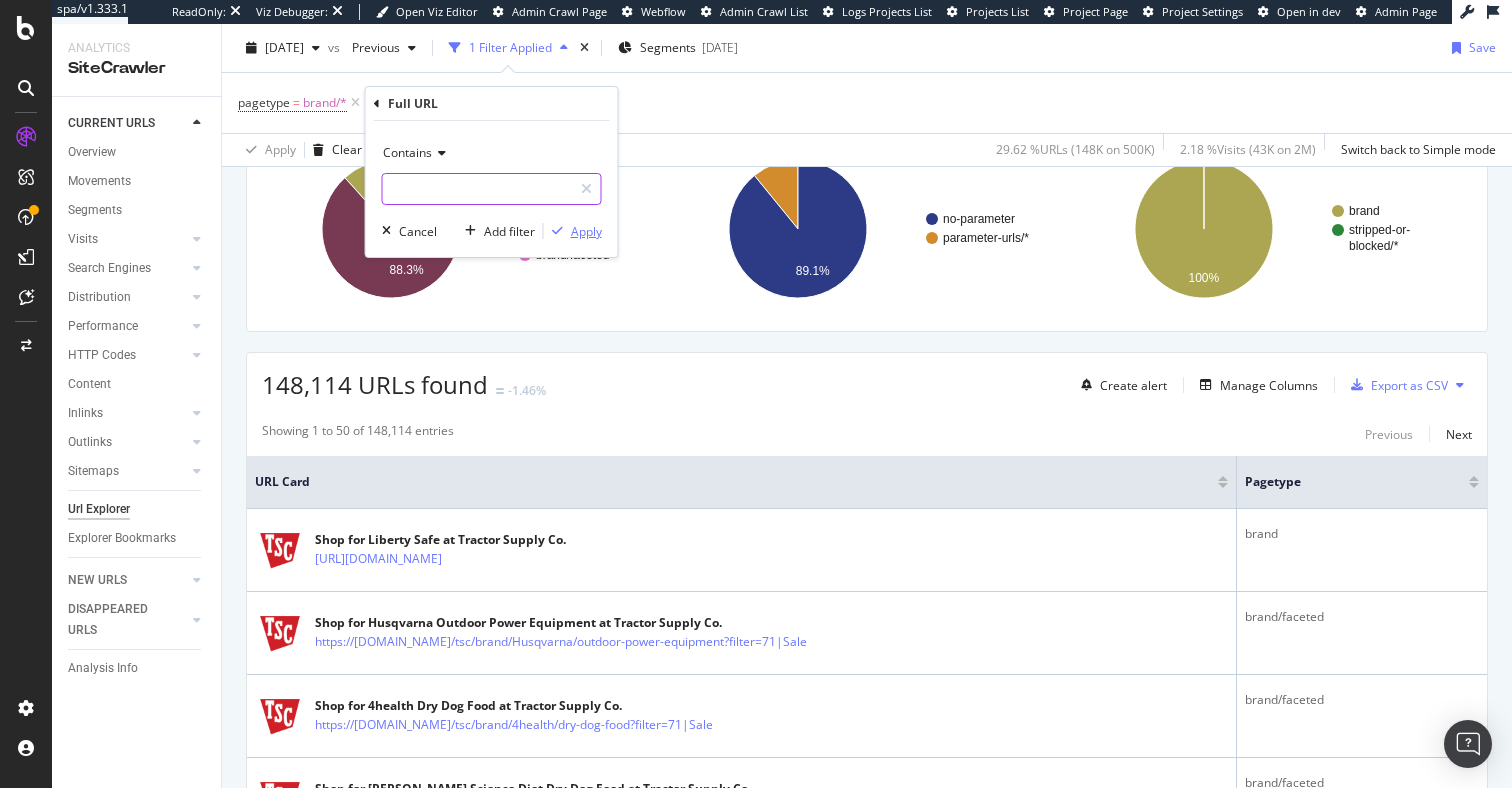 type 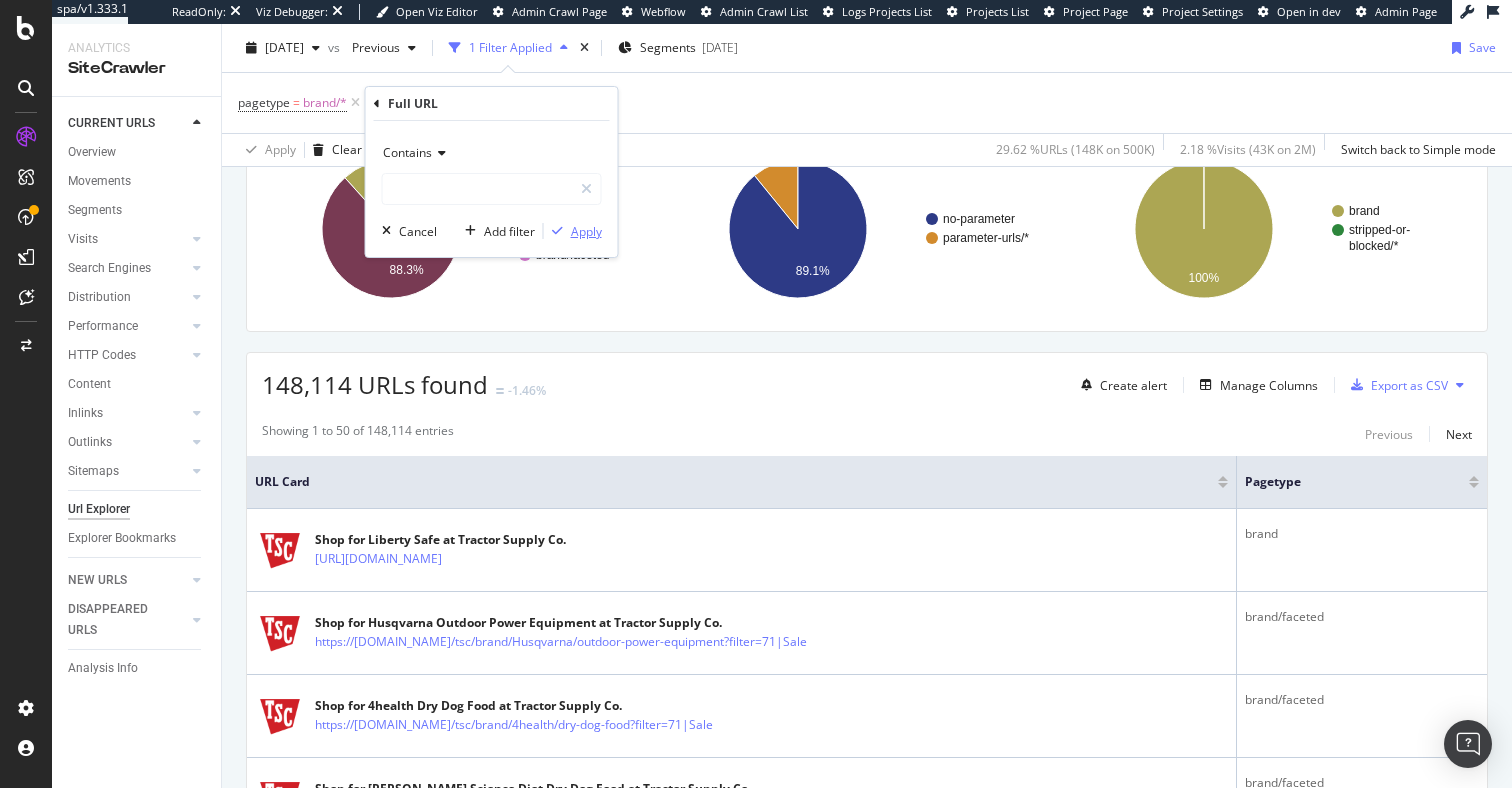 click on "Apply" at bounding box center [586, 231] 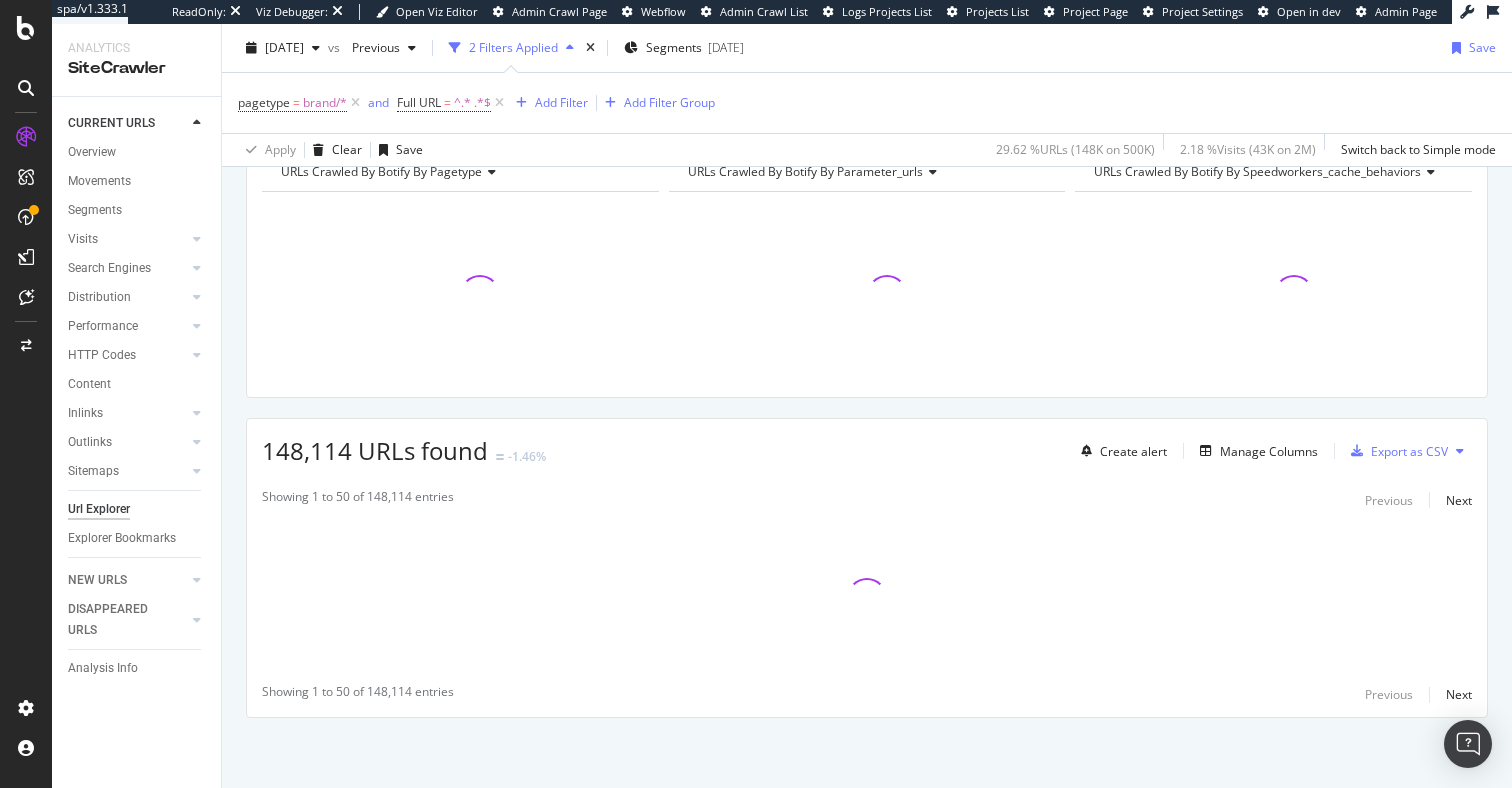 scroll, scrollTop: 106, scrollLeft: 0, axis: vertical 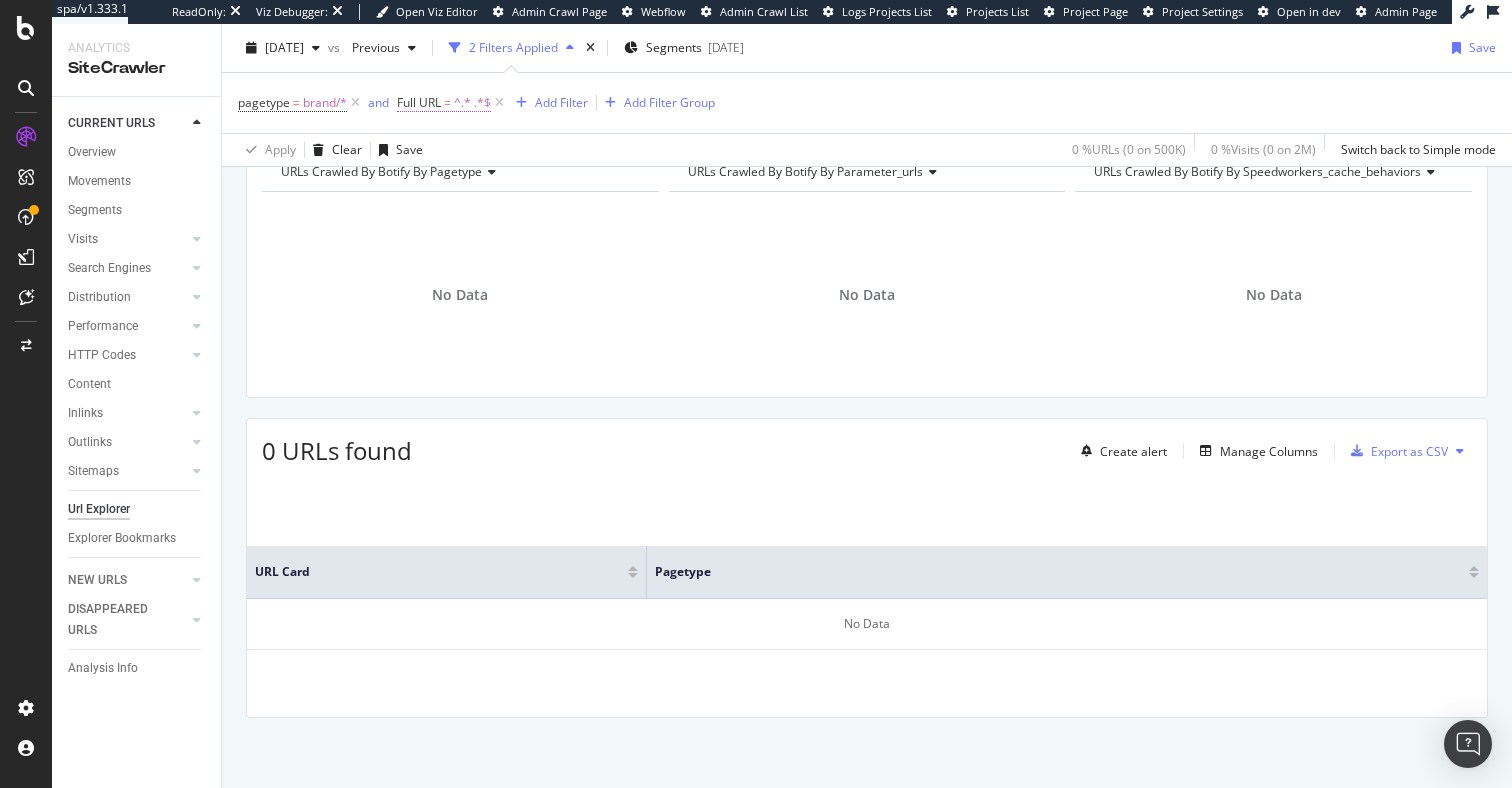 click on "^.* .*$" at bounding box center (472, 103) 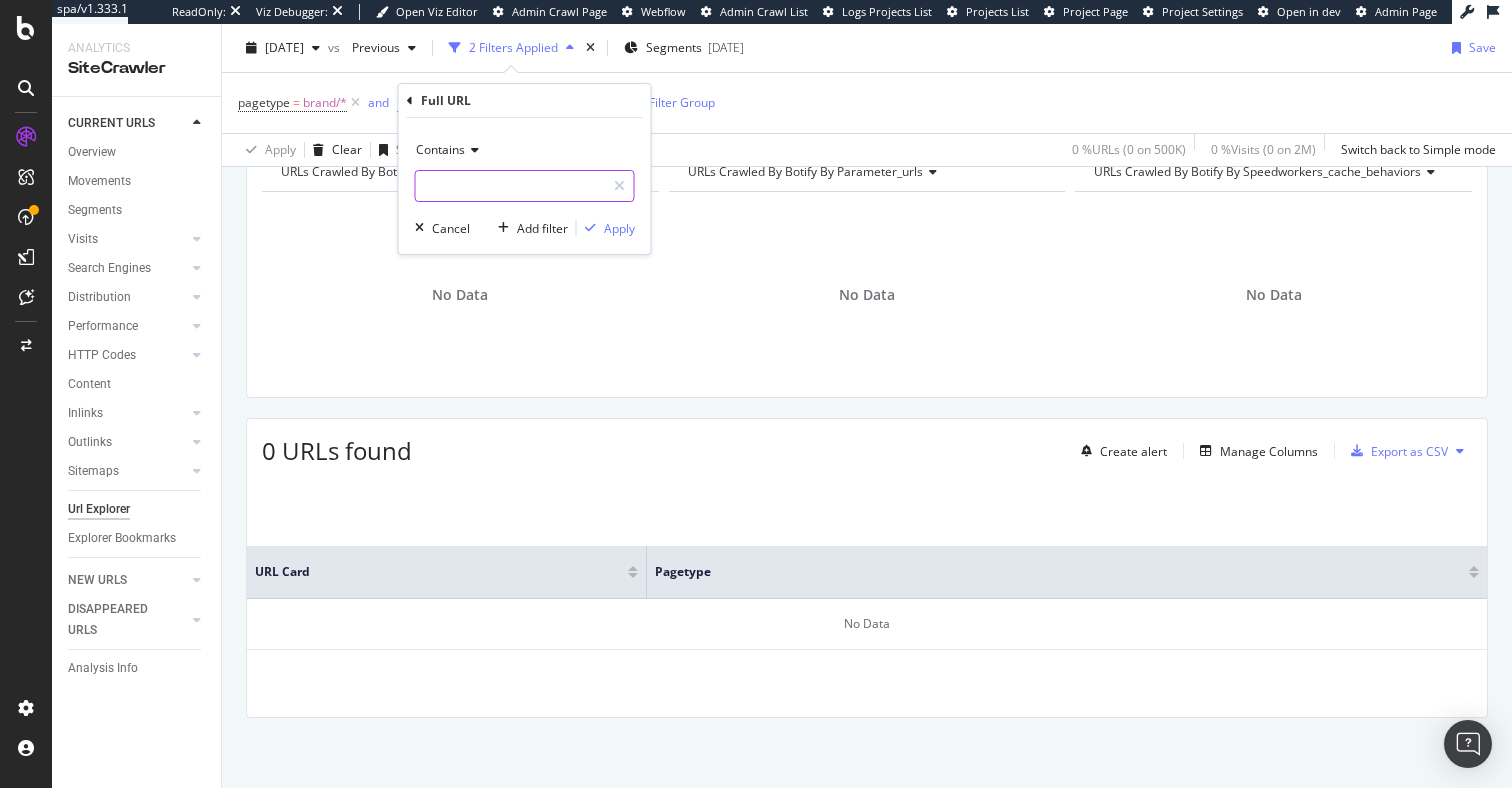 click at bounding box center [510, 186] 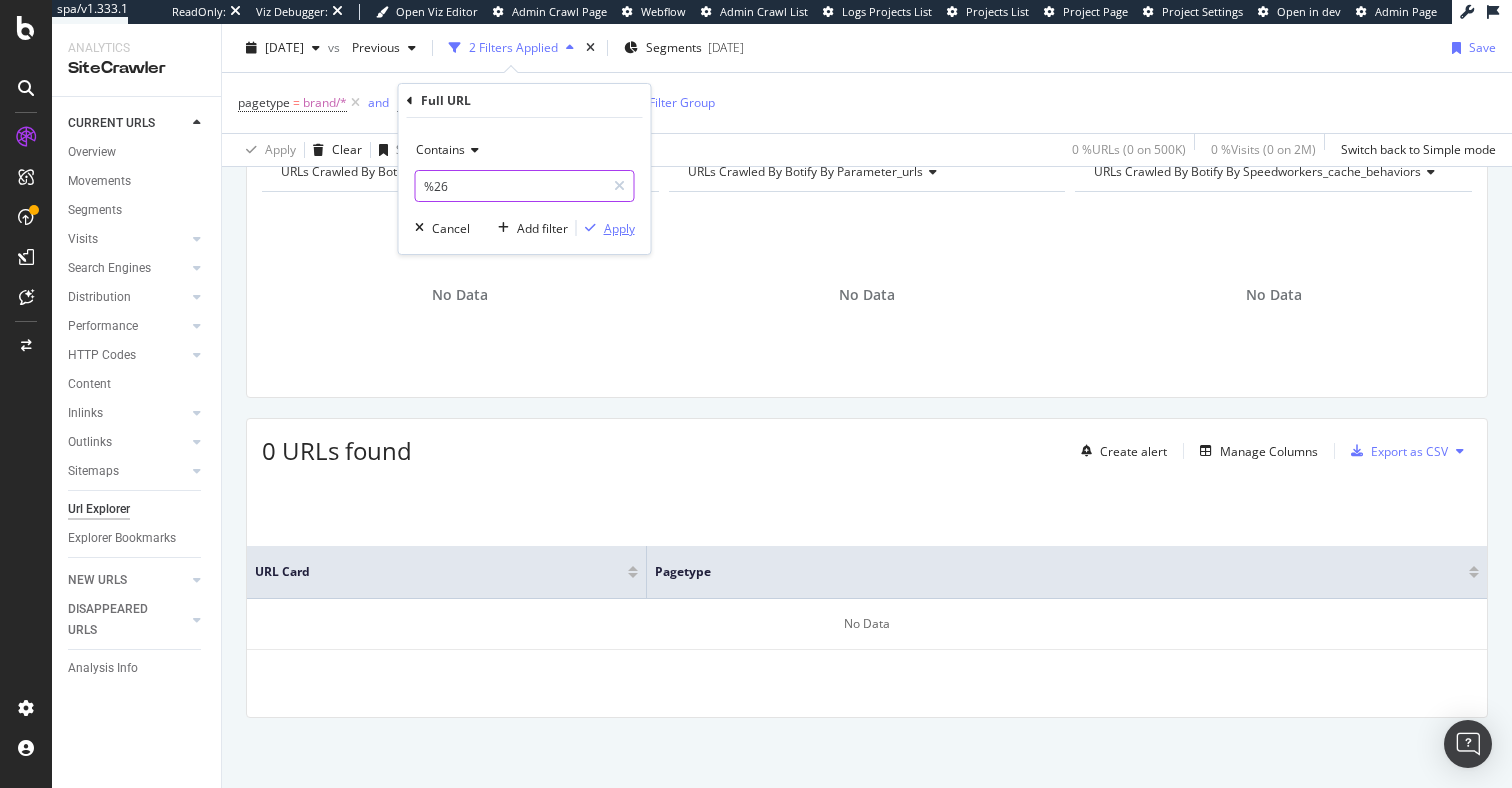 type on "%26" 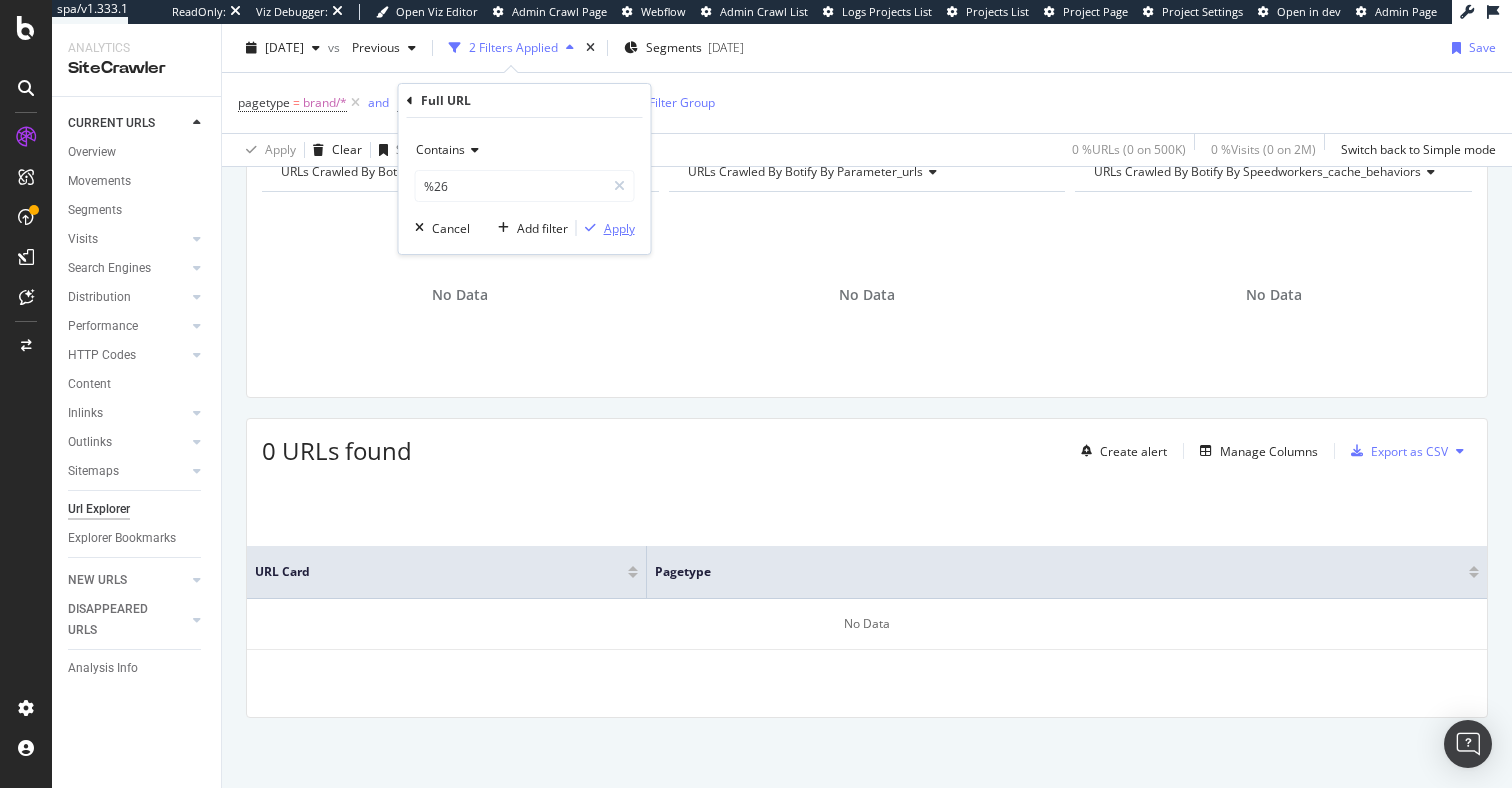 click on "Apply" at bounding box center [619, 228] 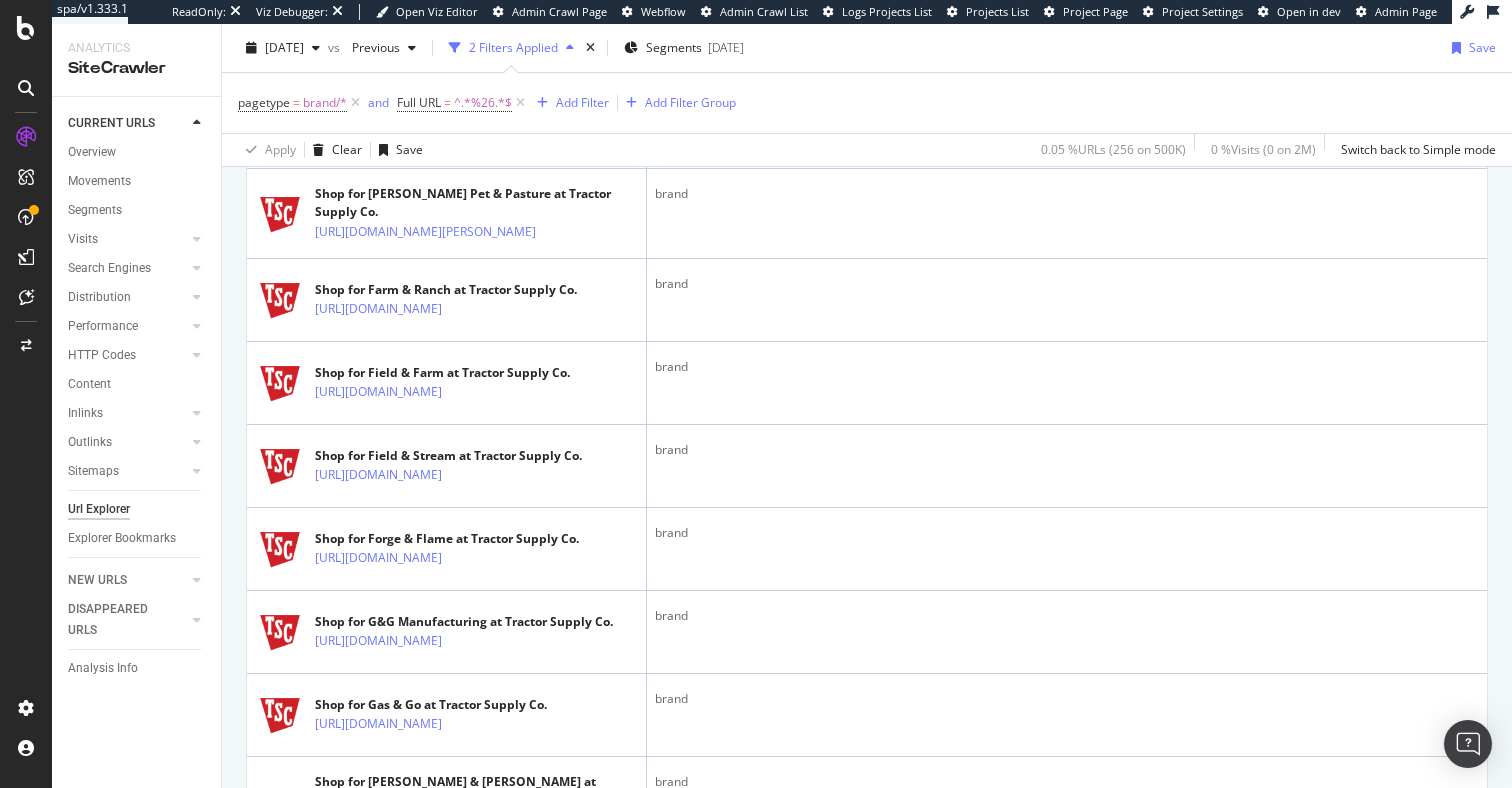scroll, scrollTop: 3401, scrollLeft: 0, axis: vertical 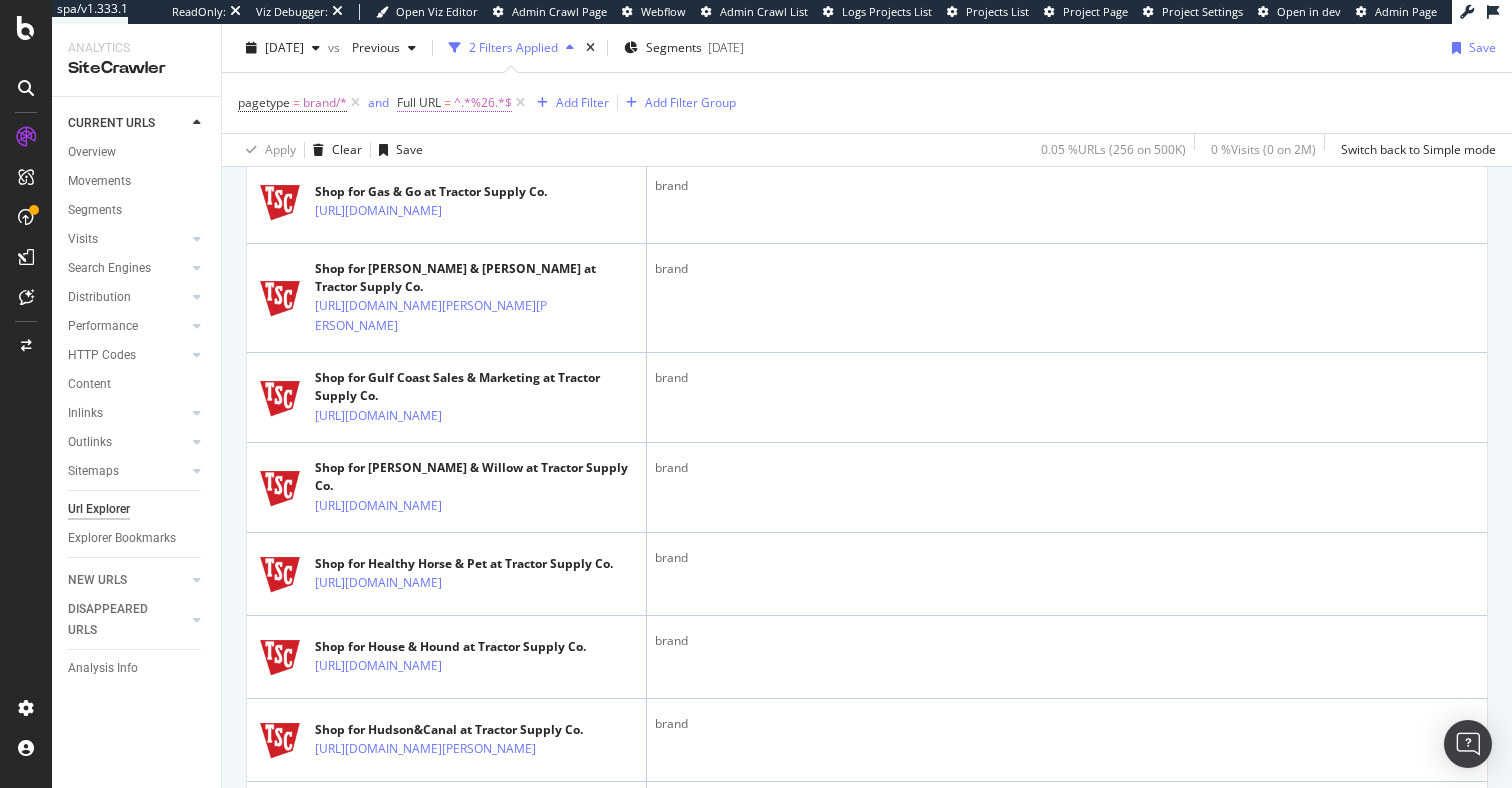 click on "^.*%26.*$" at bounding box center (483, 103) 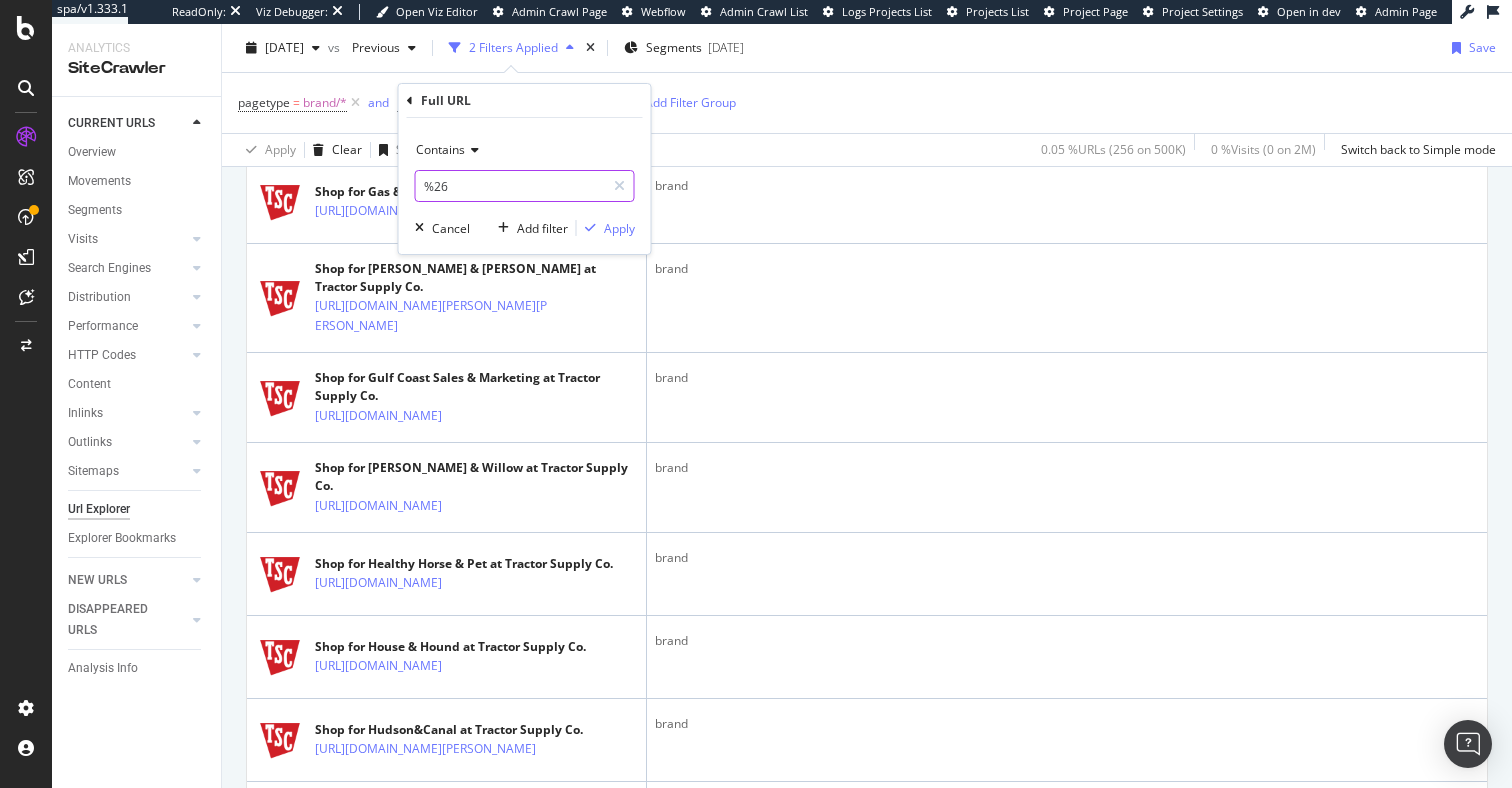 click on "%26" at bounding box center (510, 186) 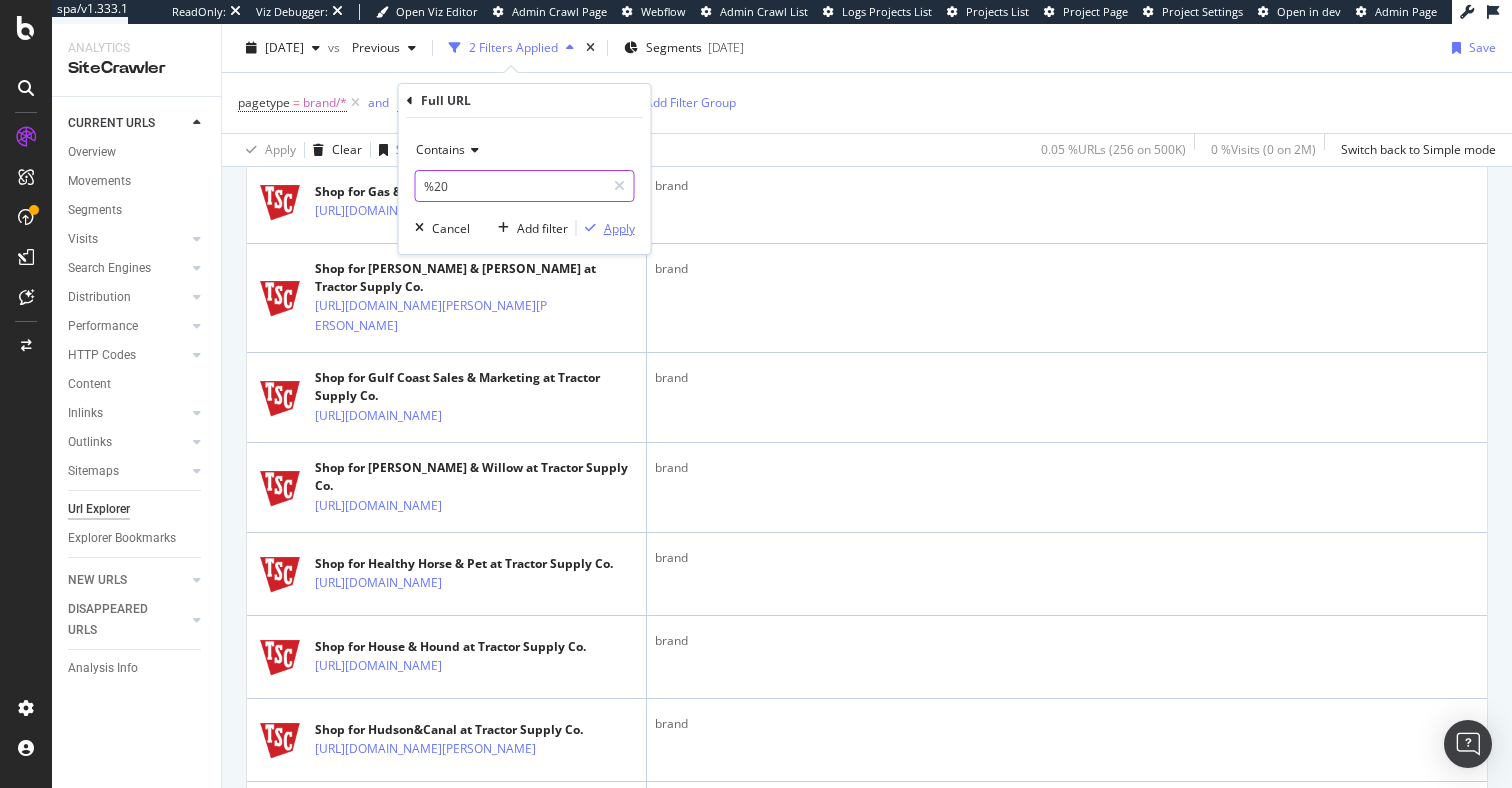 type on "%20" 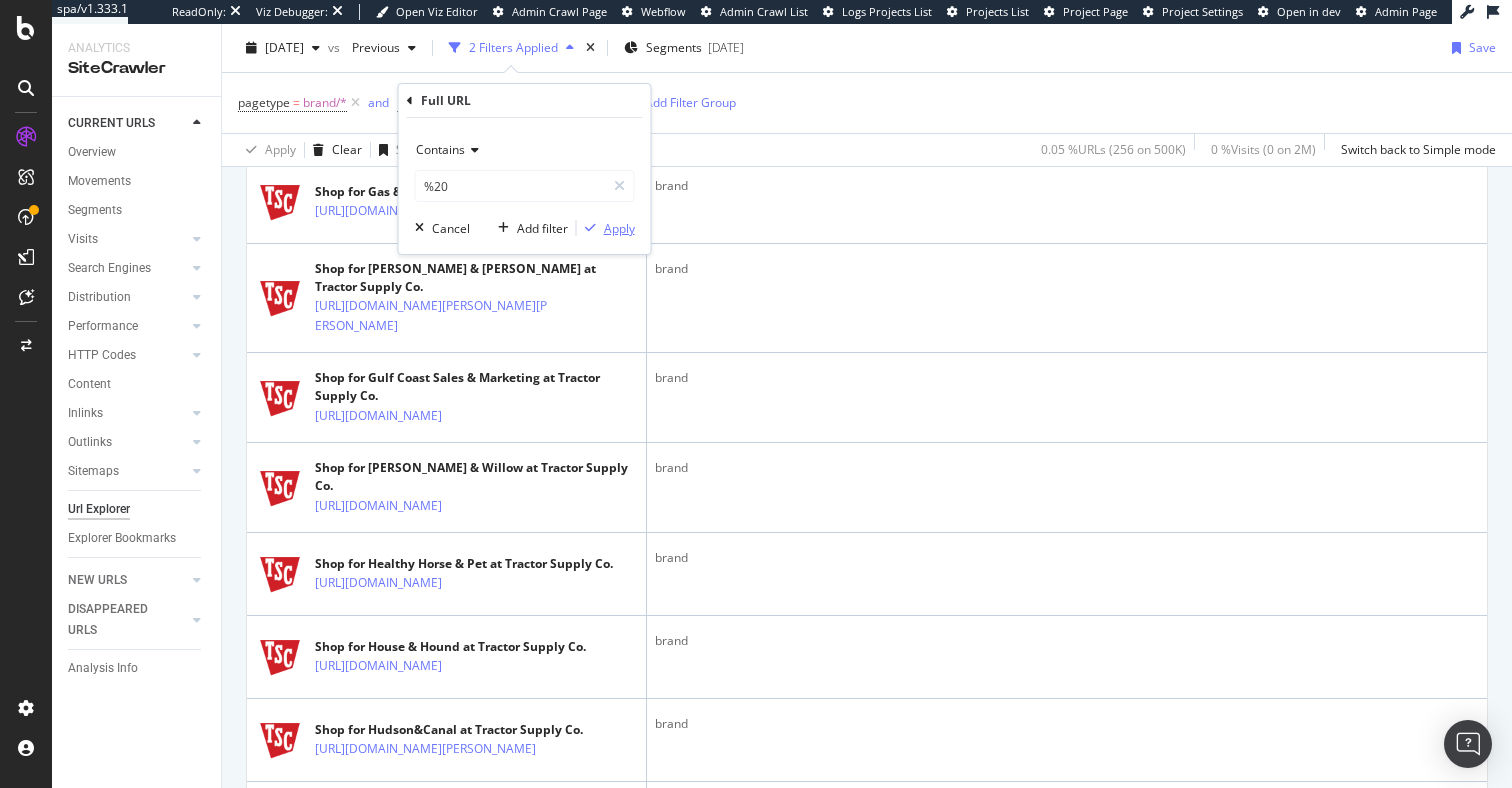 click on "Apply" at bounding box center (619, 228) 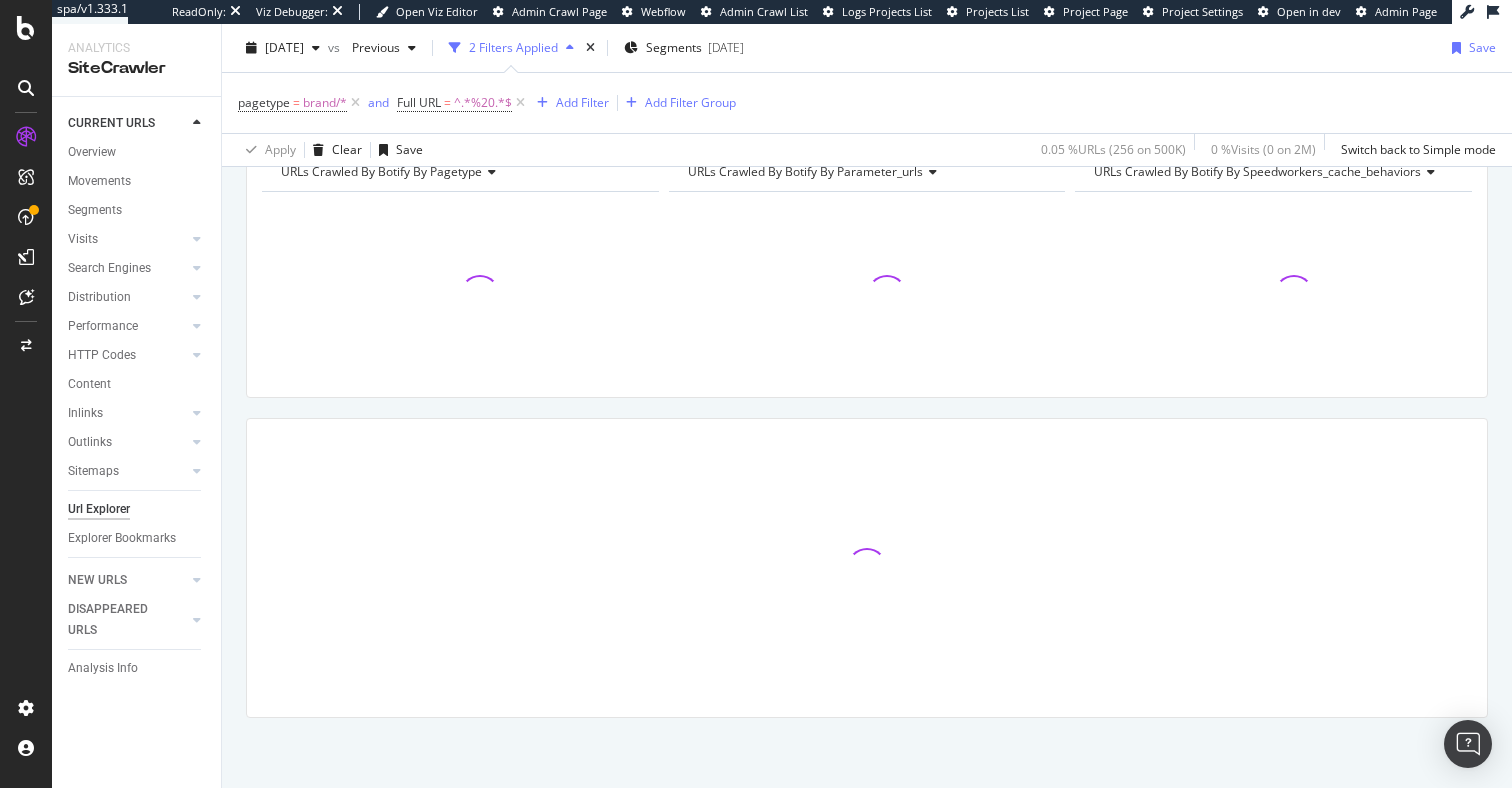 scroll, scrollTop: 106, scrollLeft: 0, axis: vertical 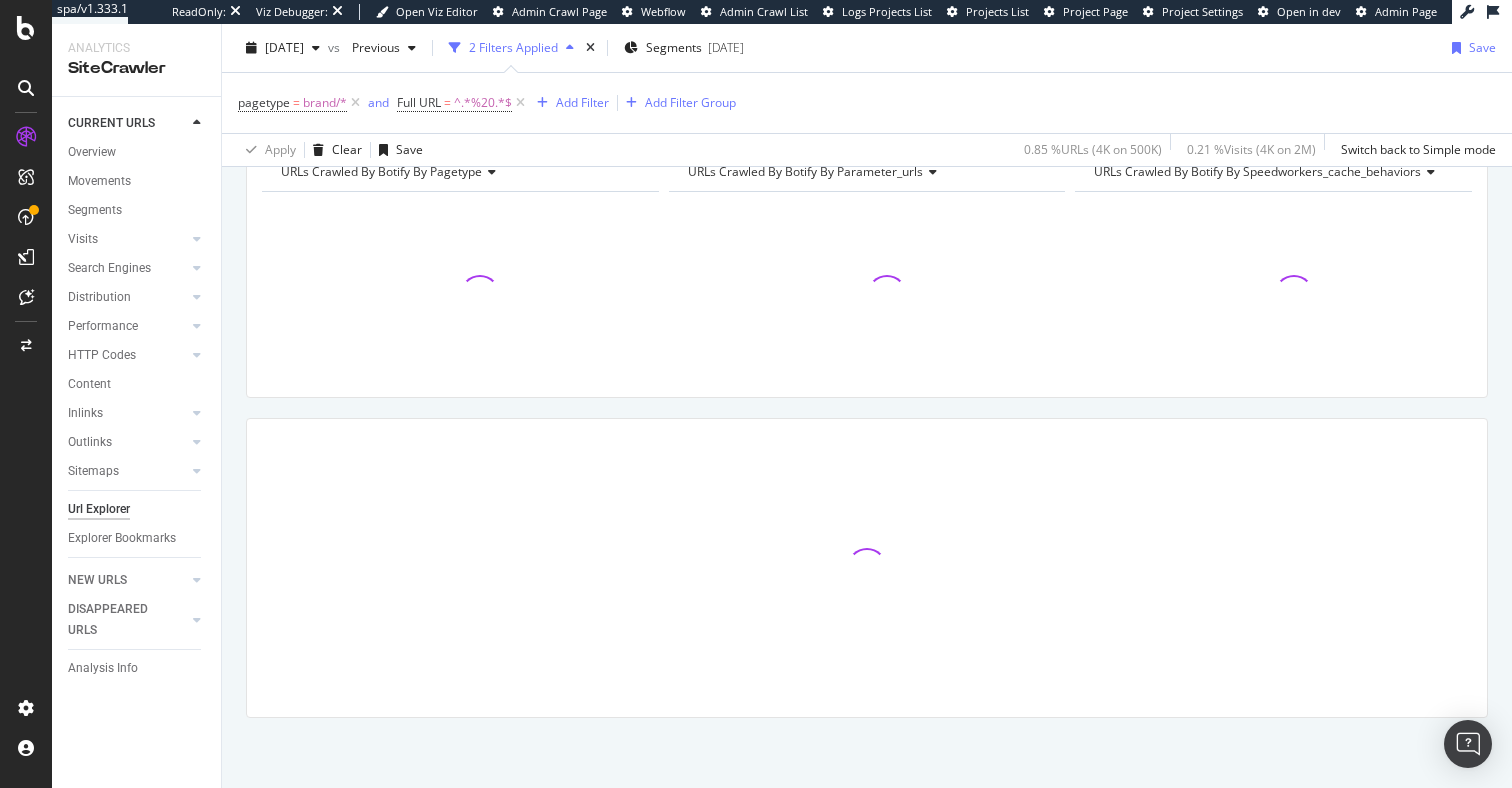 click on "URLs Crawled By Botify By pagetype
Chart (by Value) Table Expand Export as CSV Export as PNG Add to Custom Report
×
Close
Chart distribution-urls-by-segments - API Requests List
Area
Type
Request
Response
Close
×
URLs Crawled By Botify By parameter_urls
Chart (by Value) Table Expand Export as CSV Export as PNG Add to Custom Report
× Close Area" at bounding box center (867, 462) 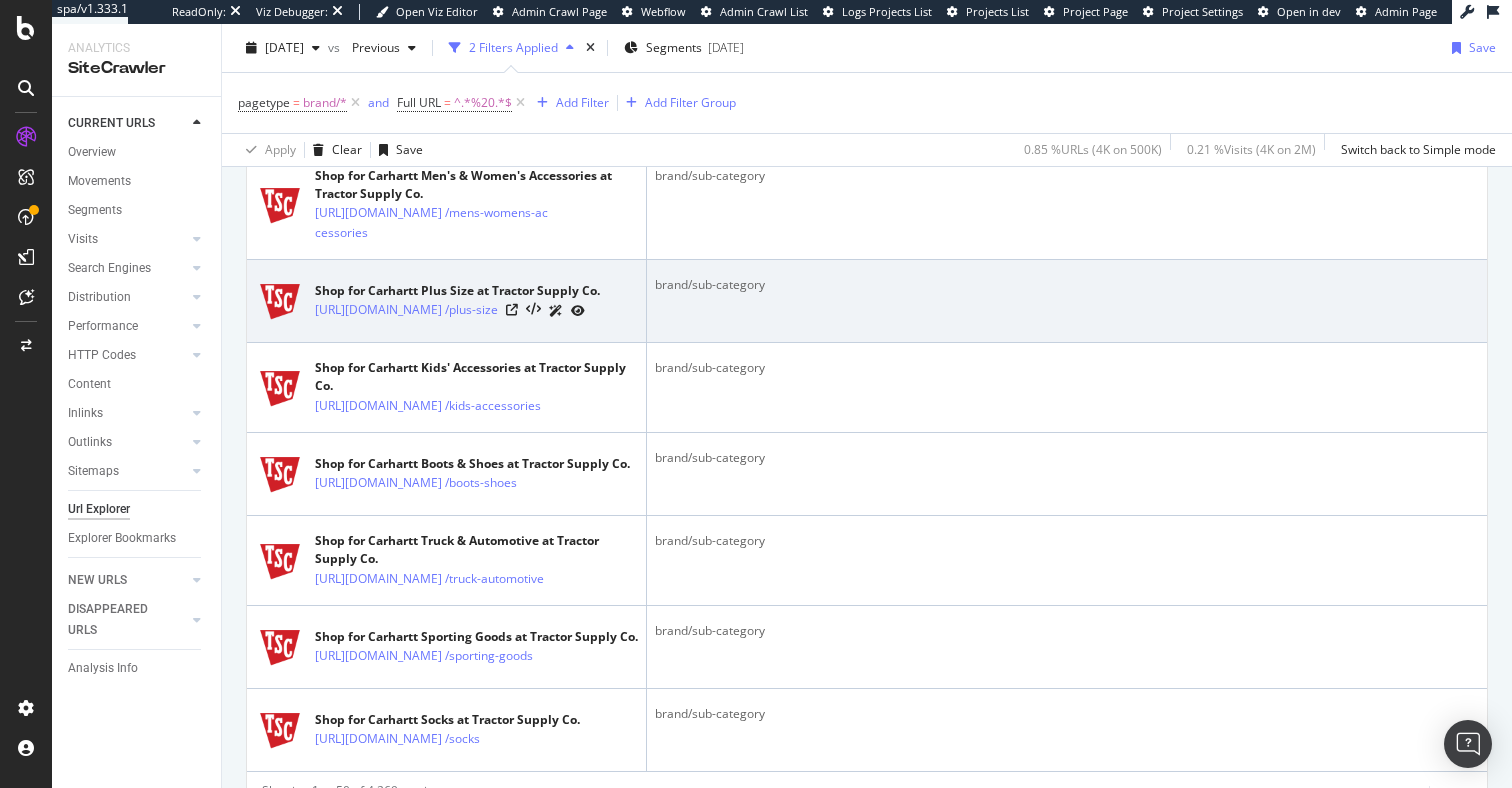 scroll, scrollTop: 4949, scrollLeft: 0, axis: vertical 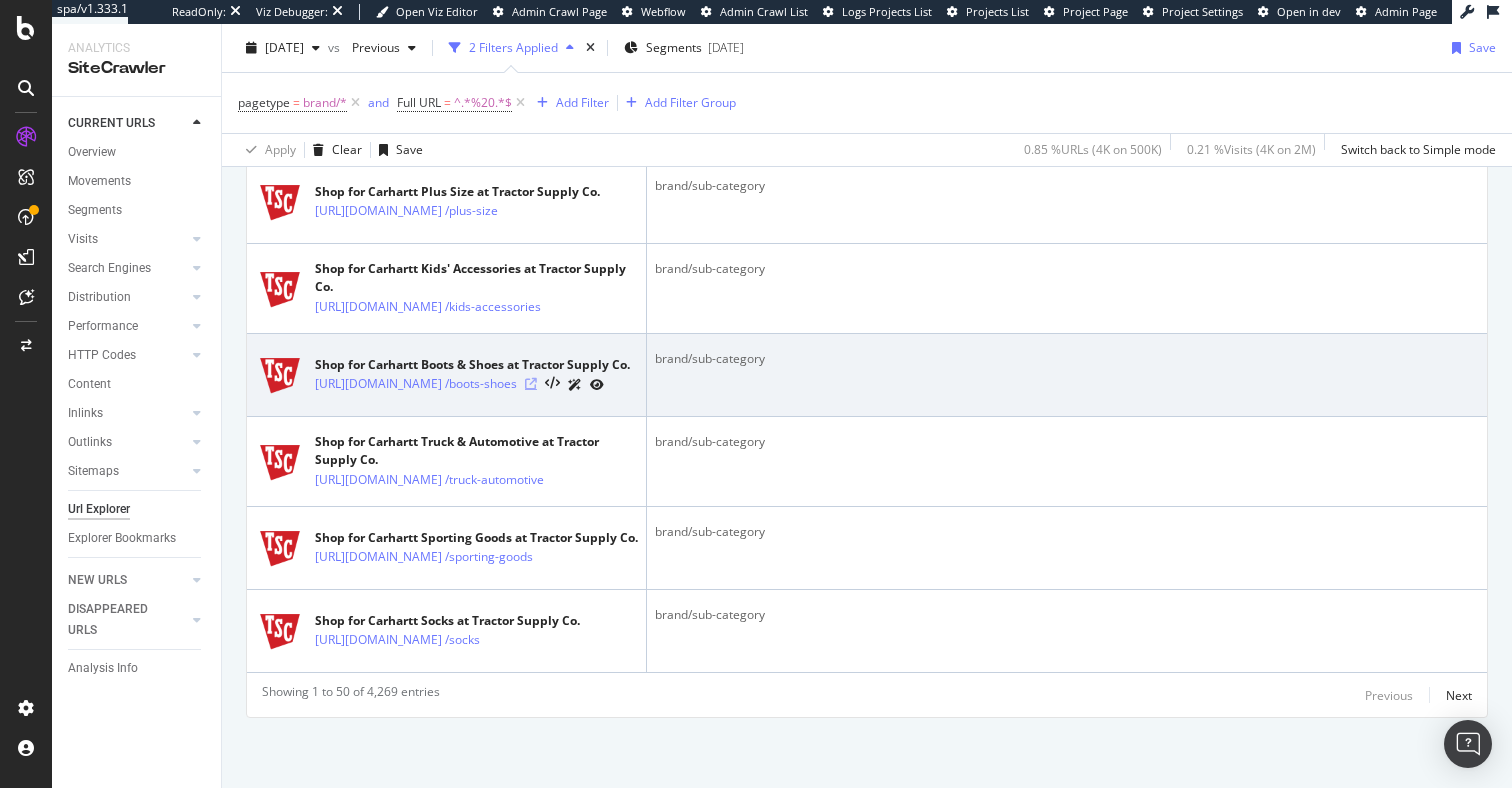 click at bounding box center [531, 384] 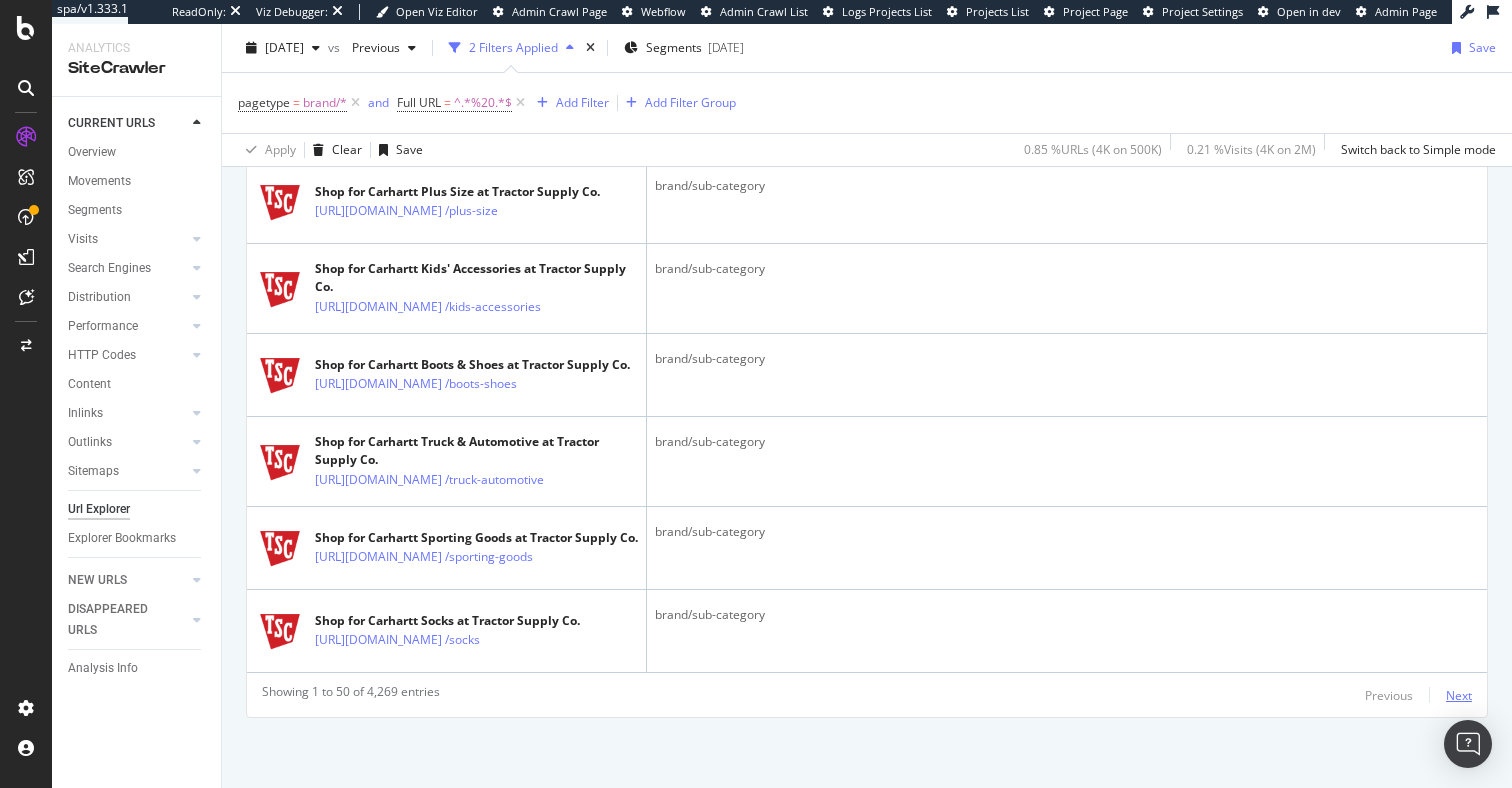 click on "Next" at bounding box center [1459, 695] 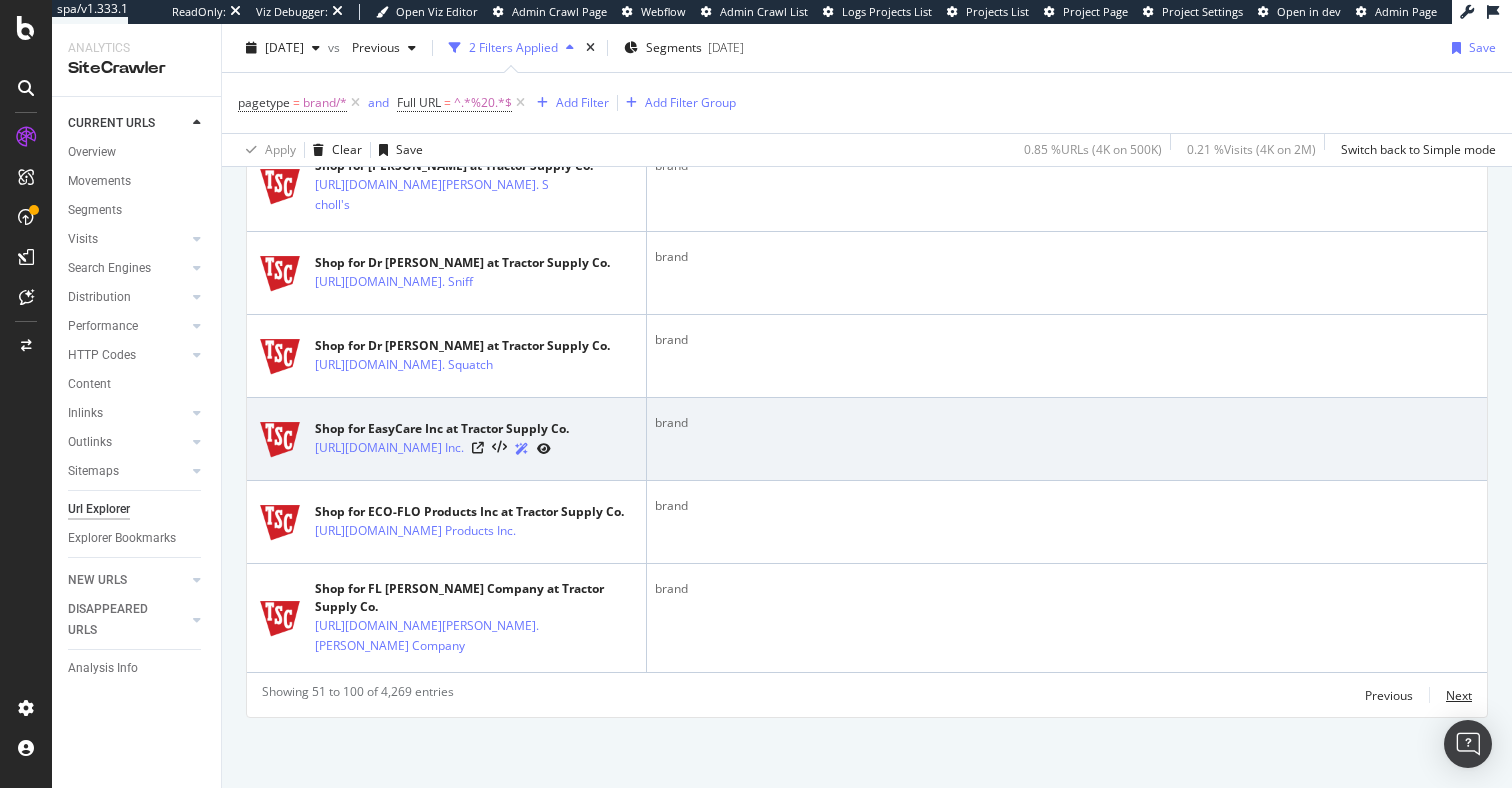 scroll, scrollTop: 5065, scrollLeft: 0, axis: vertical 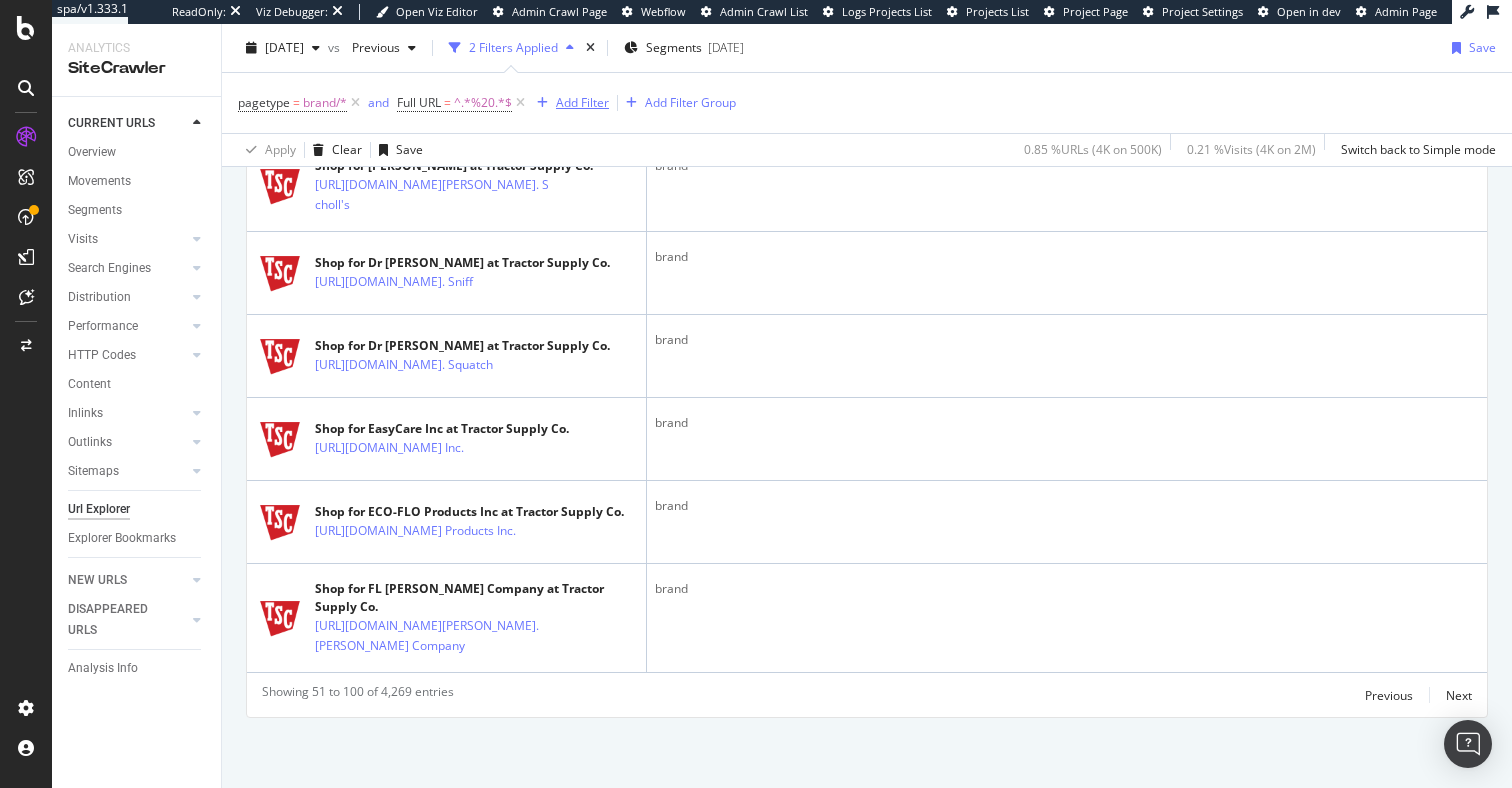 click on "Add Filter" at bounding box center (582, 102) 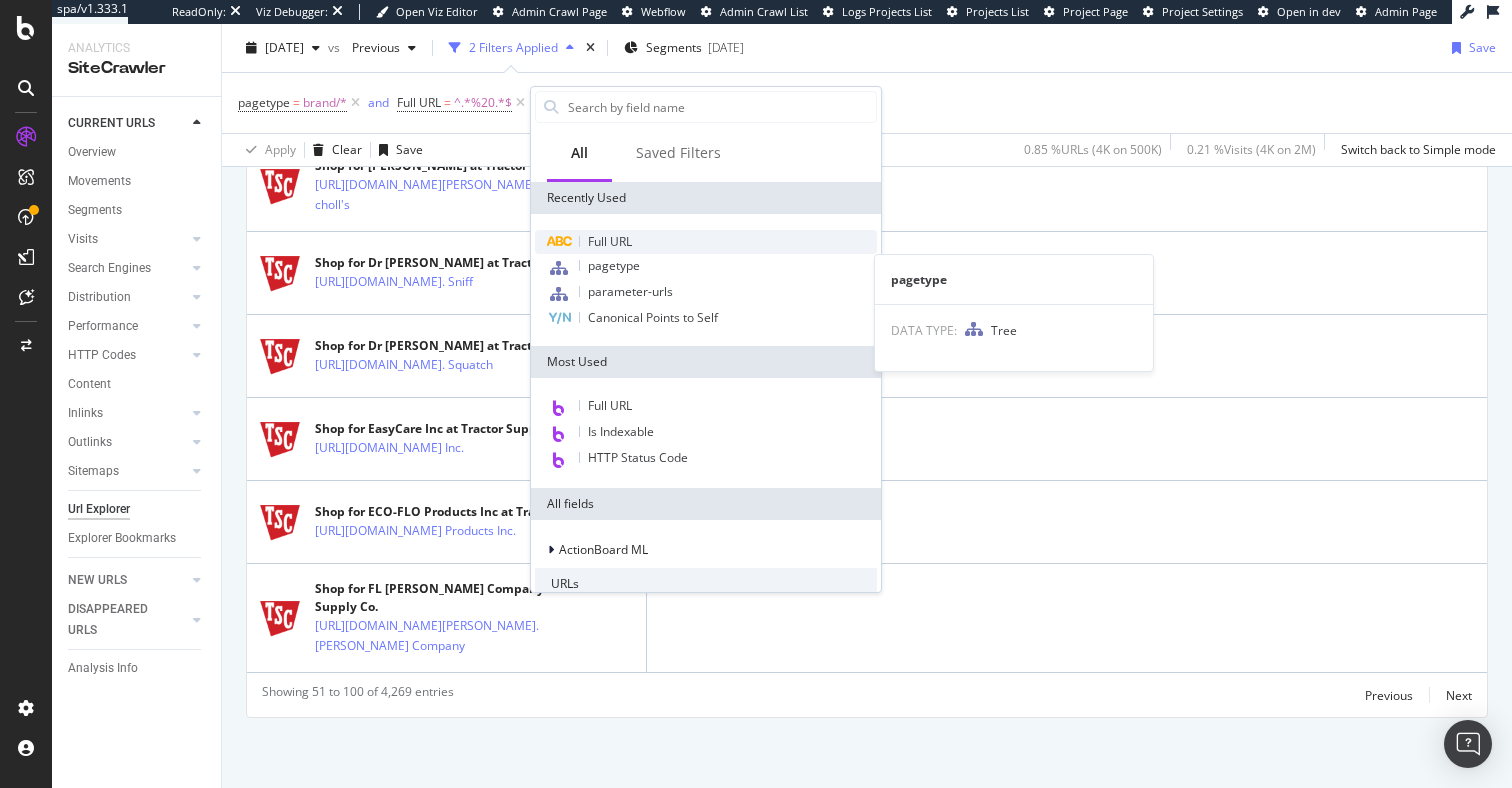 click on "Full URL" at bounding box center [706, 242] 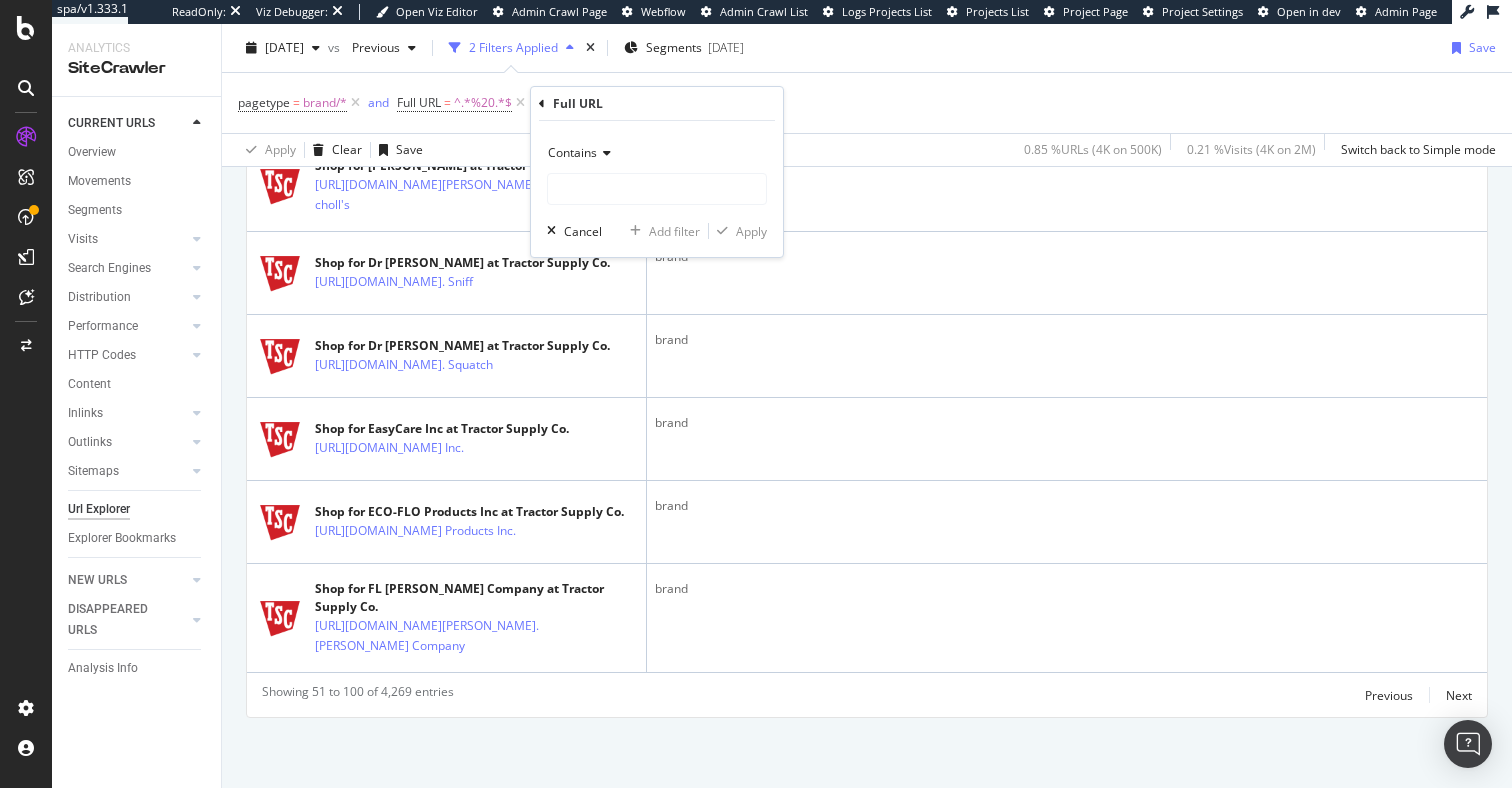 click on "Contains" at bounding box center (572, 152) 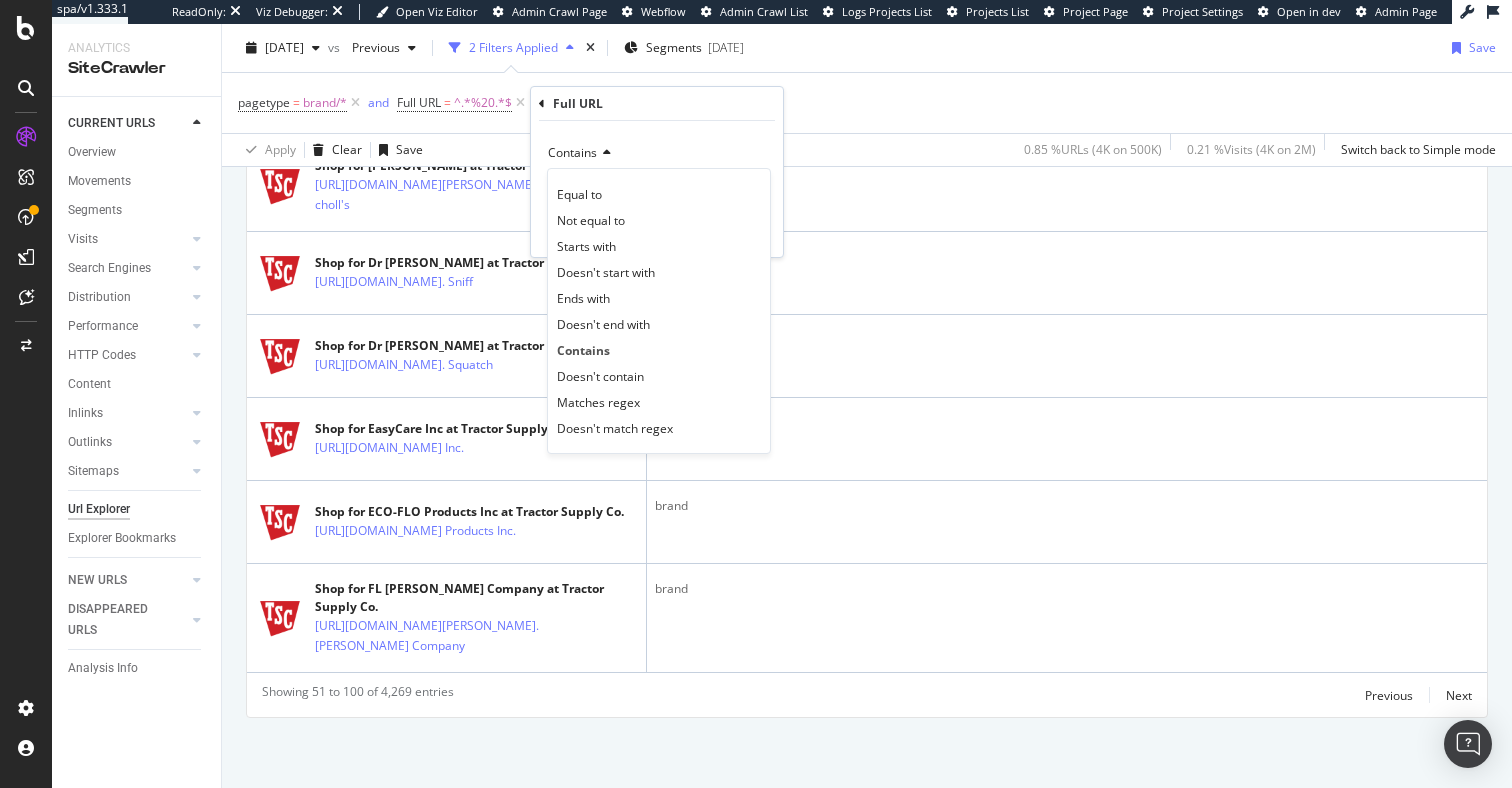 drag, startPoint x: 614, startPoint y: 378, endPoint x: 618, endPoint y: 240, distance: 138.05795 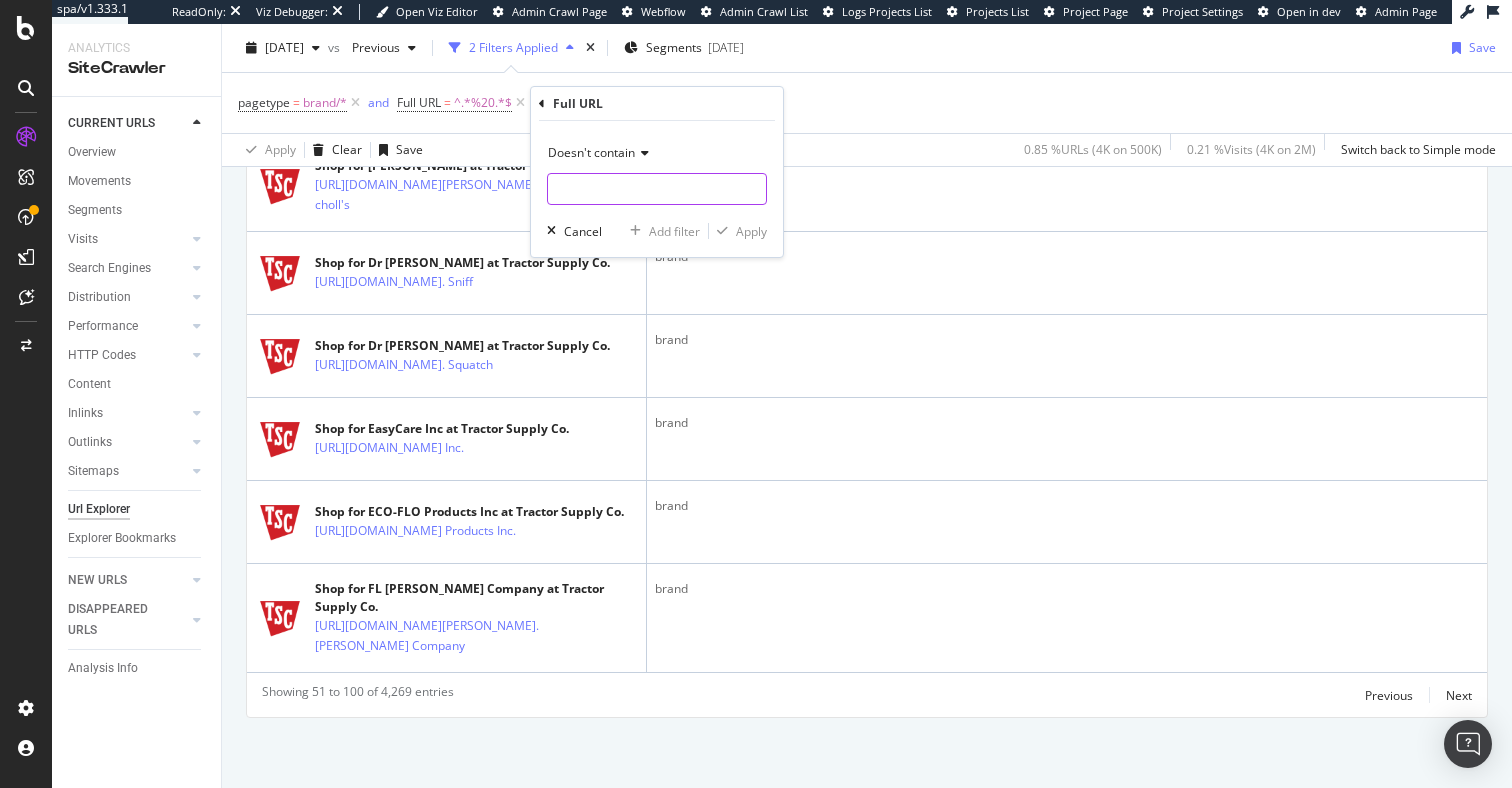 click at bounding box center (657, 189) 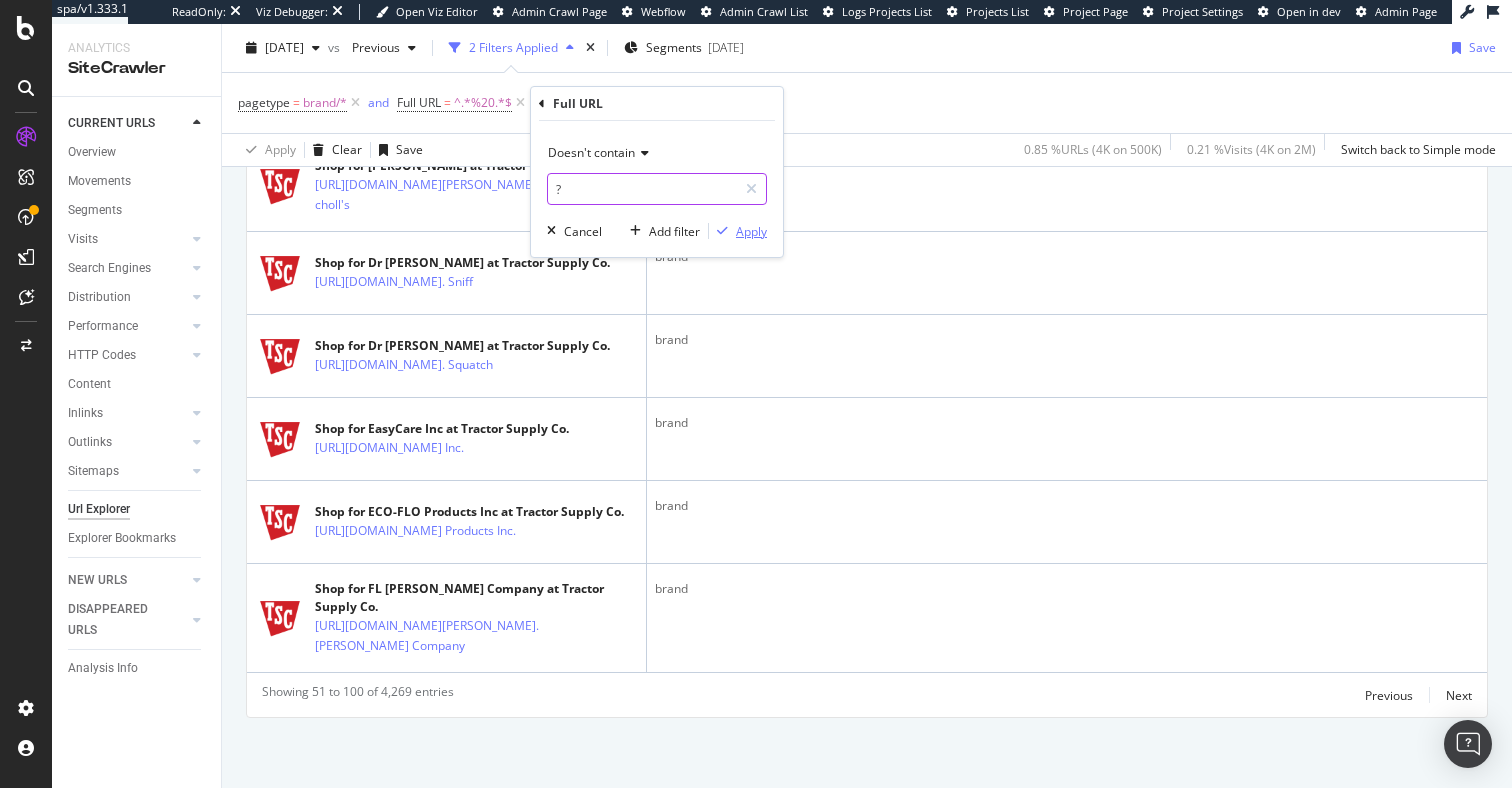 type on "?" 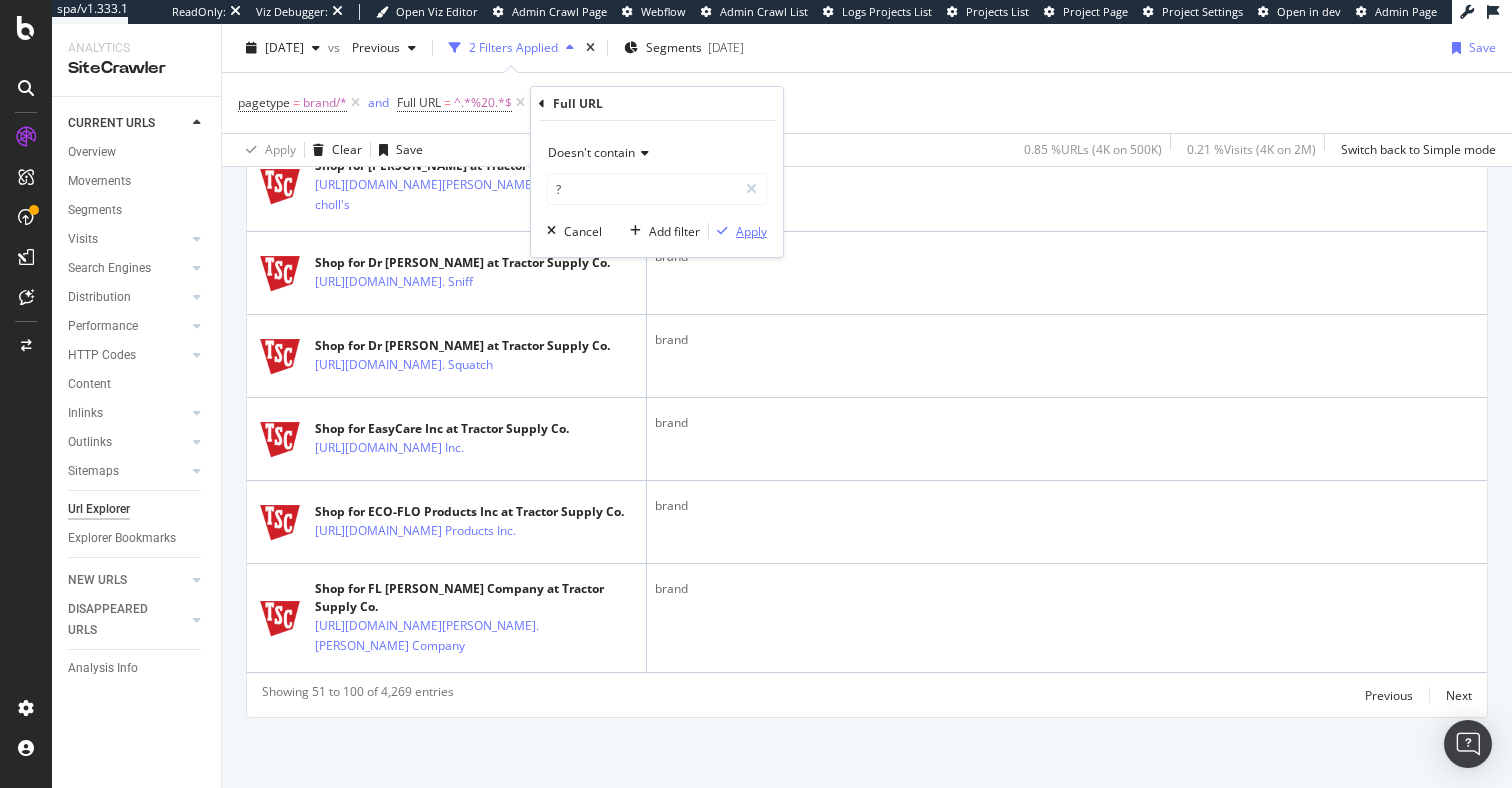 click on "Apply" at bounding box center [751, 231] 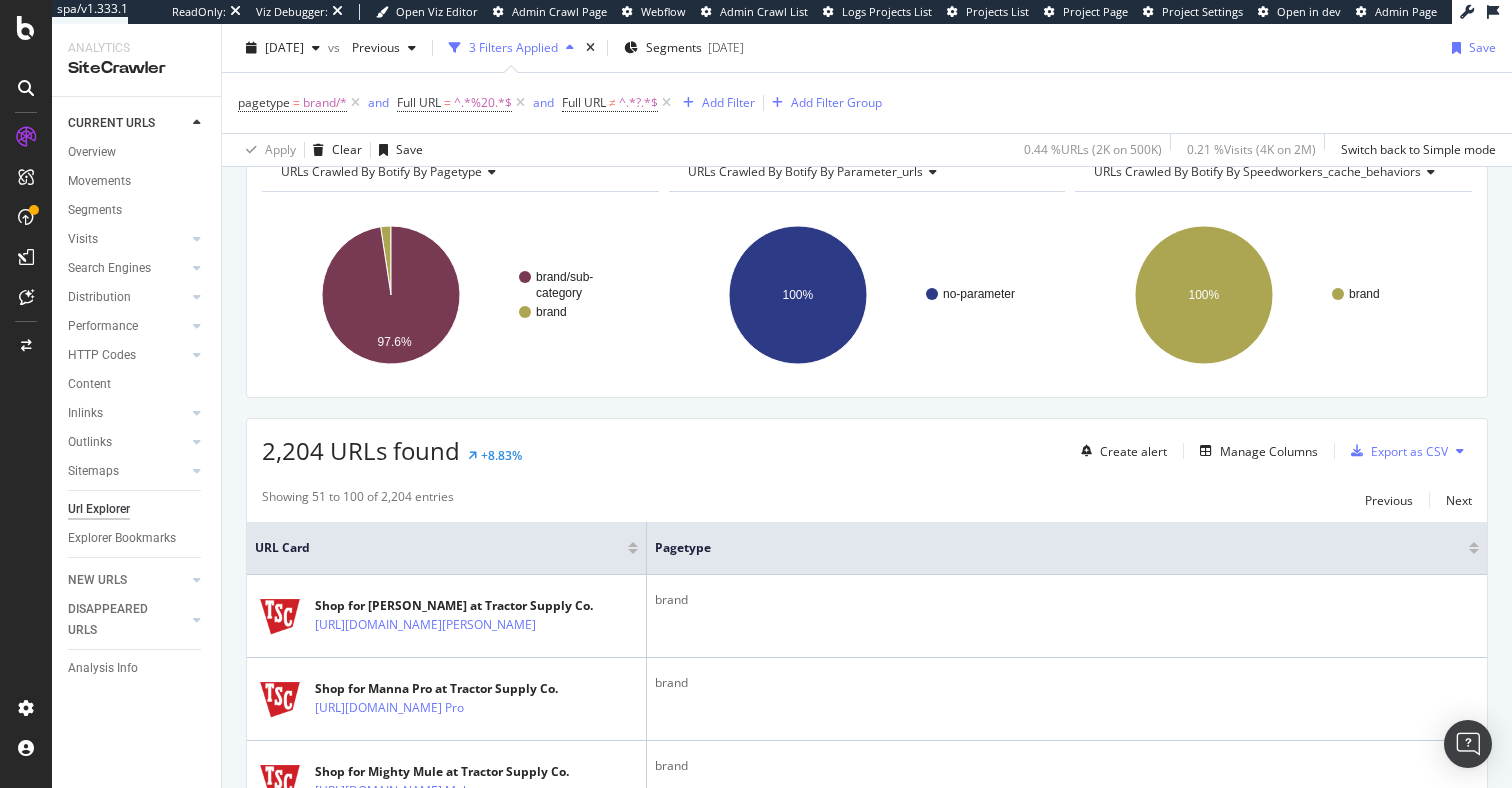 scroll, scrollTop: 5065, scrollLeft: 0, axis: vertical 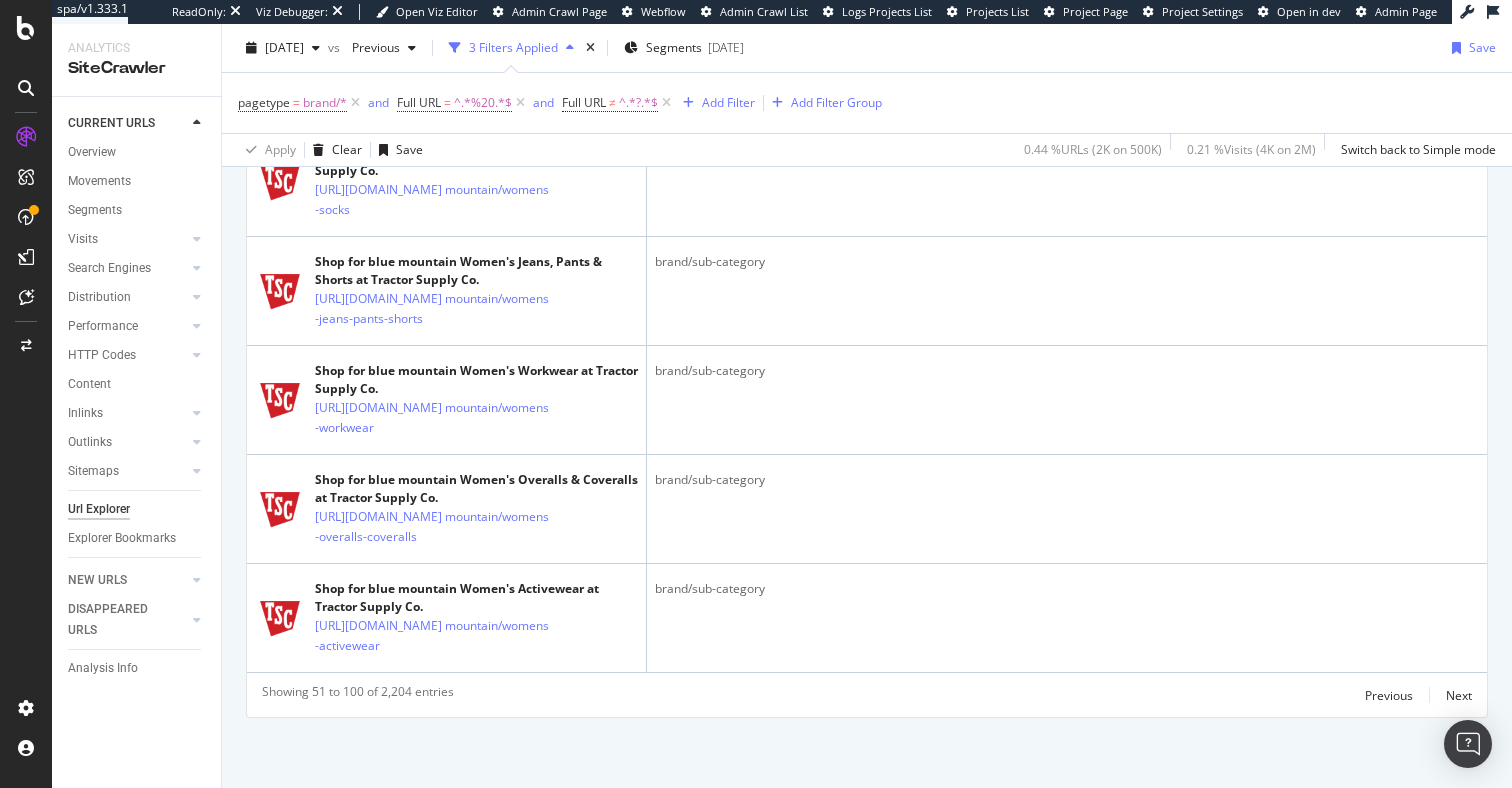 click at bounding box center [565, -18] 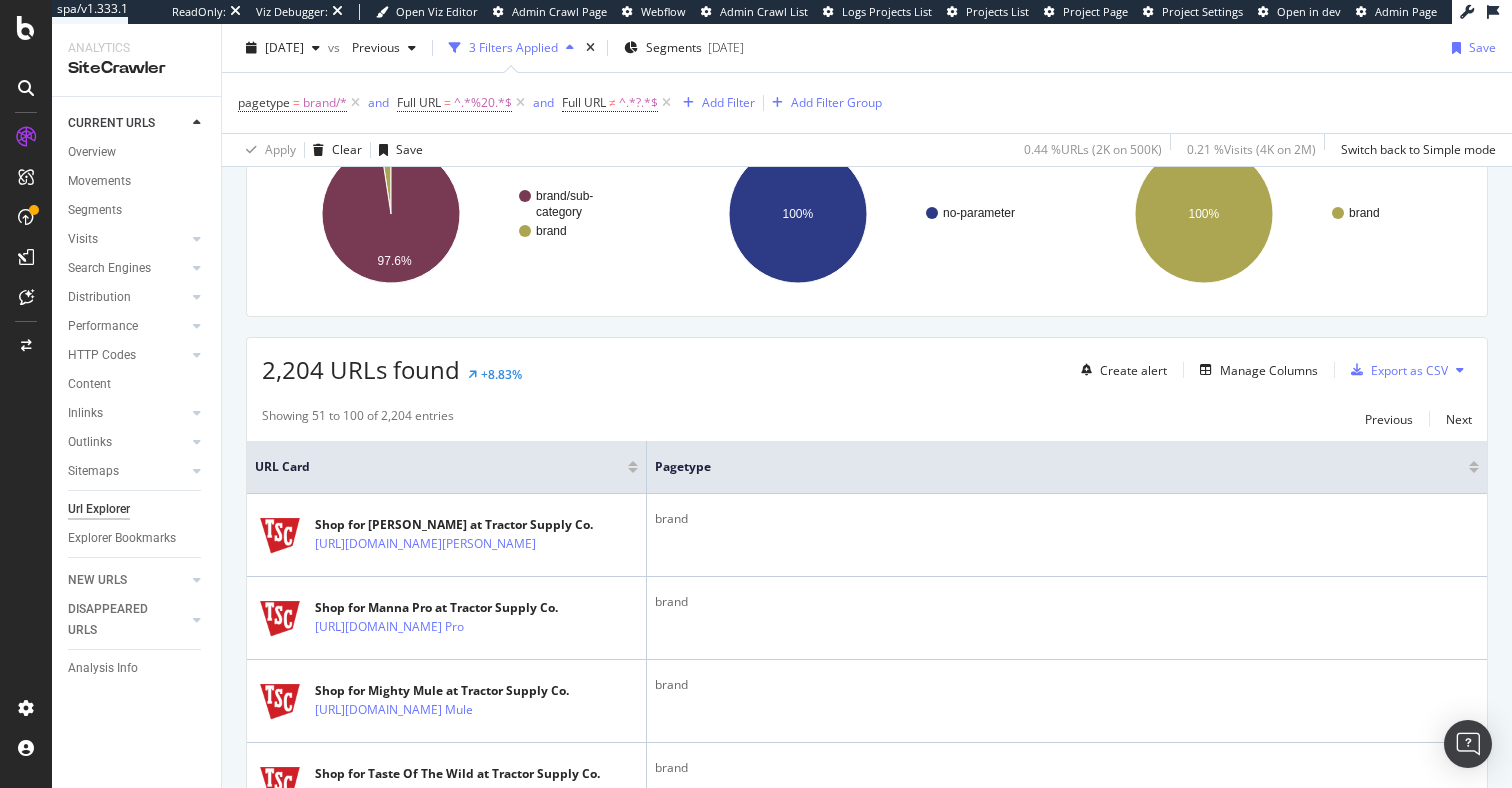 scroll, scrollTop: 0, scrollLeft: 0, axis: both 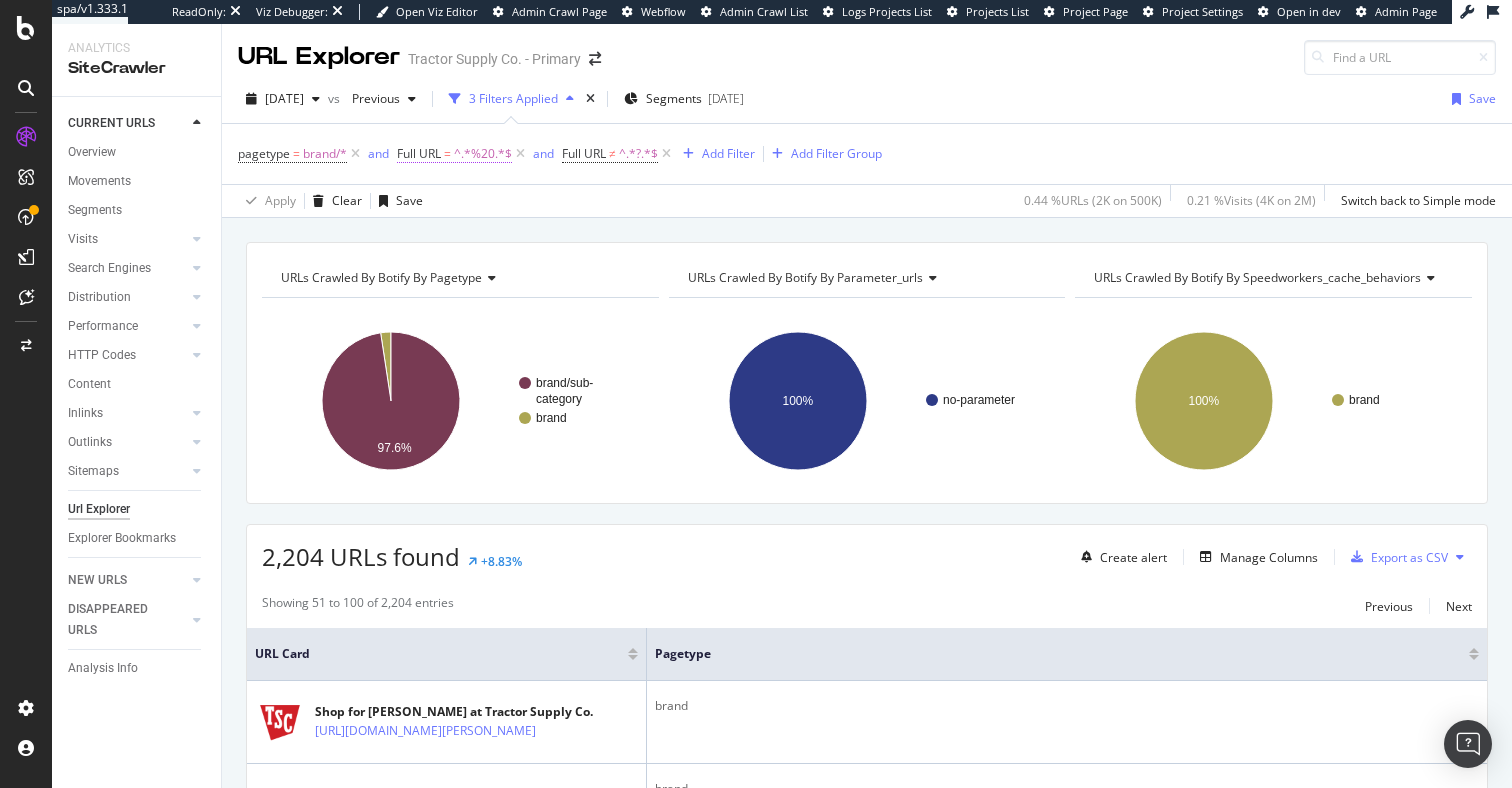 click on "^.*%20.*$" at bounding box center [483, 154] 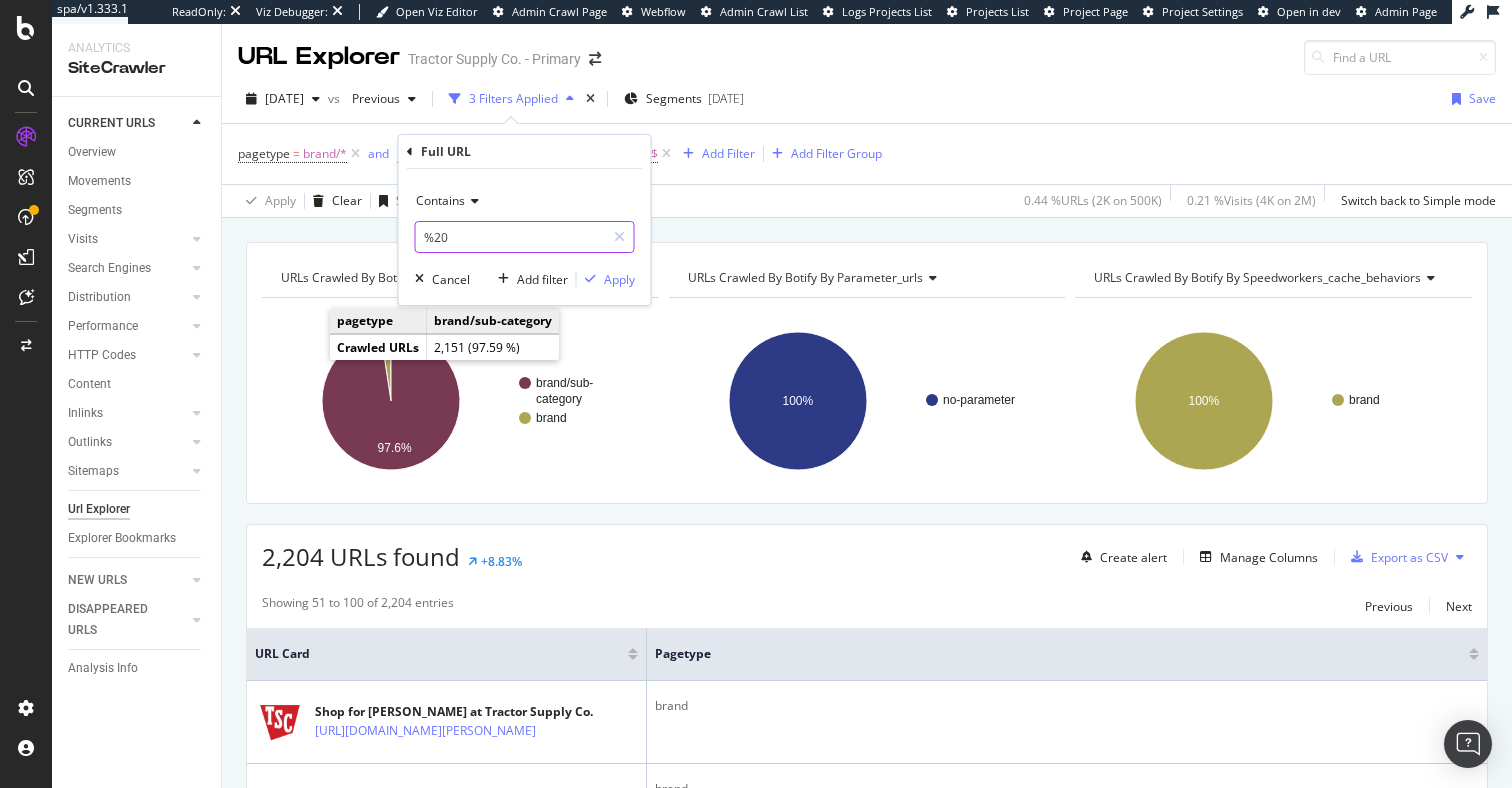 click on "%20" at bounding box center (510, 237) 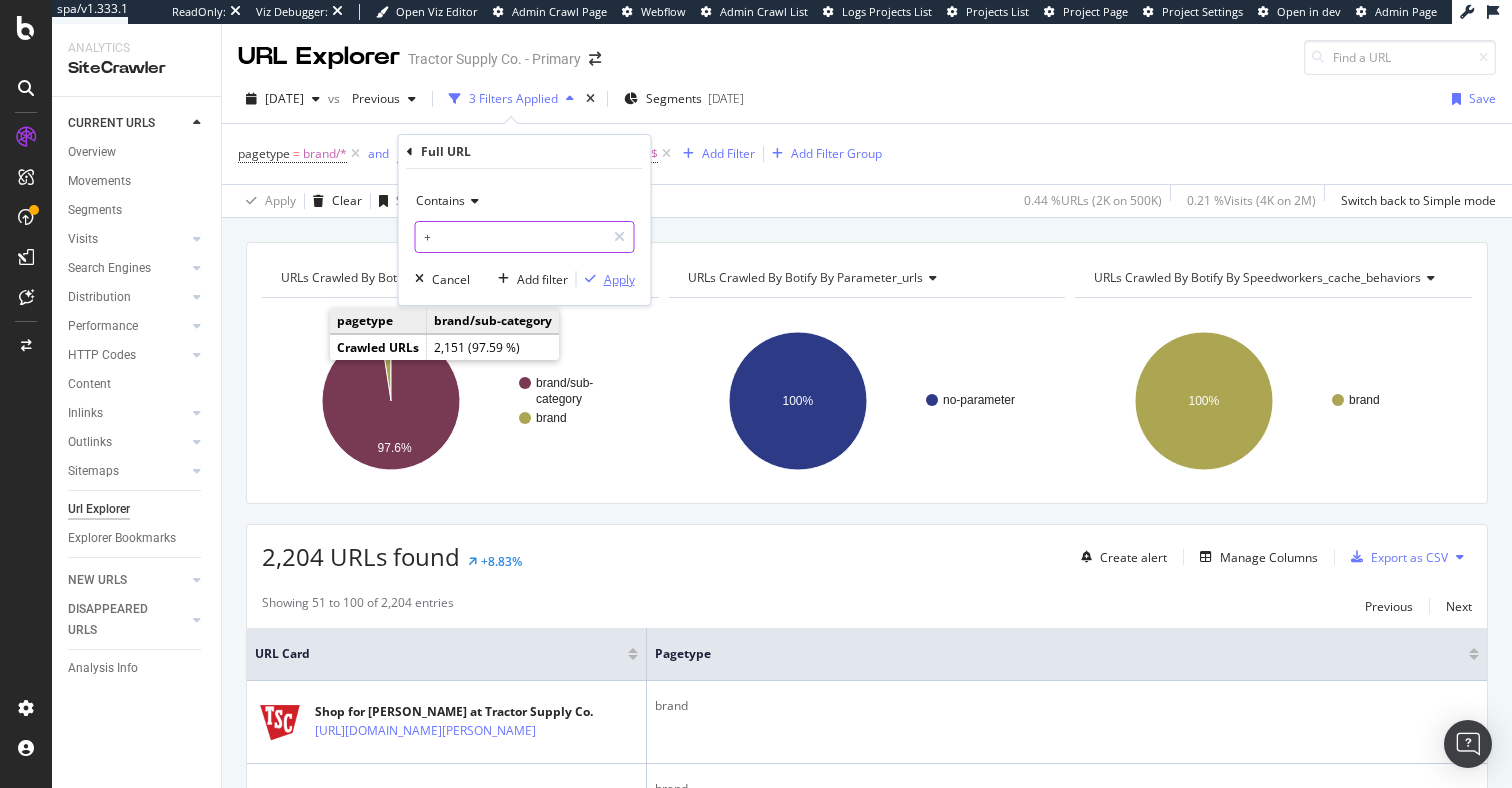 type on "+" 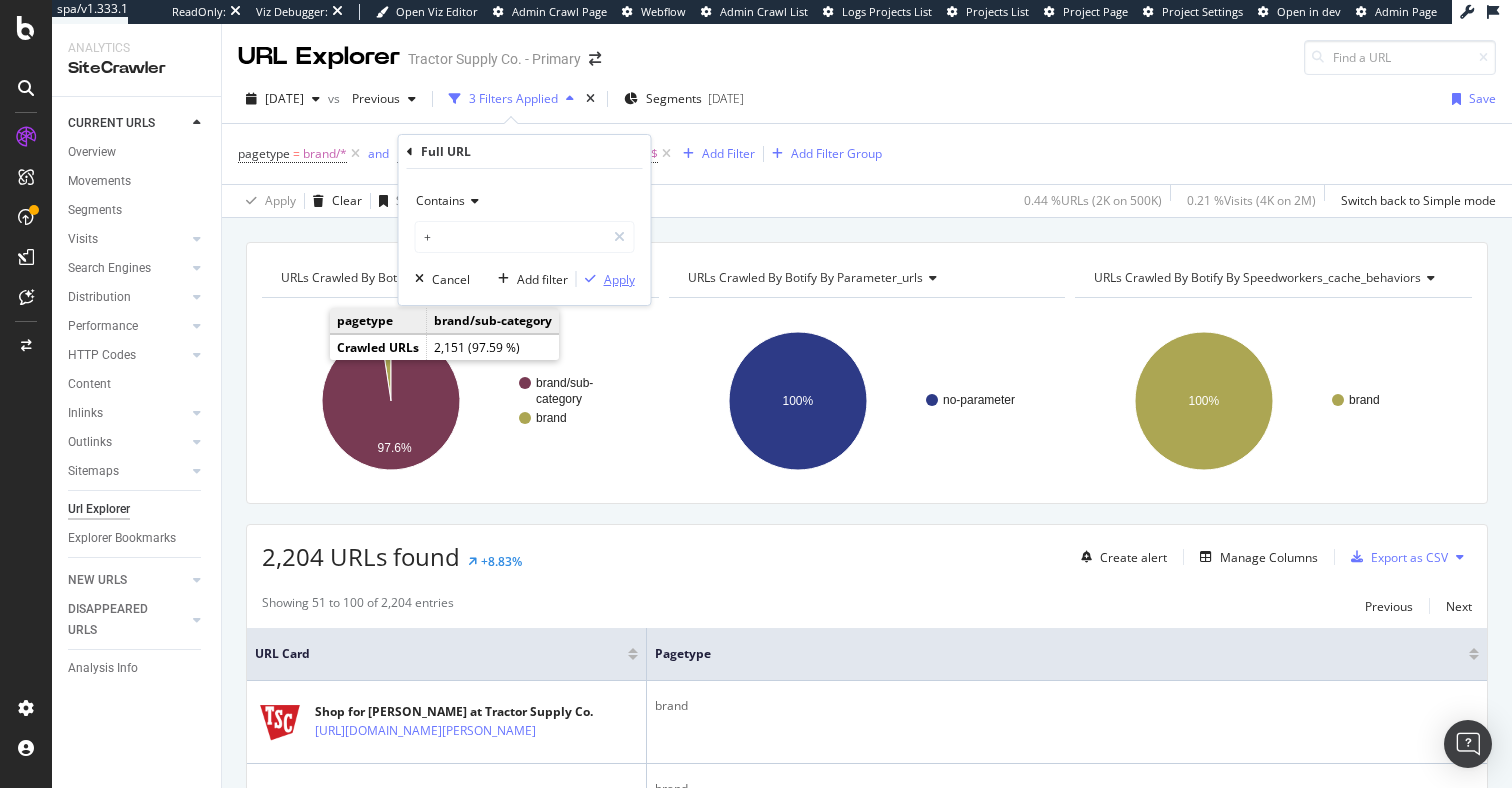 click on "Apply" at bounding box center (619, 279) 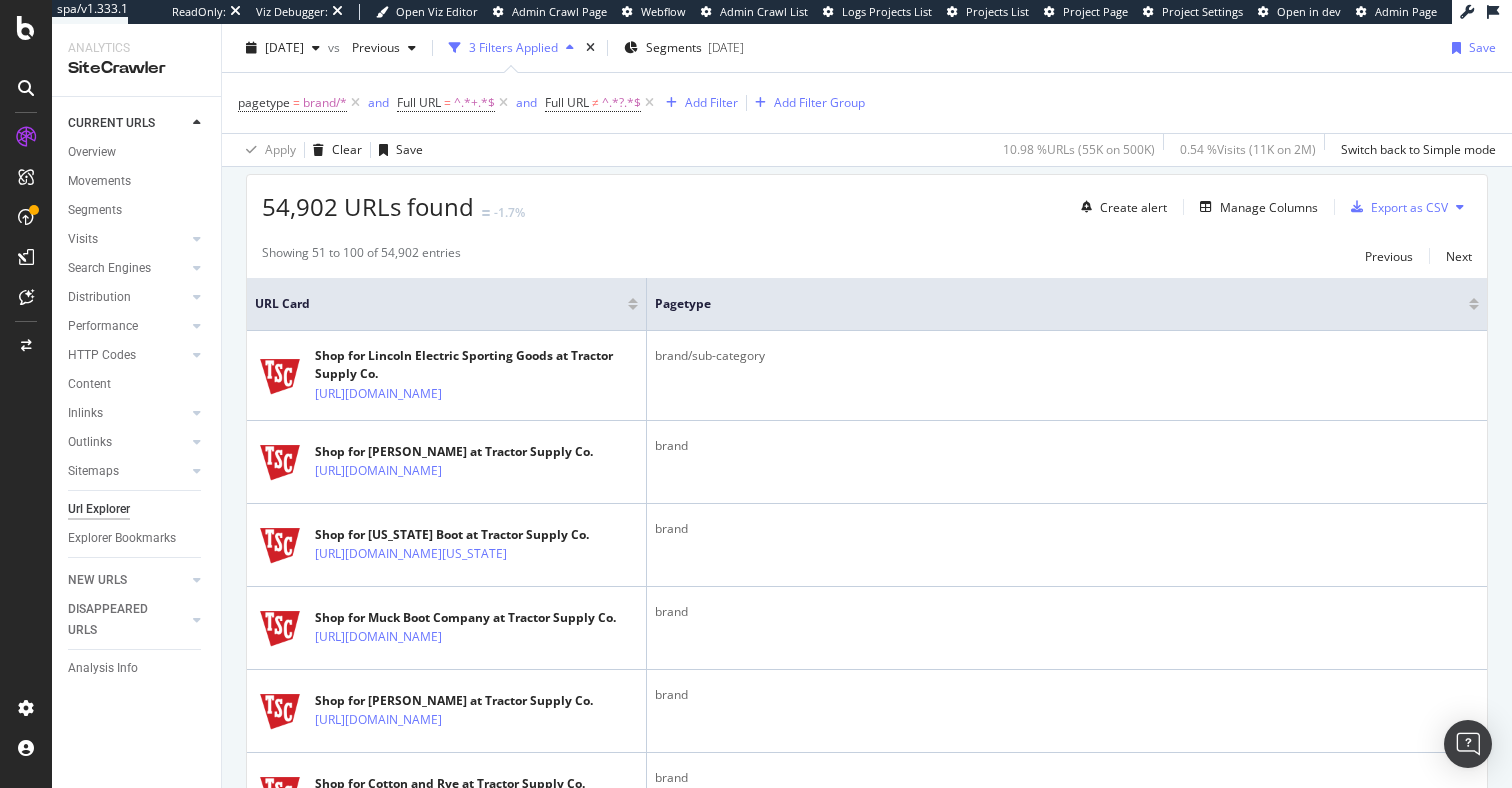 scroll, scrollTop: 473, scrollLeft: 0, axis: vertical 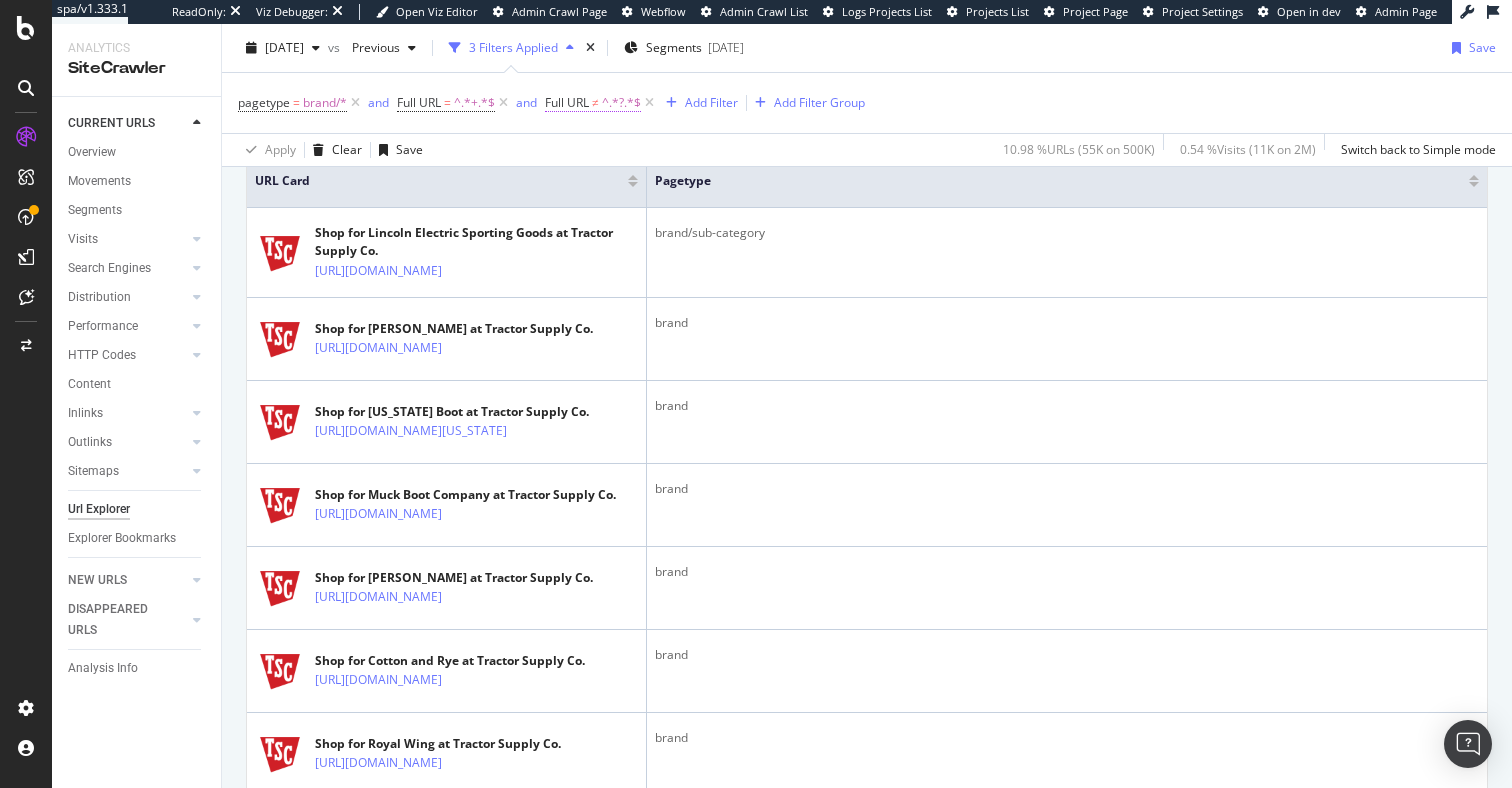 click on "^.*?.*$" at bounding box center [621, 103] 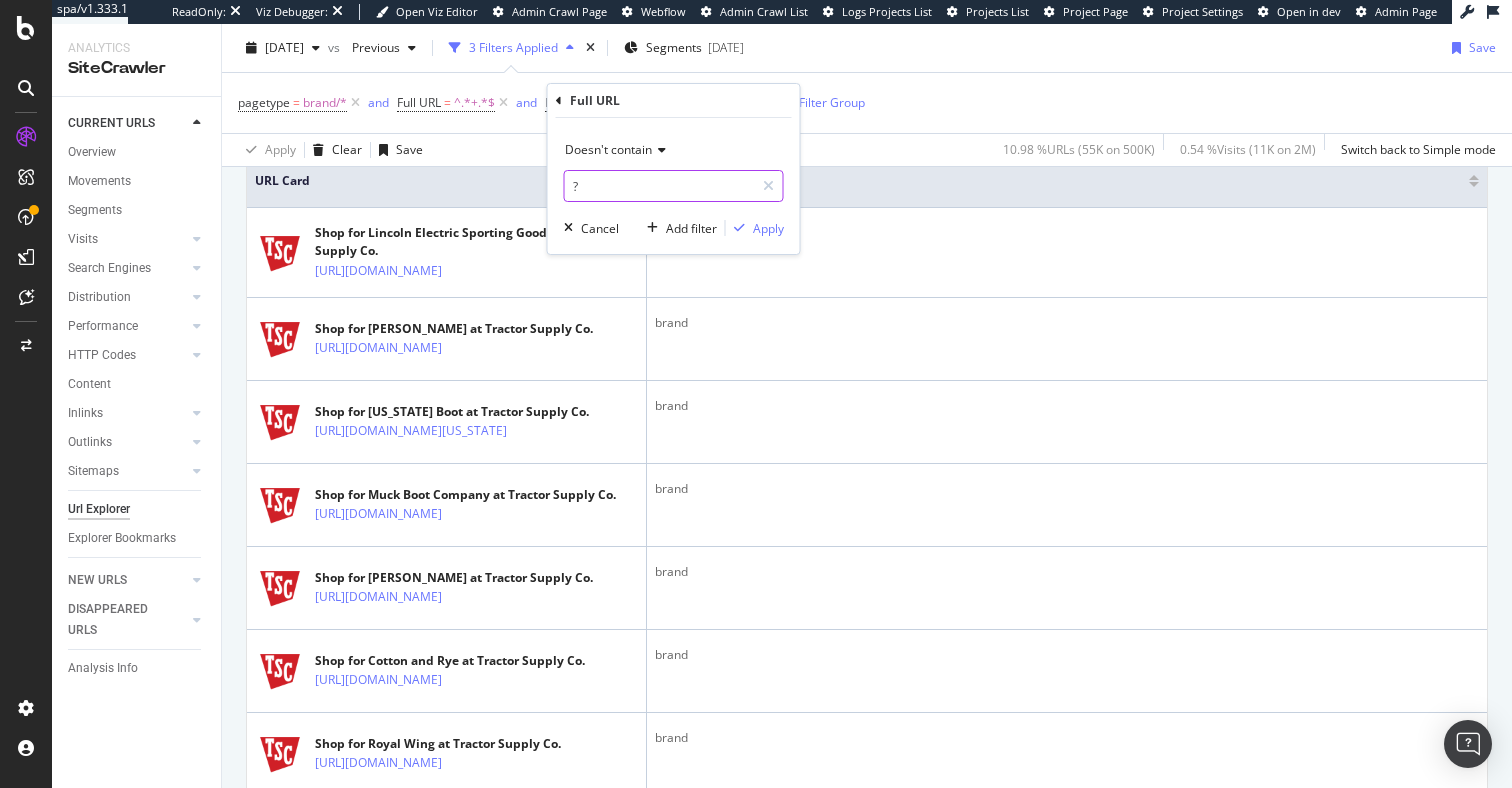 click on "?" at bounding box center (659, 186) 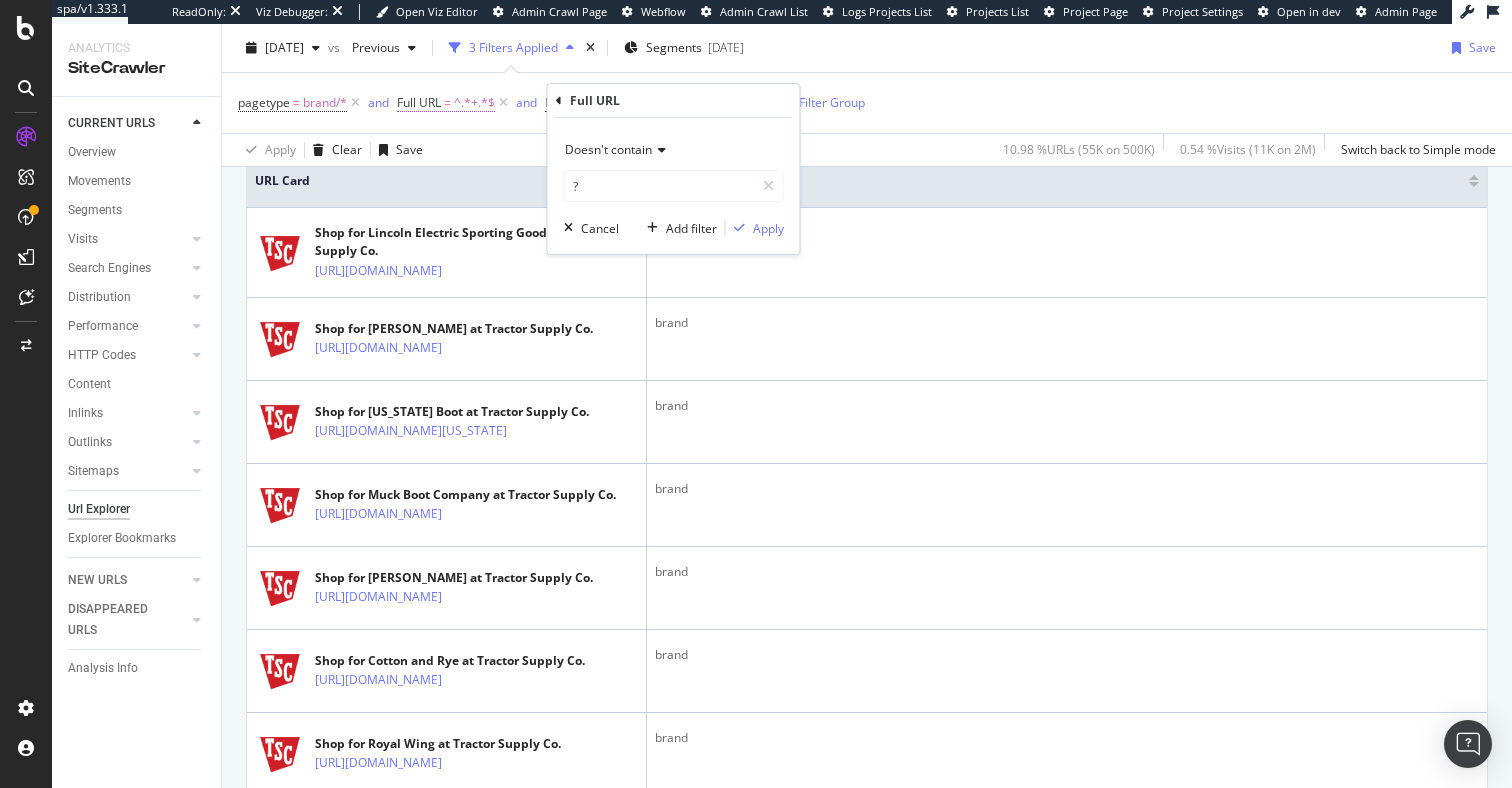 click on "=" at bounding box center (447, 102) 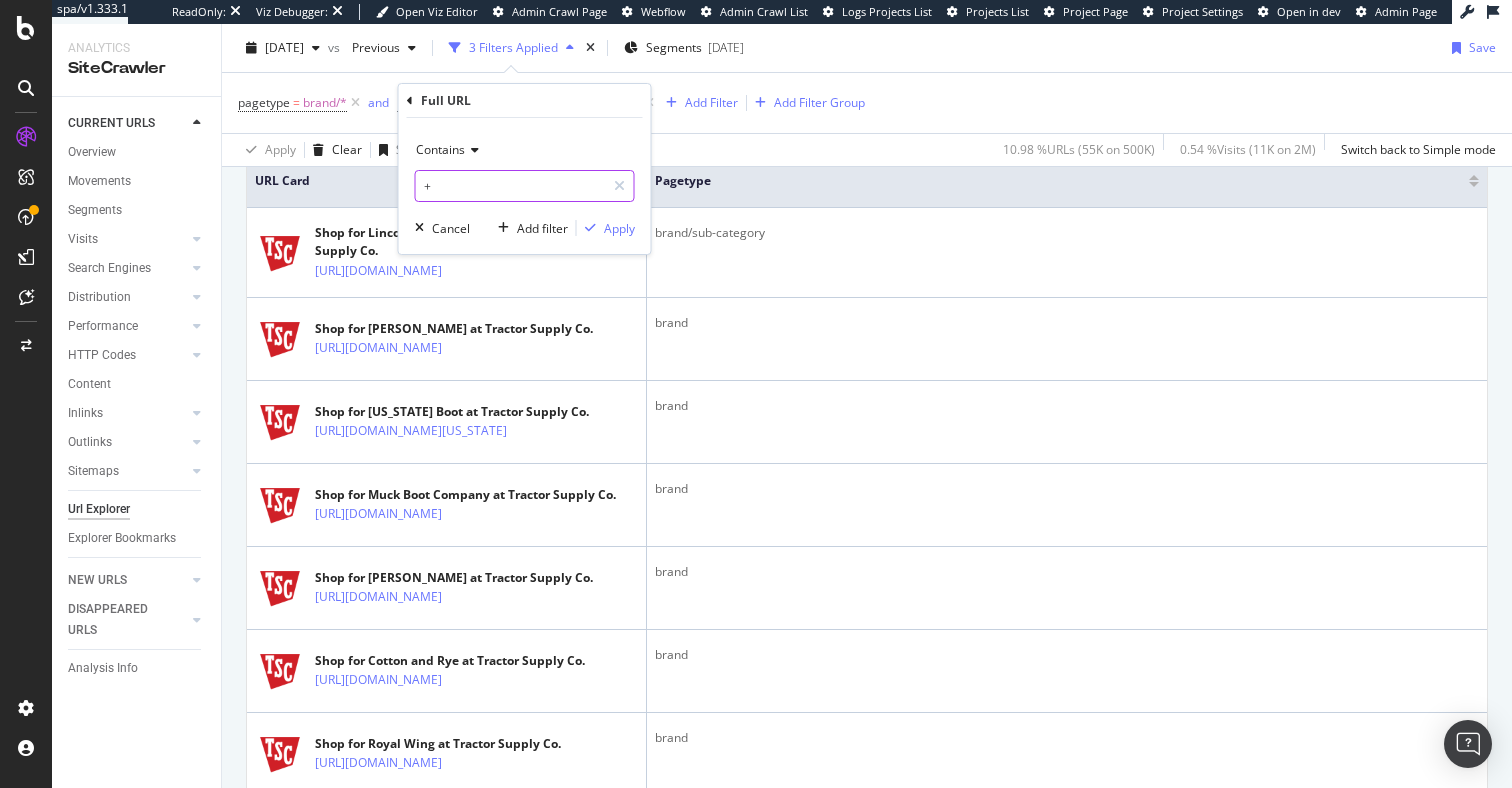 click on "+" at bounding box center [510, 186] 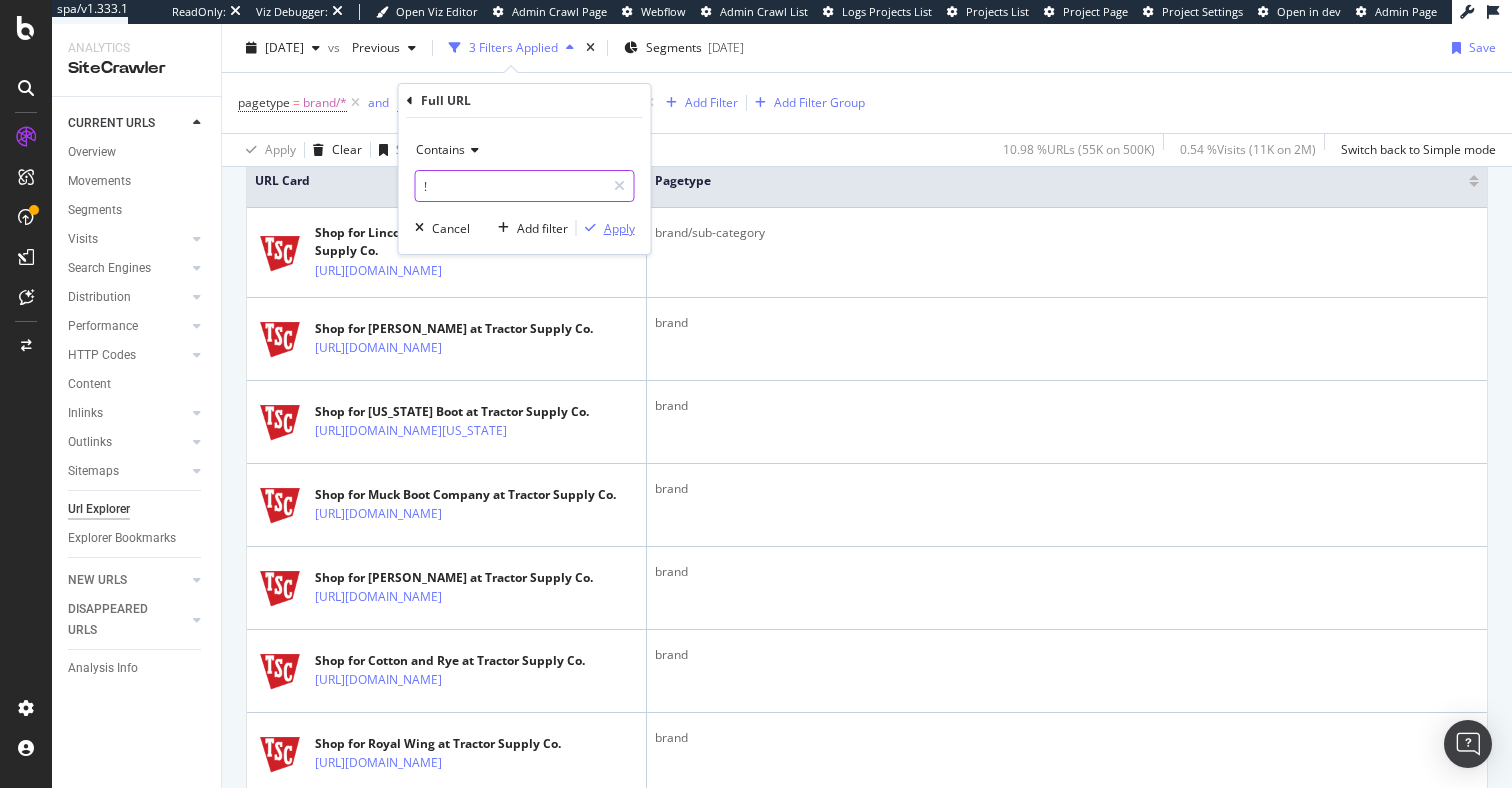 type on "!" 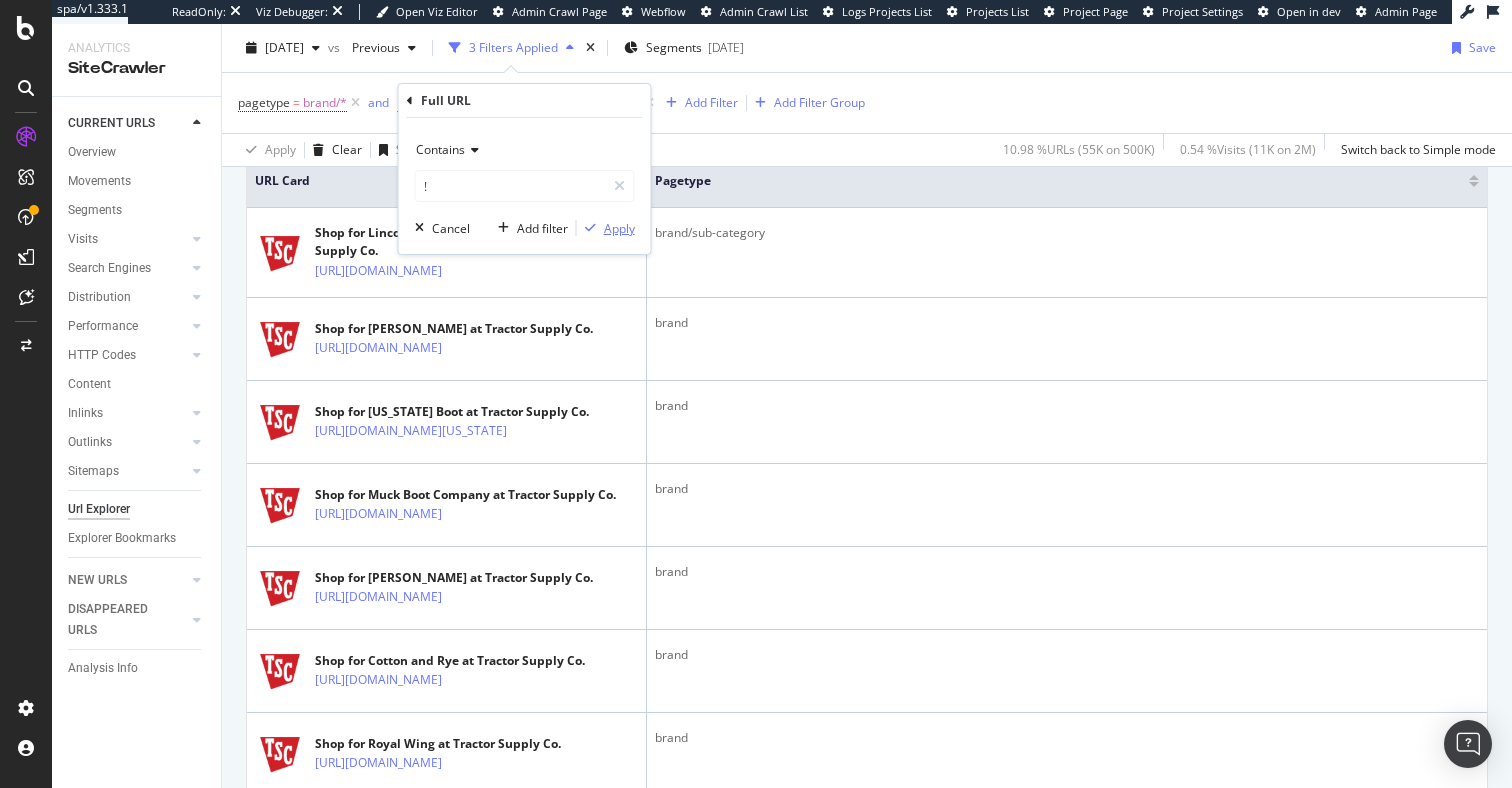click on "Apply" at bounding box center [619, 228] 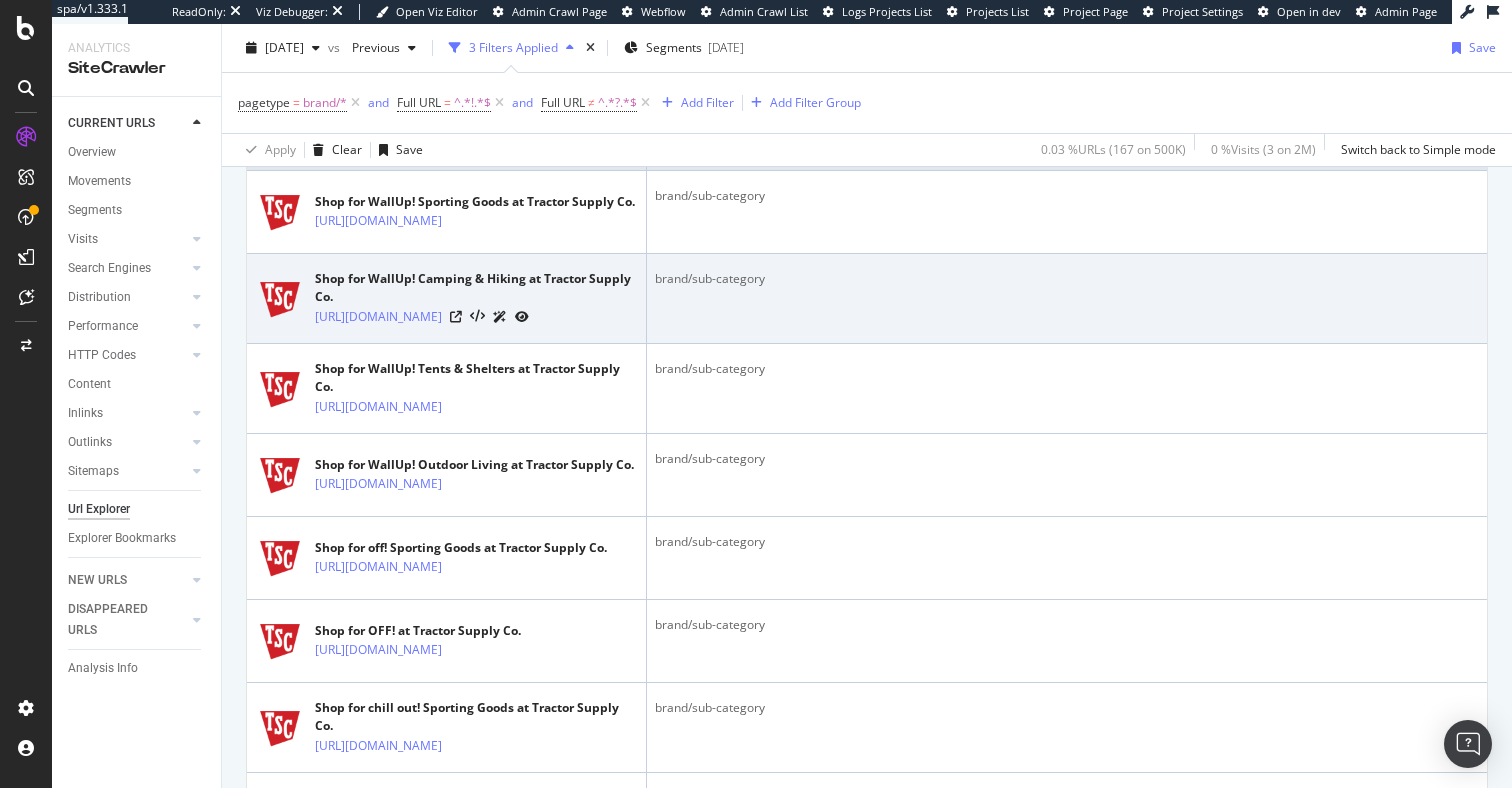 scroll, scrollTop: 512, scrollLeft: 0, axis: vertical 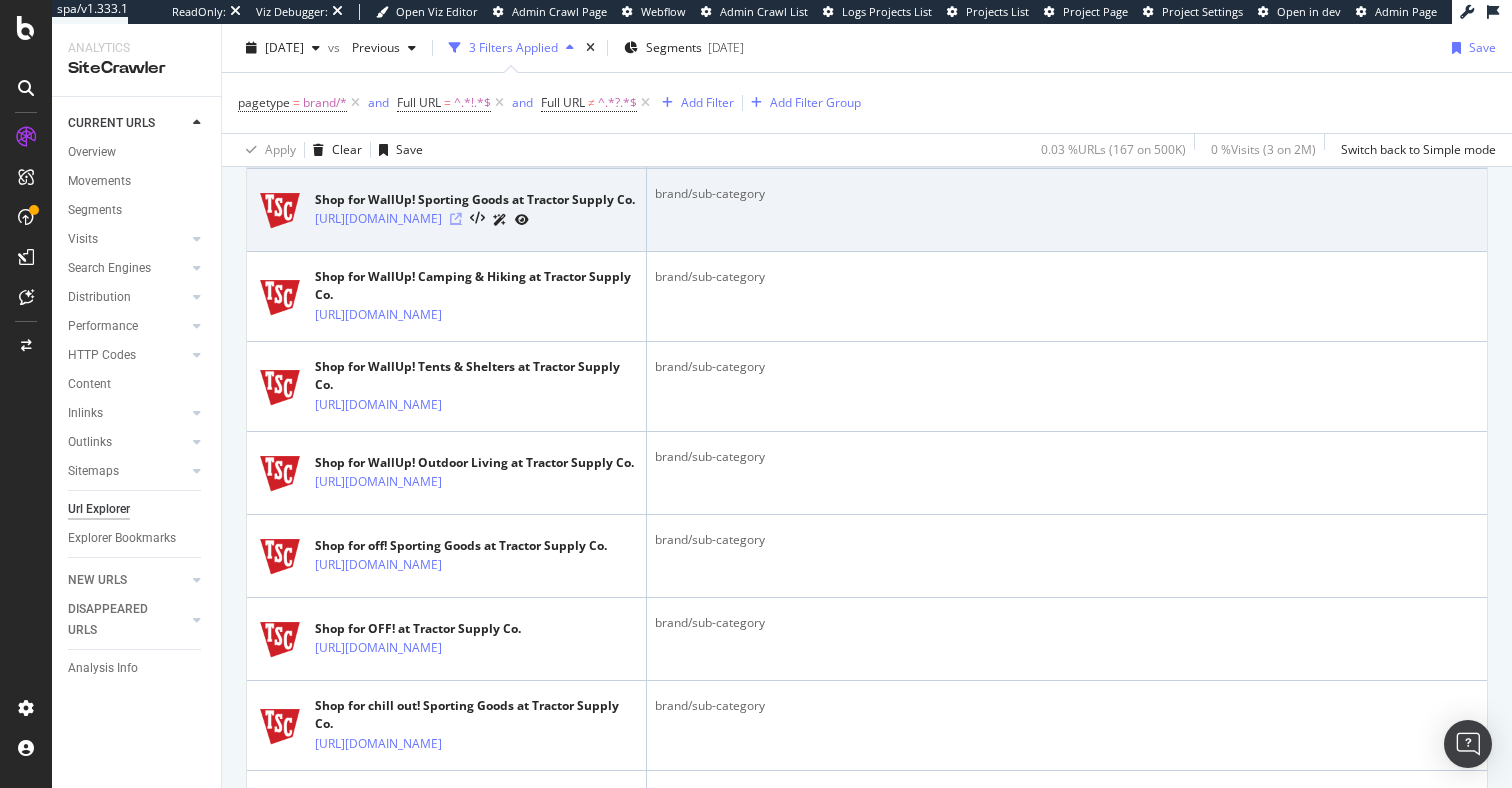 click at bounding box center (456, 219) 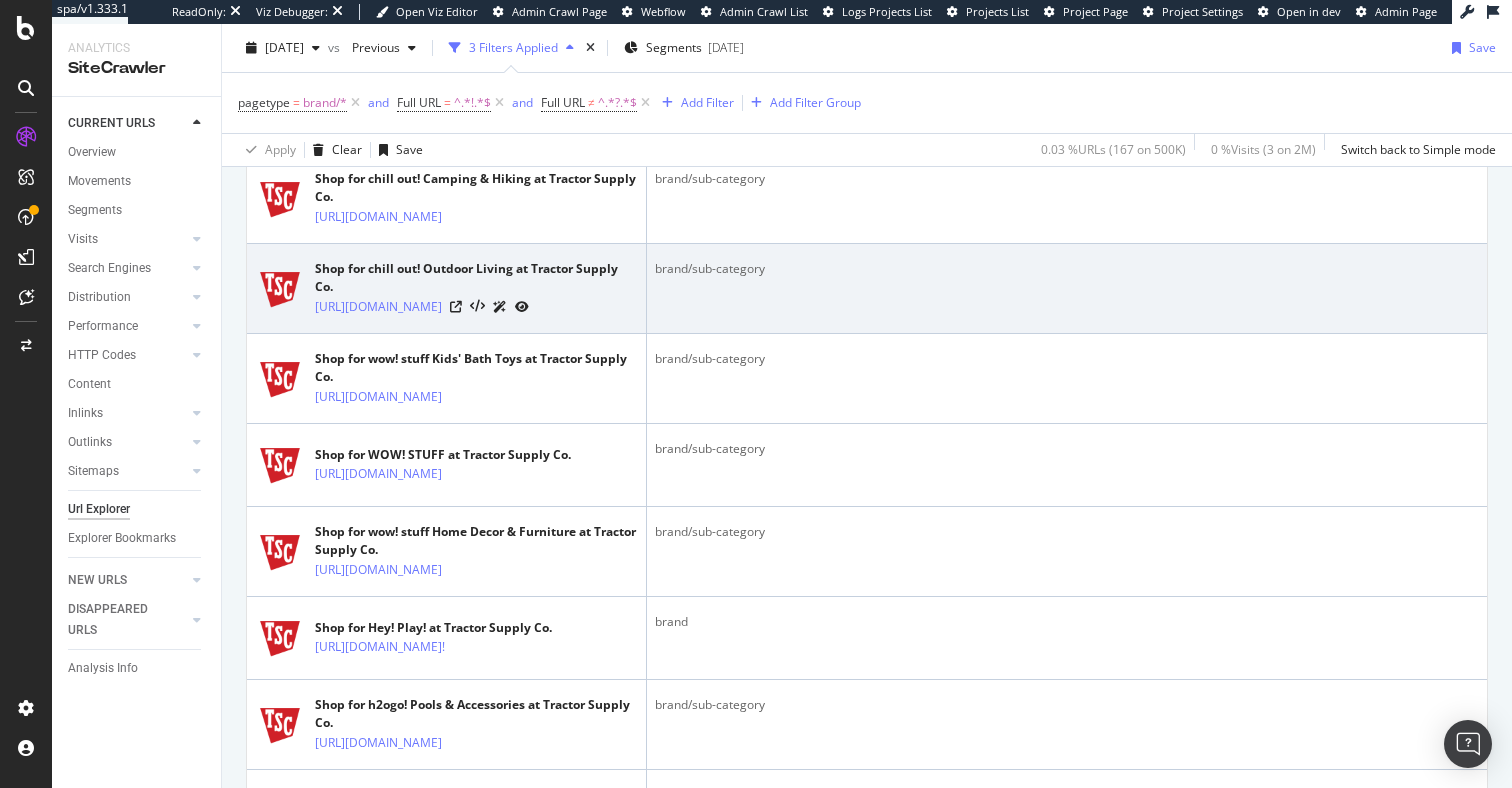 scroll, scrollTop: 1729, scrollLeft: 0, axis: vertical 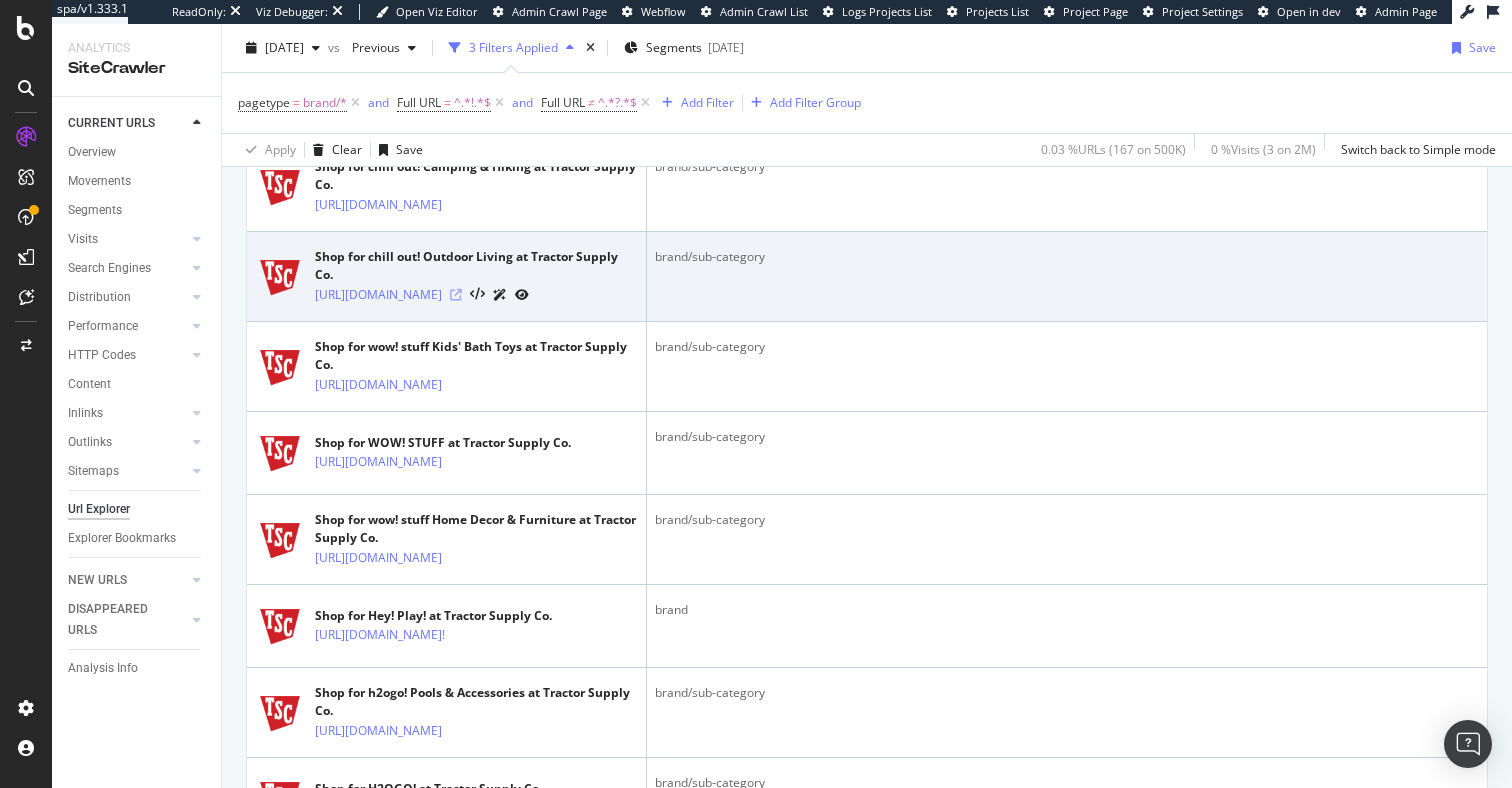 click at bounding box center (456, 295) 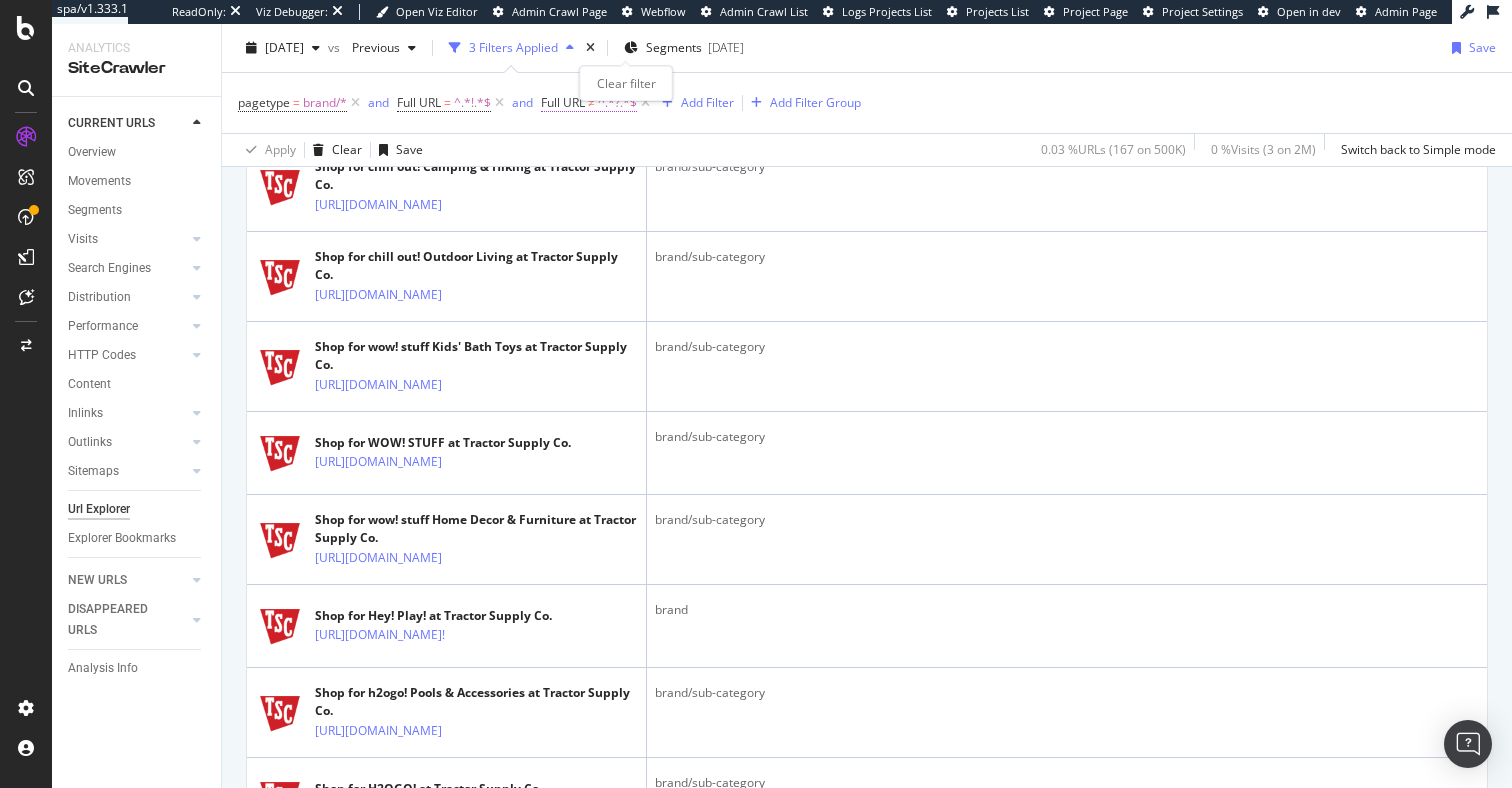 click on "Full URL   ≠     ^.*?.*$" at bounding box center (589, 103) 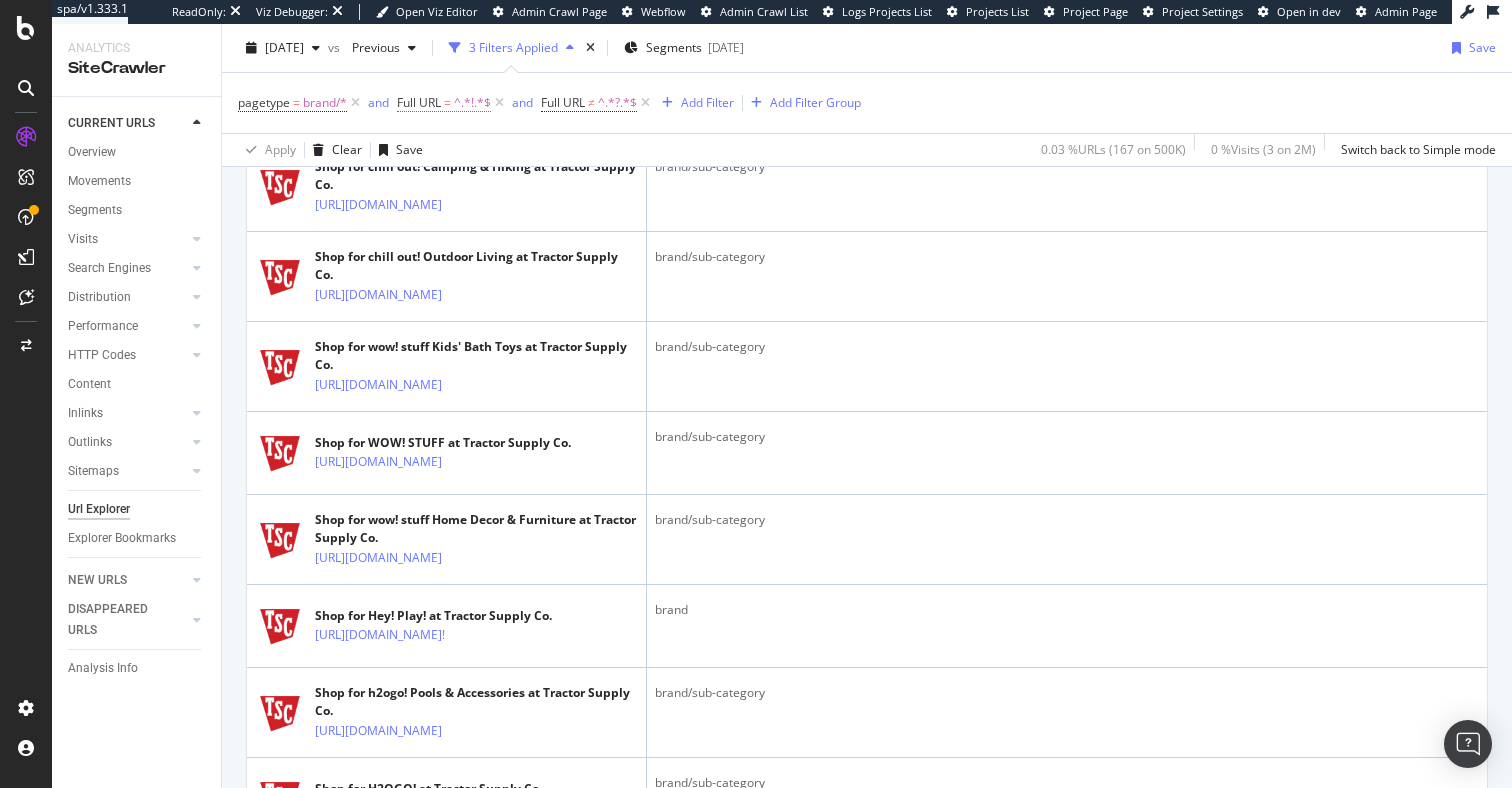 click on "^.*!.*$" at bounding box center [472, 103] 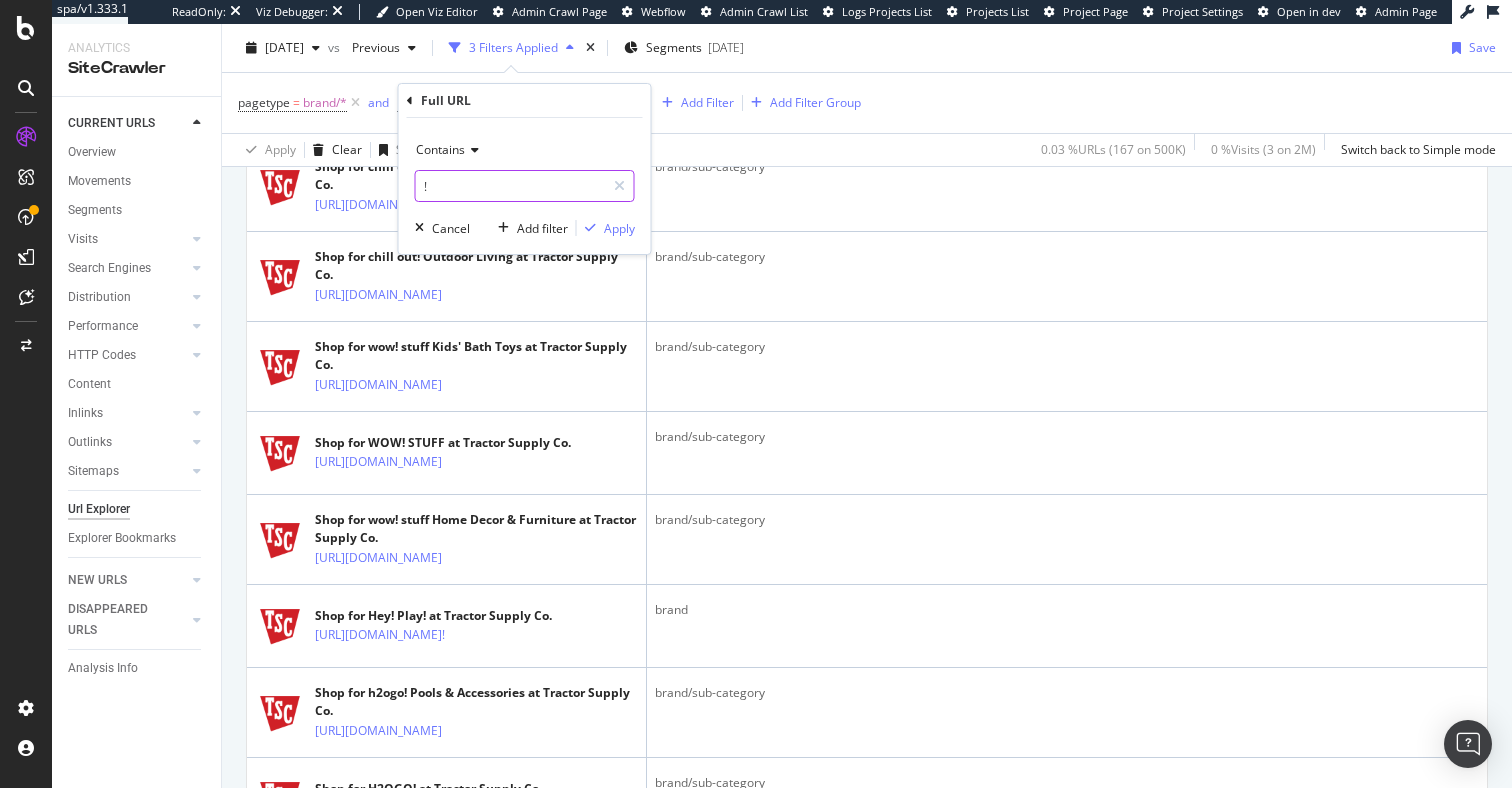 click on "!" at bounding box center (510, 186) 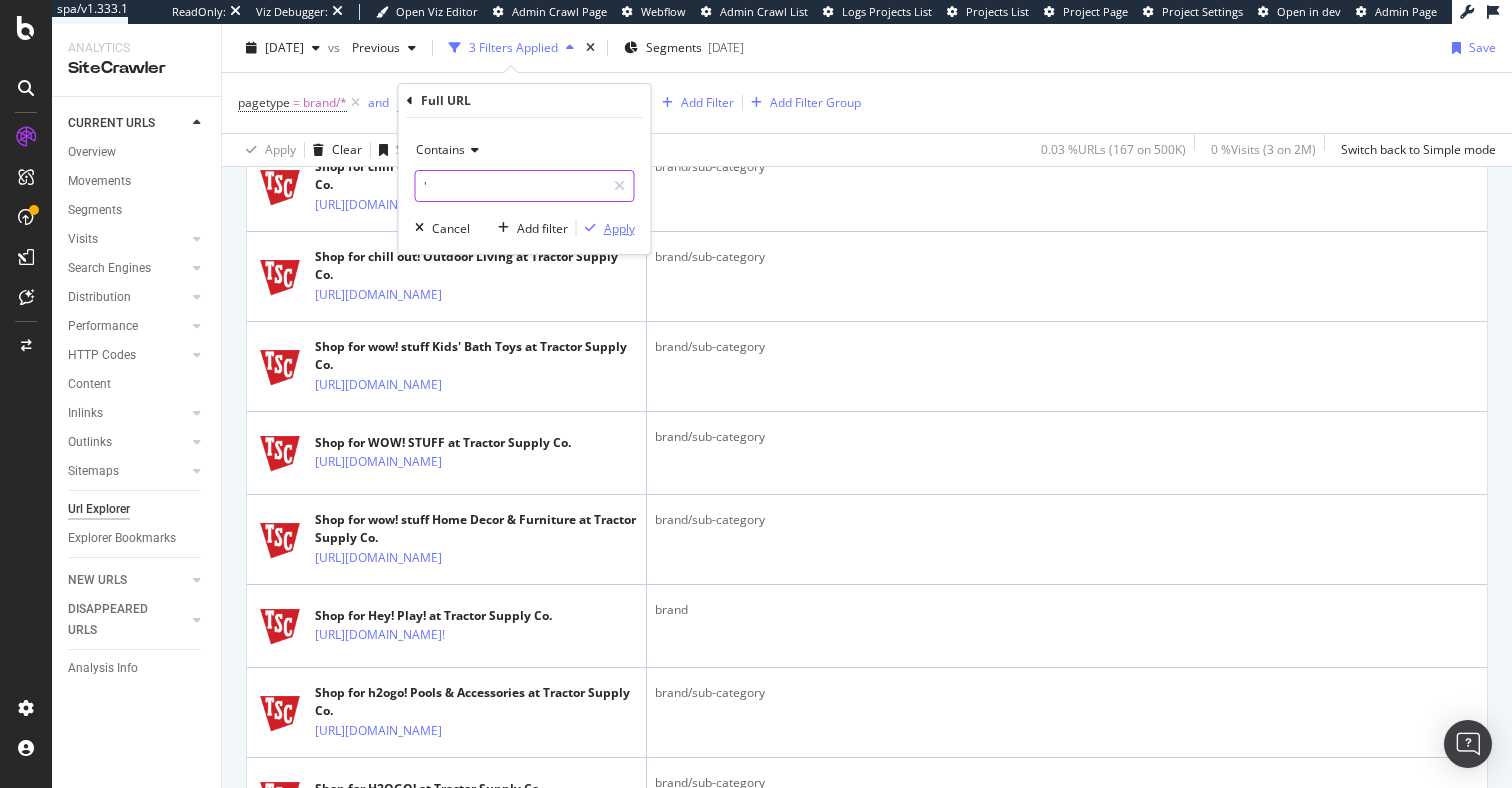 type on "'" 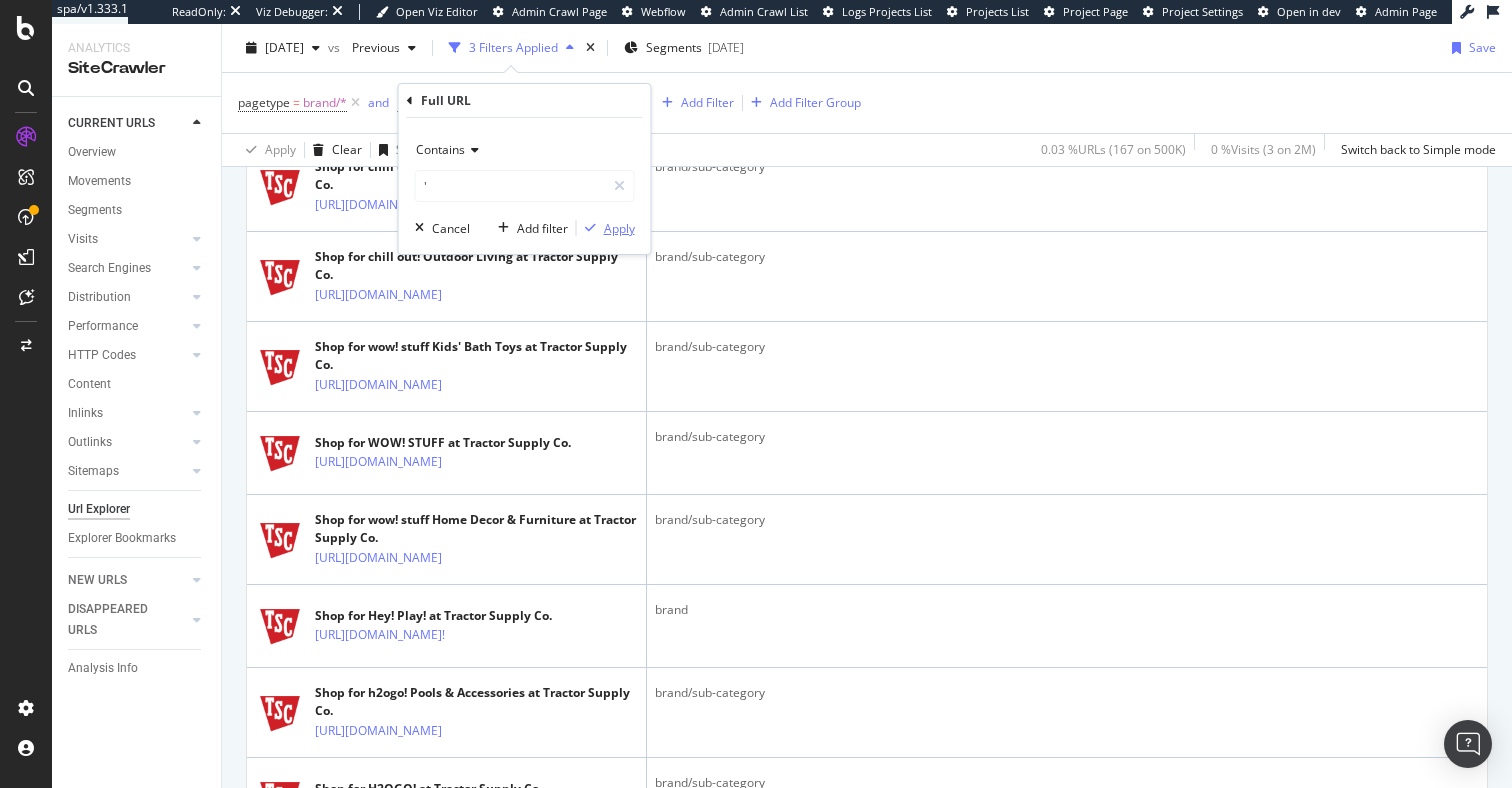 click on "Apply" at bounding box center (619, 228) 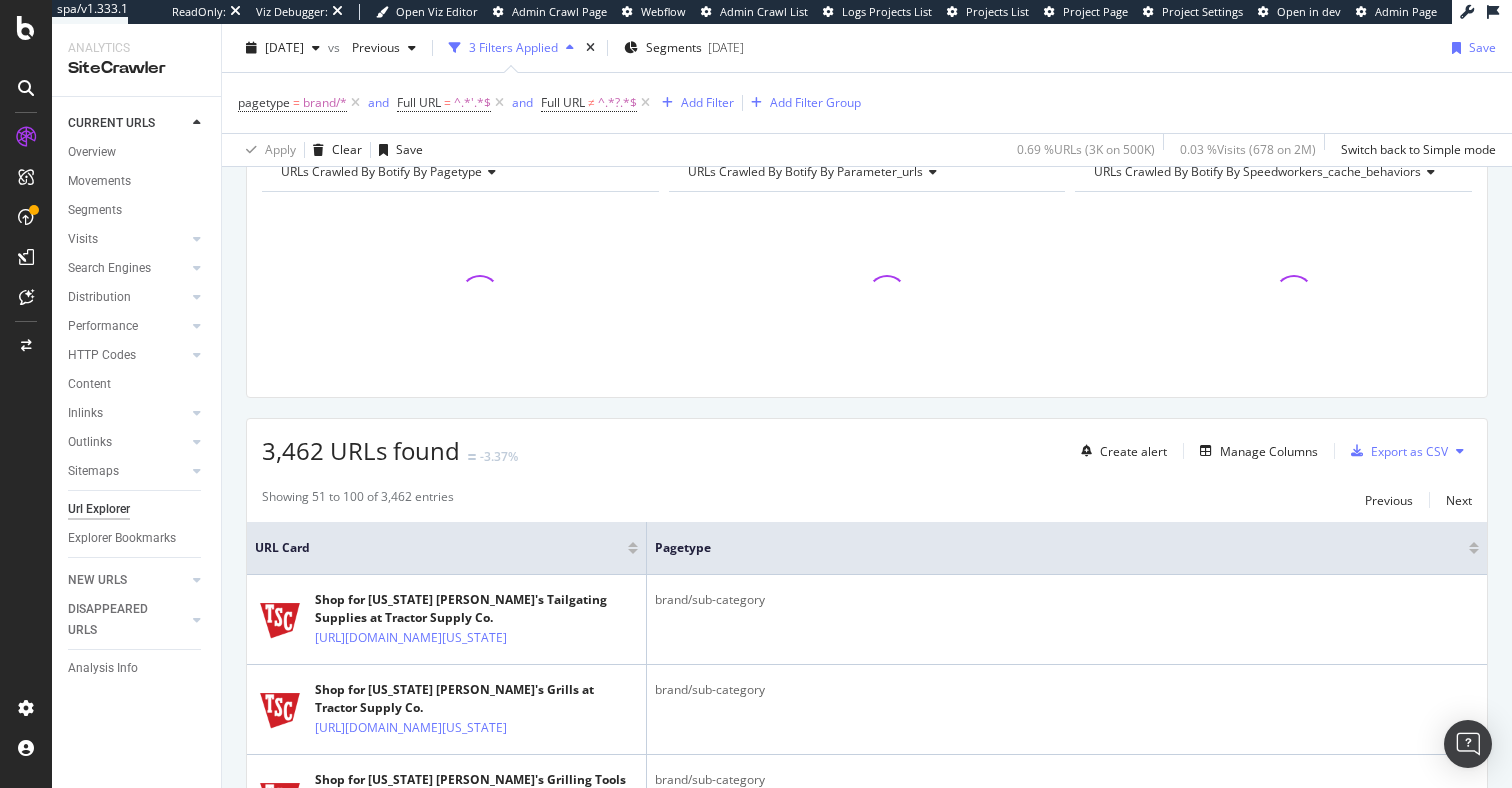 scroll, scrollTop: 1729, scrollLeft: 0, axis: vertical 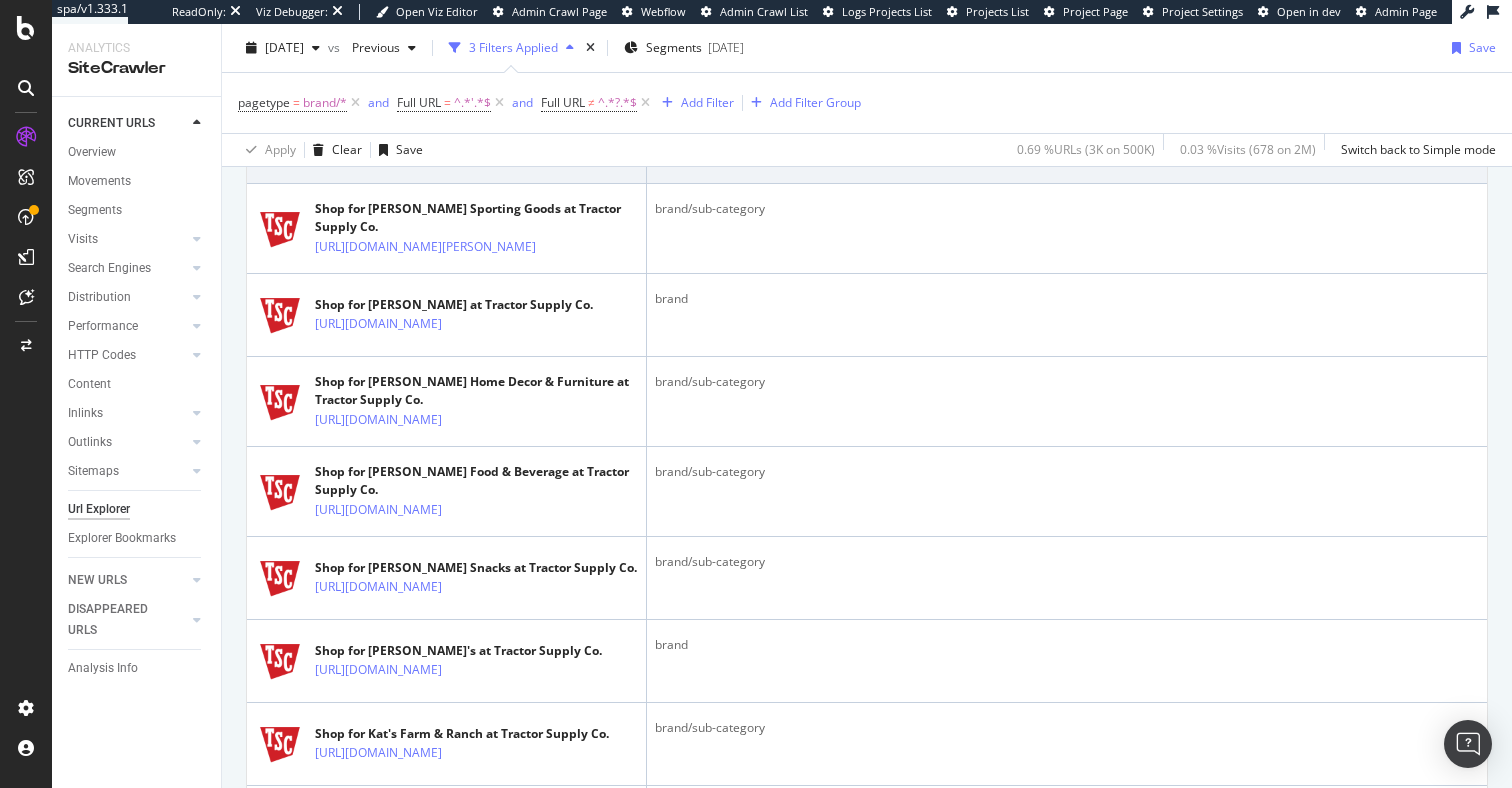click at bounding box center (550, 157) 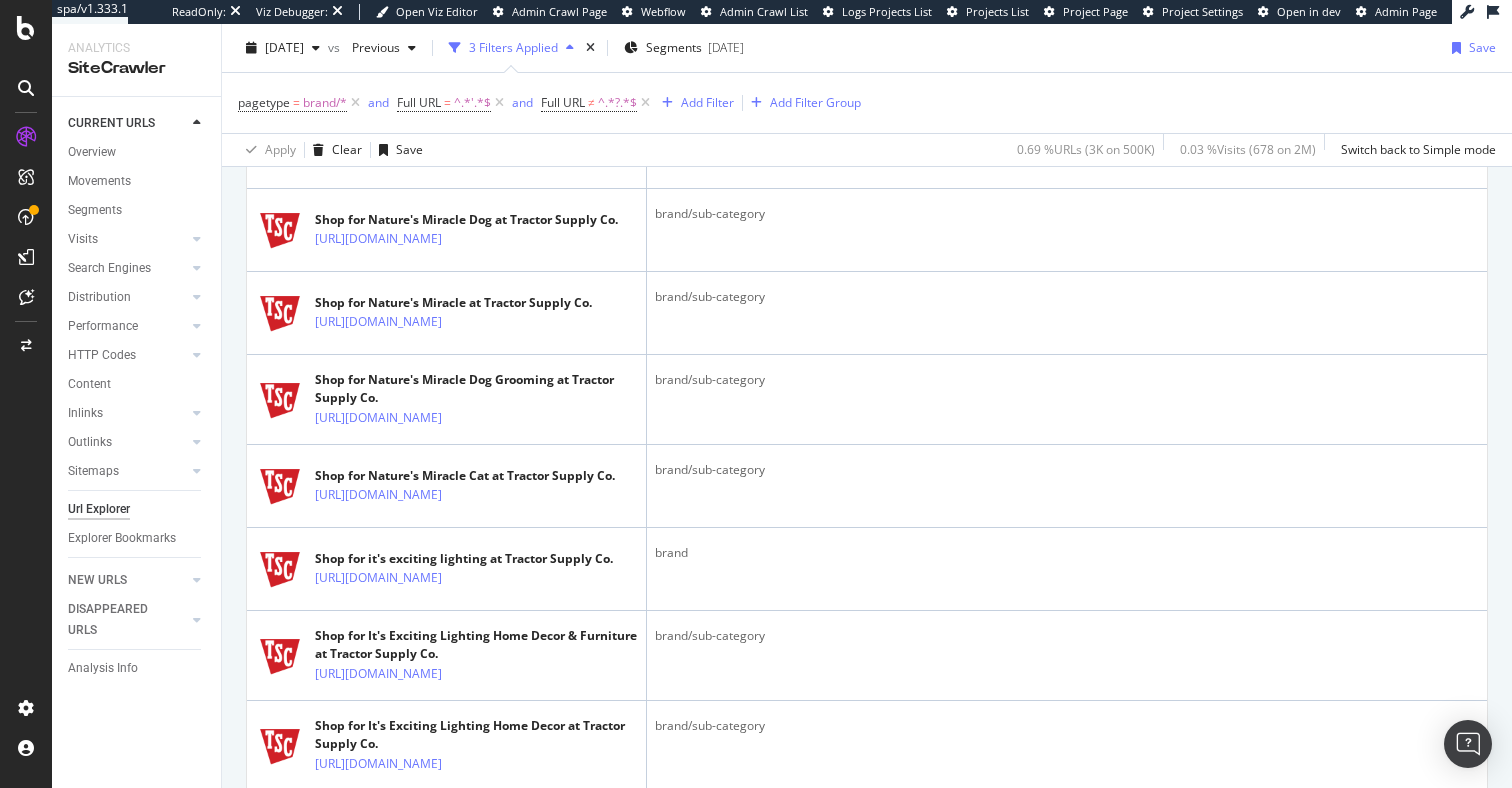 scroll, scrollTop: 2859, scrollLeft: 0, axis: vertical 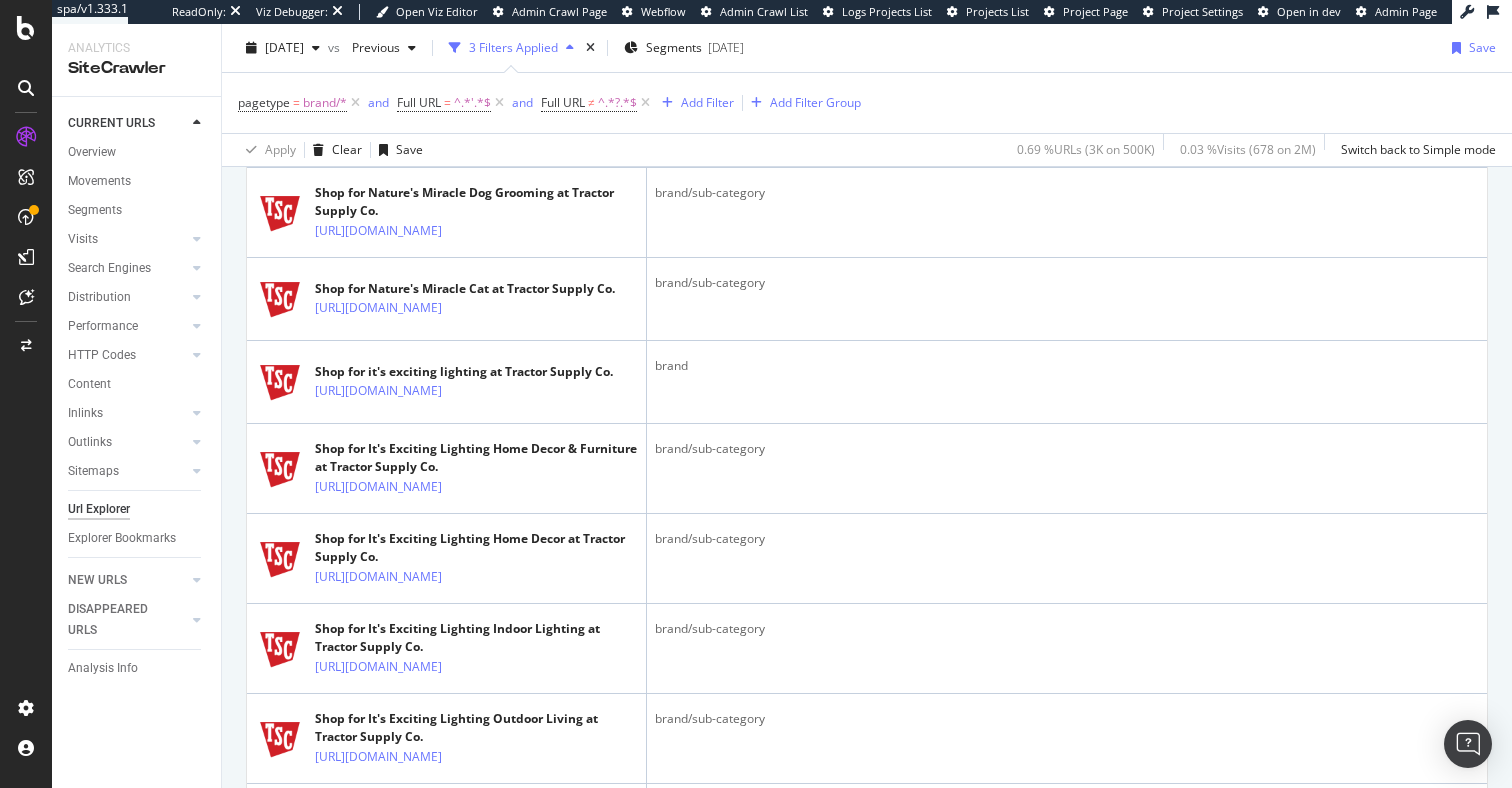 click at bounding box center [456, 135] 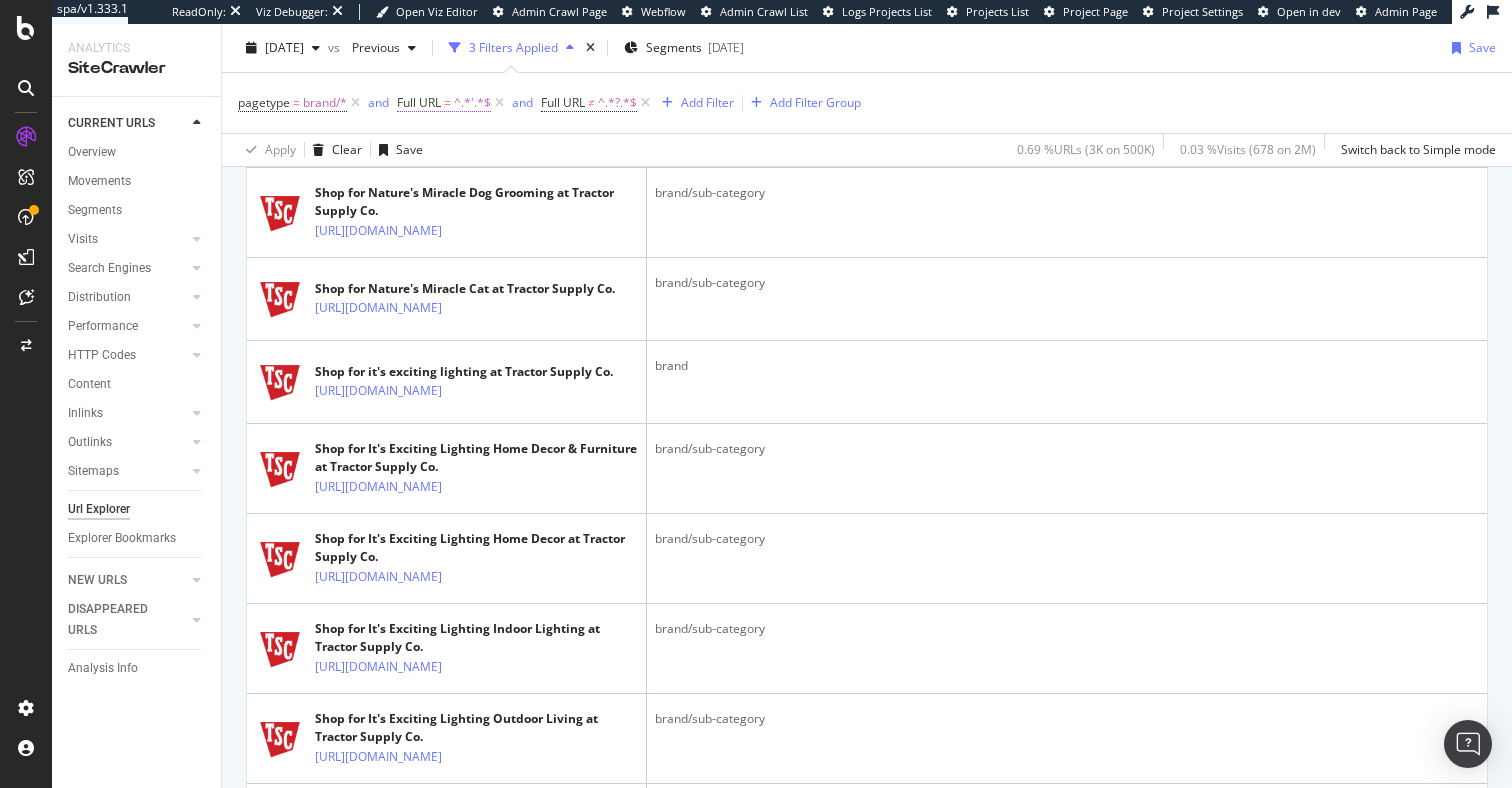 click on "^.*'.*$" at bounding box center (472, 103) 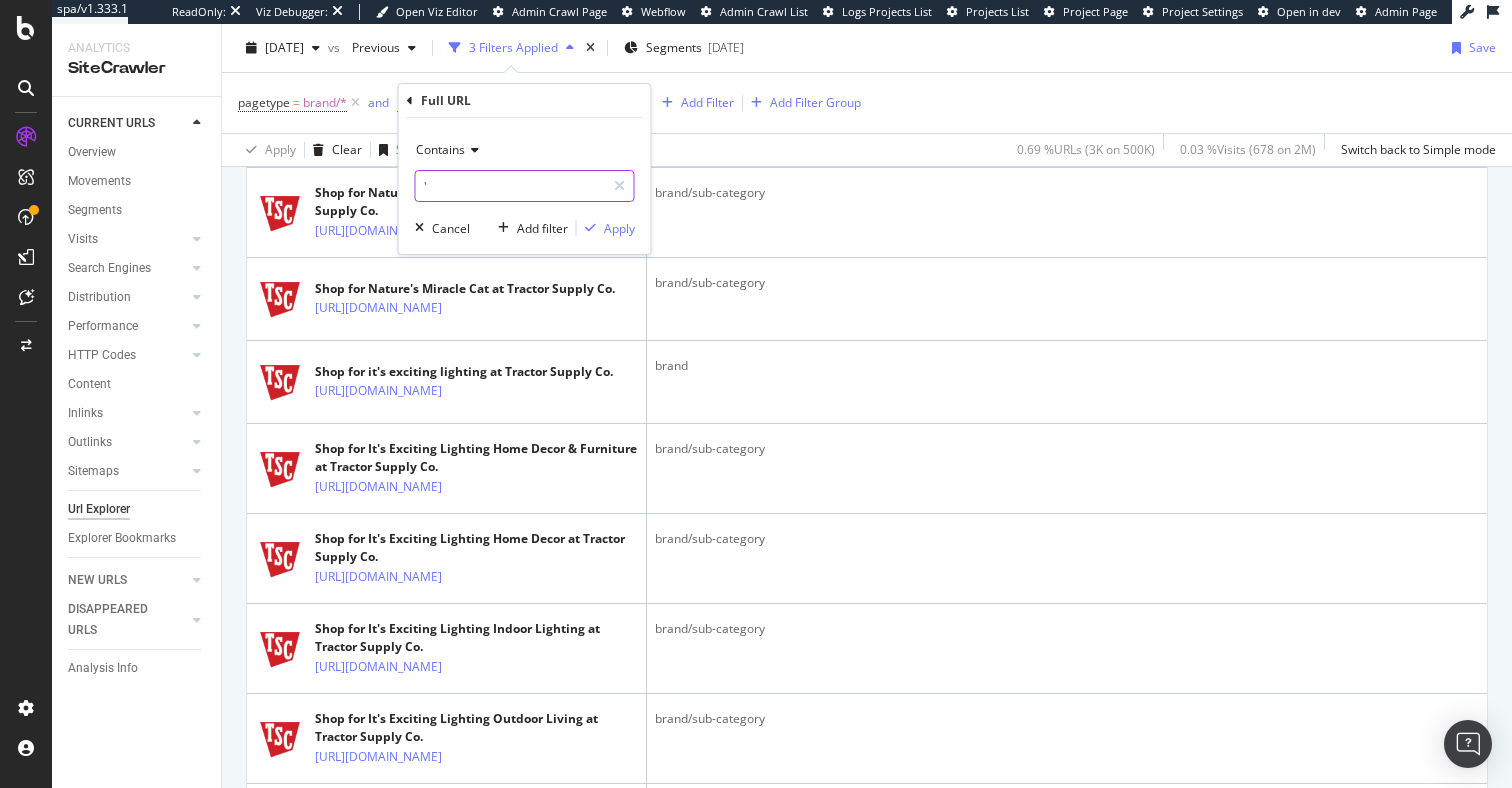 click on "'" at bounding box center (510, 186) 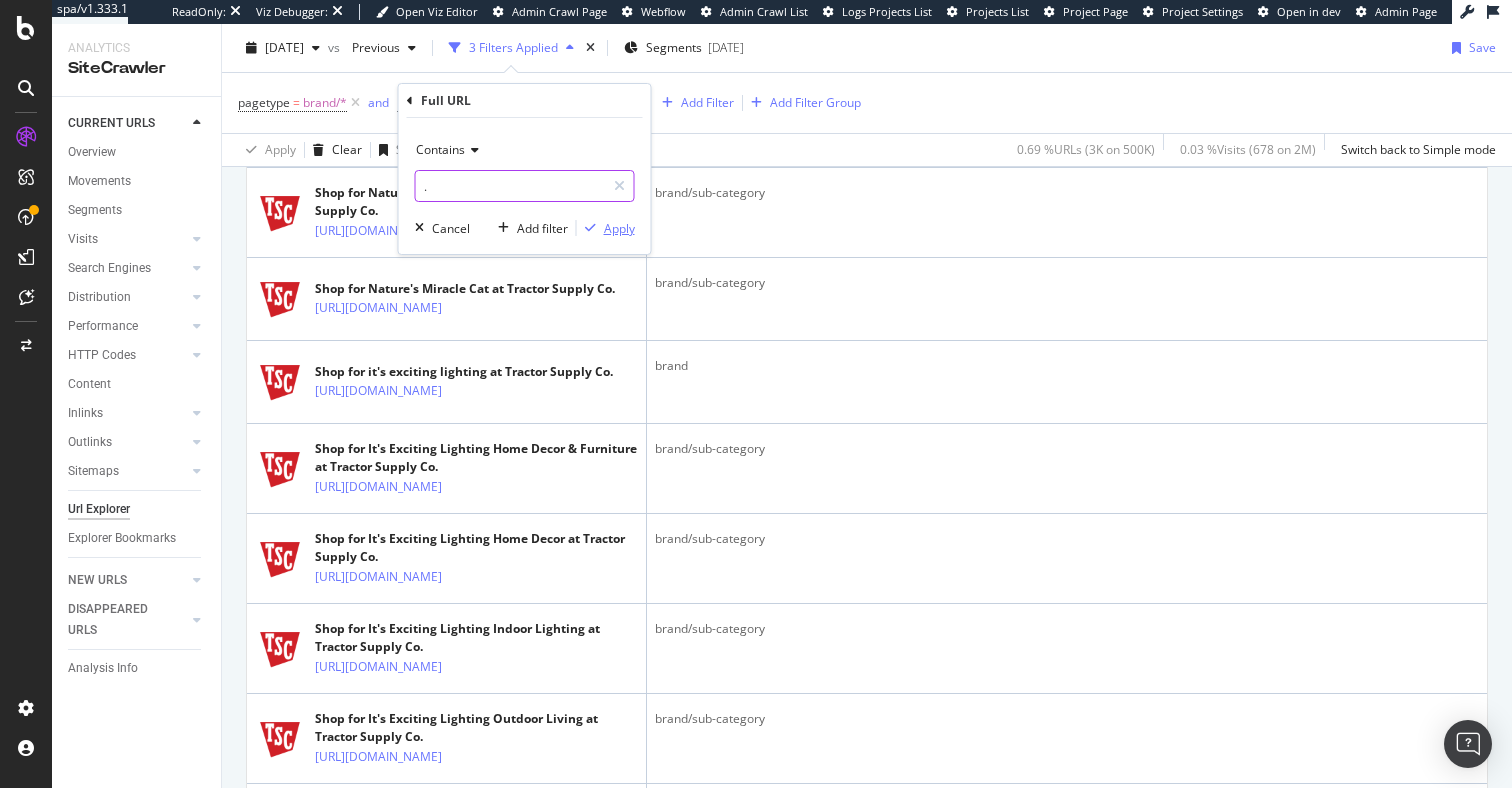 type on "." 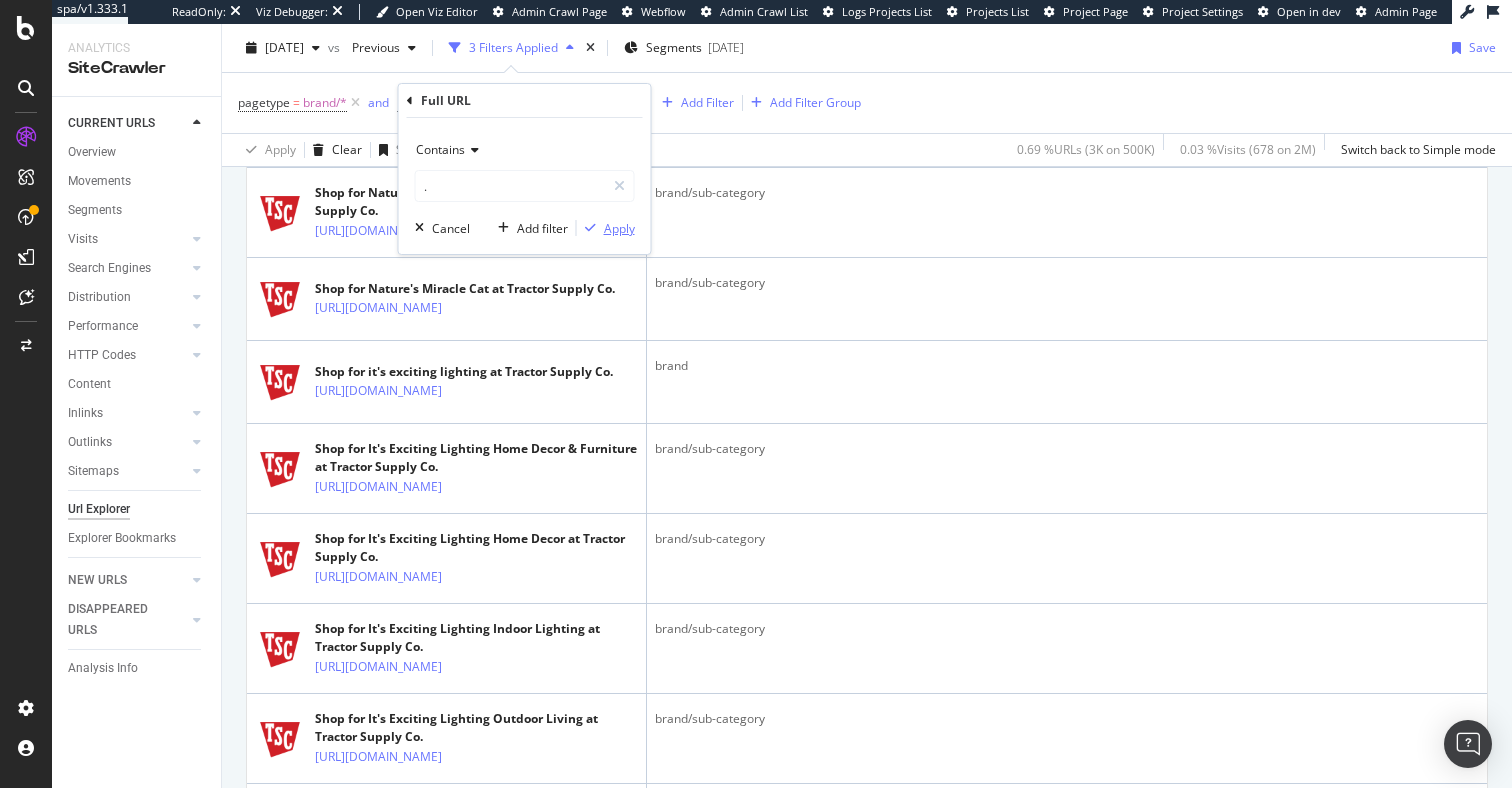 click on "Apply" at bounding box center [619, 228] 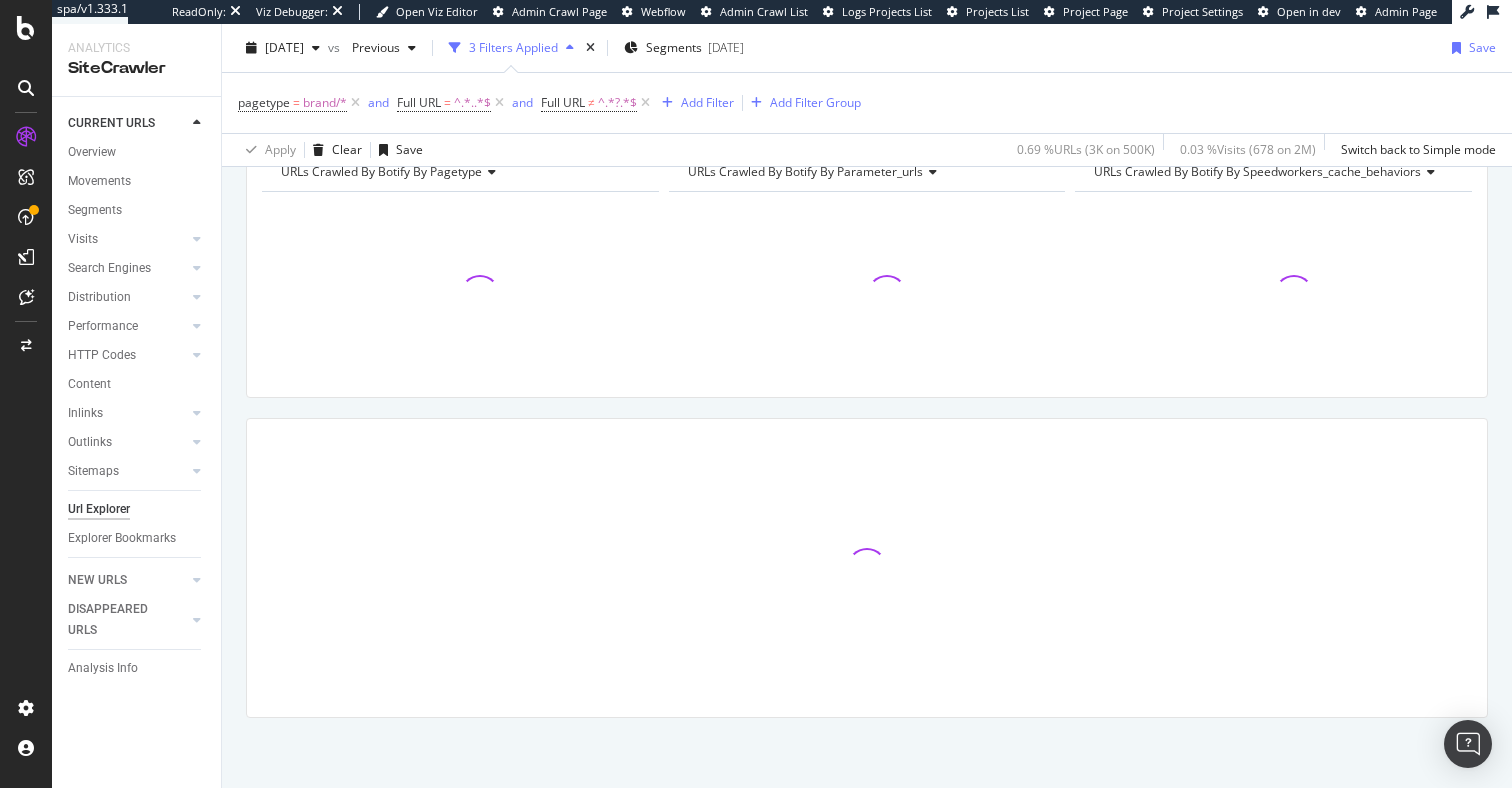 scroll, scrollTop: 106, scrollLeft: 0, axis: vertical 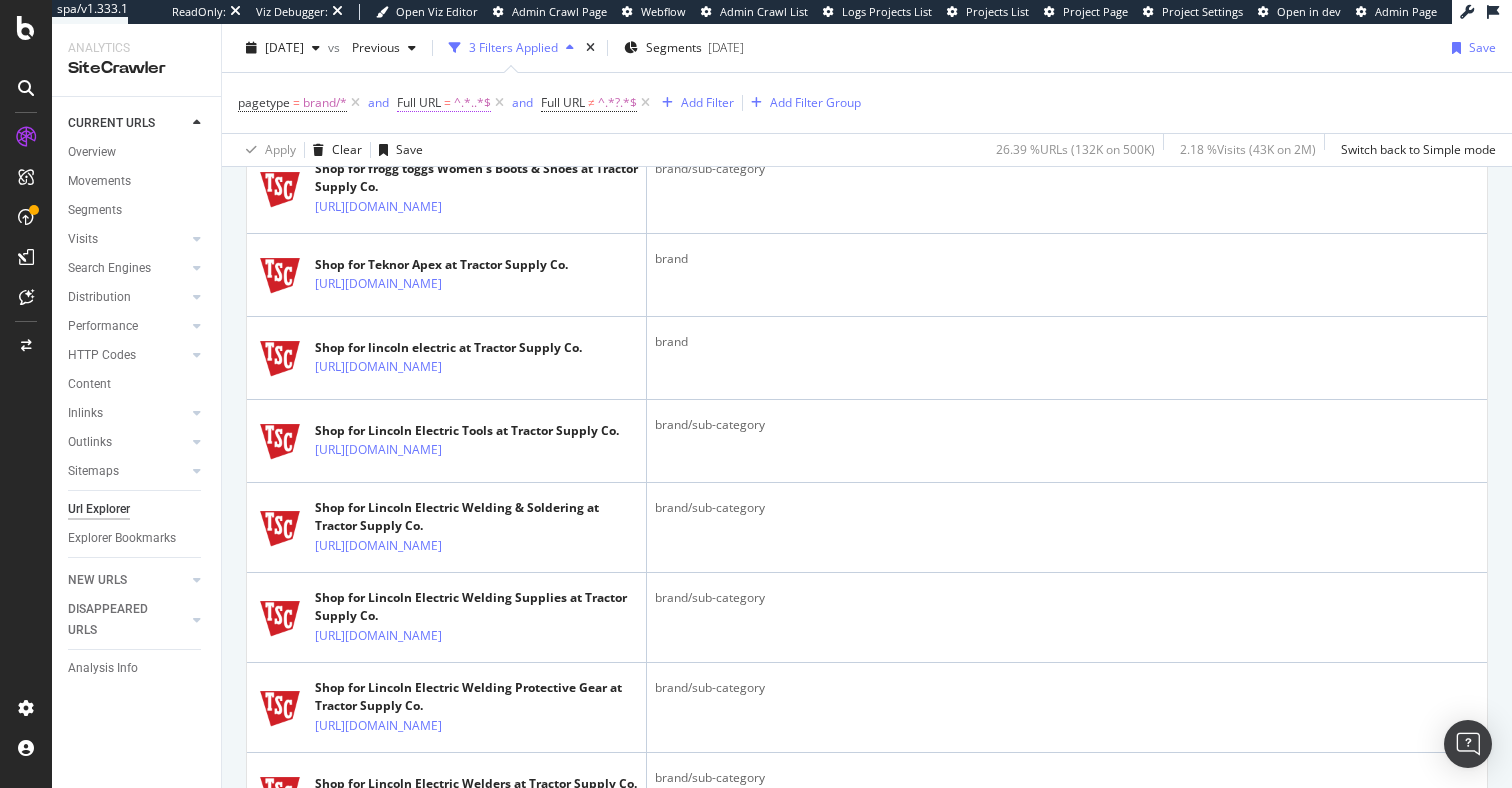 click on "Full URL" at bounding box center [419, 102] 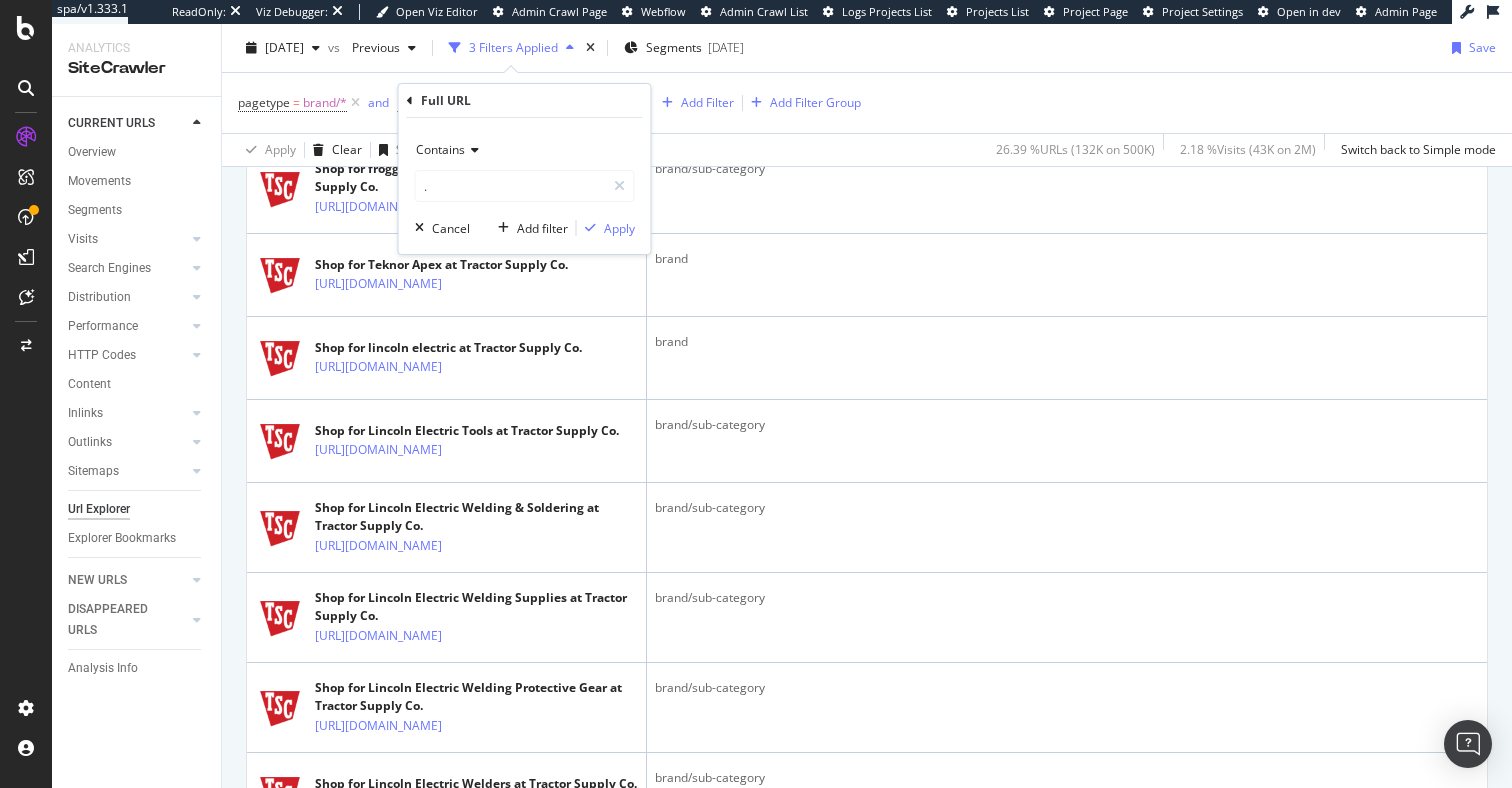 click on "Contains" at bounding box center (525, 150) 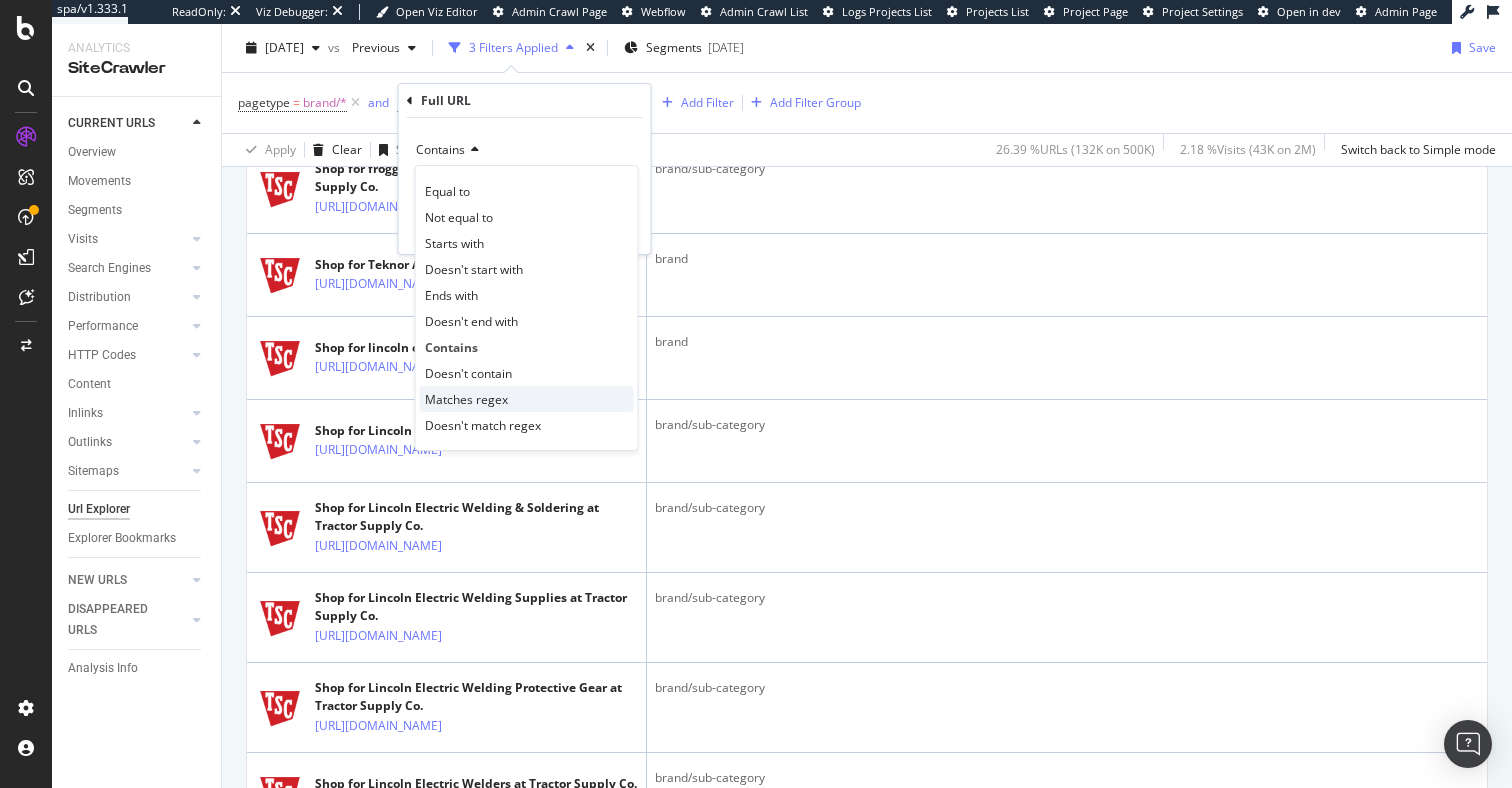 click on "Matches regex" at bounding box center [527, 399] 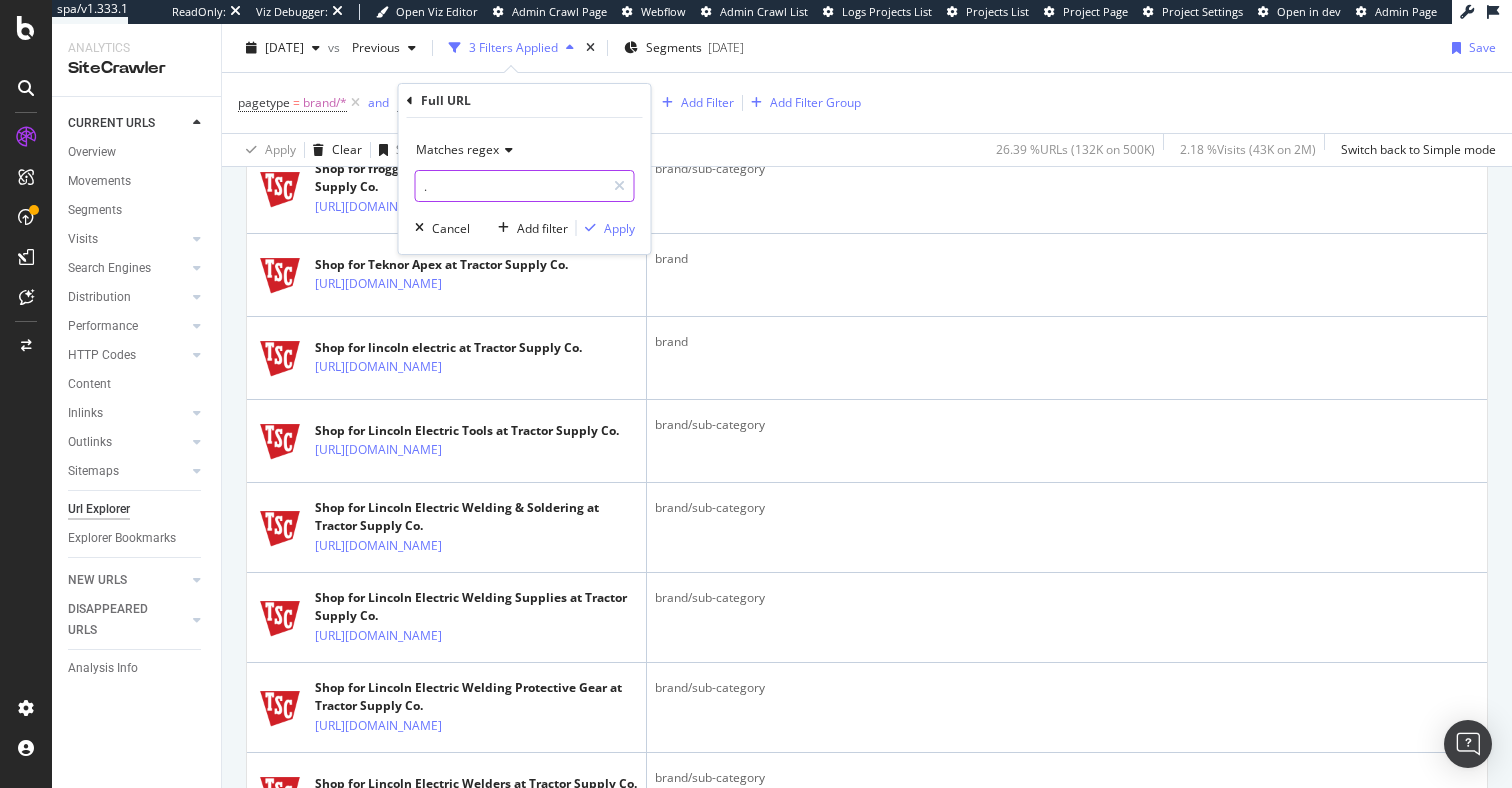 click on "." at bounding box center [510, 186] 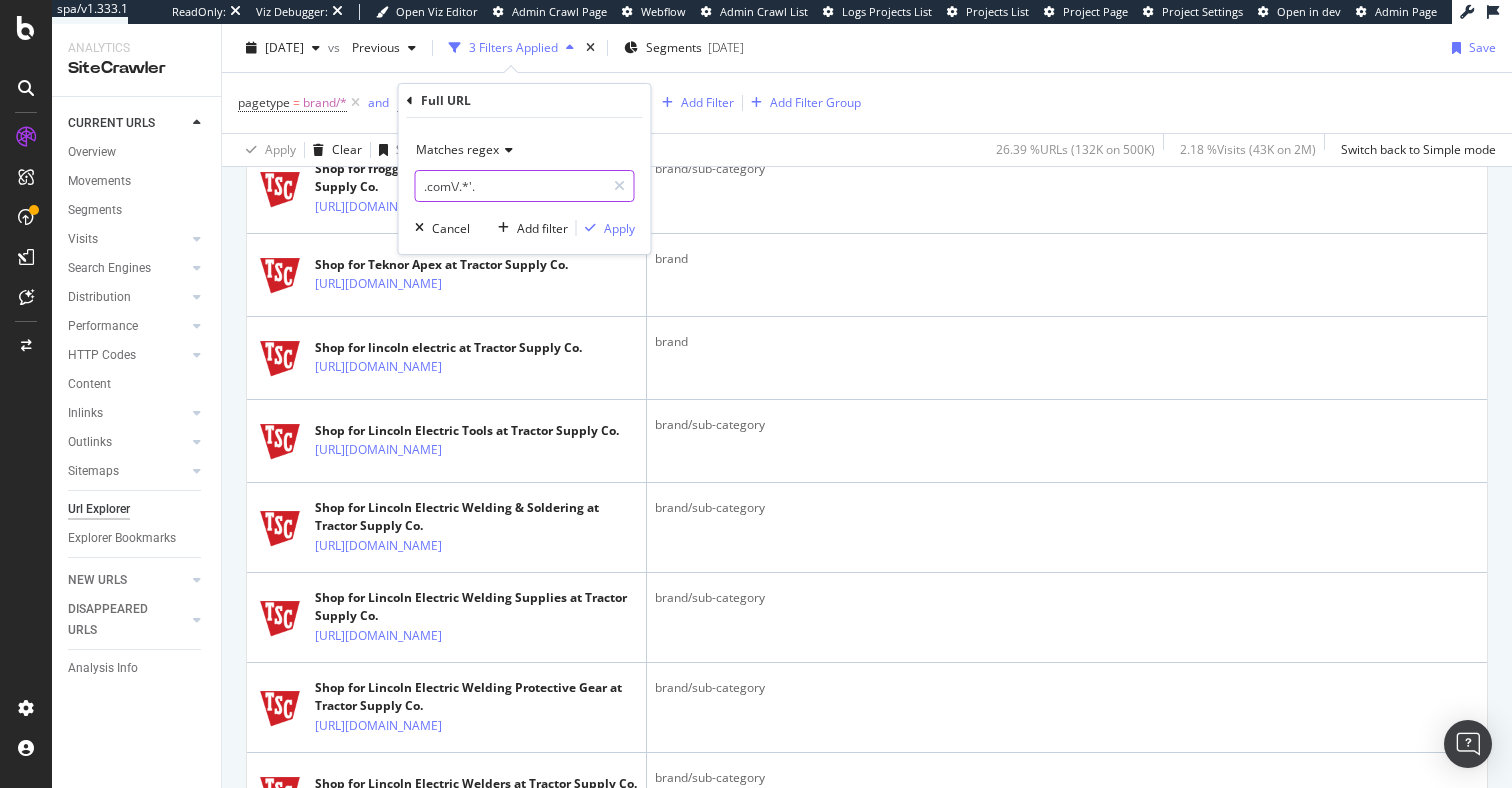 type on ".com\/.*'.'" 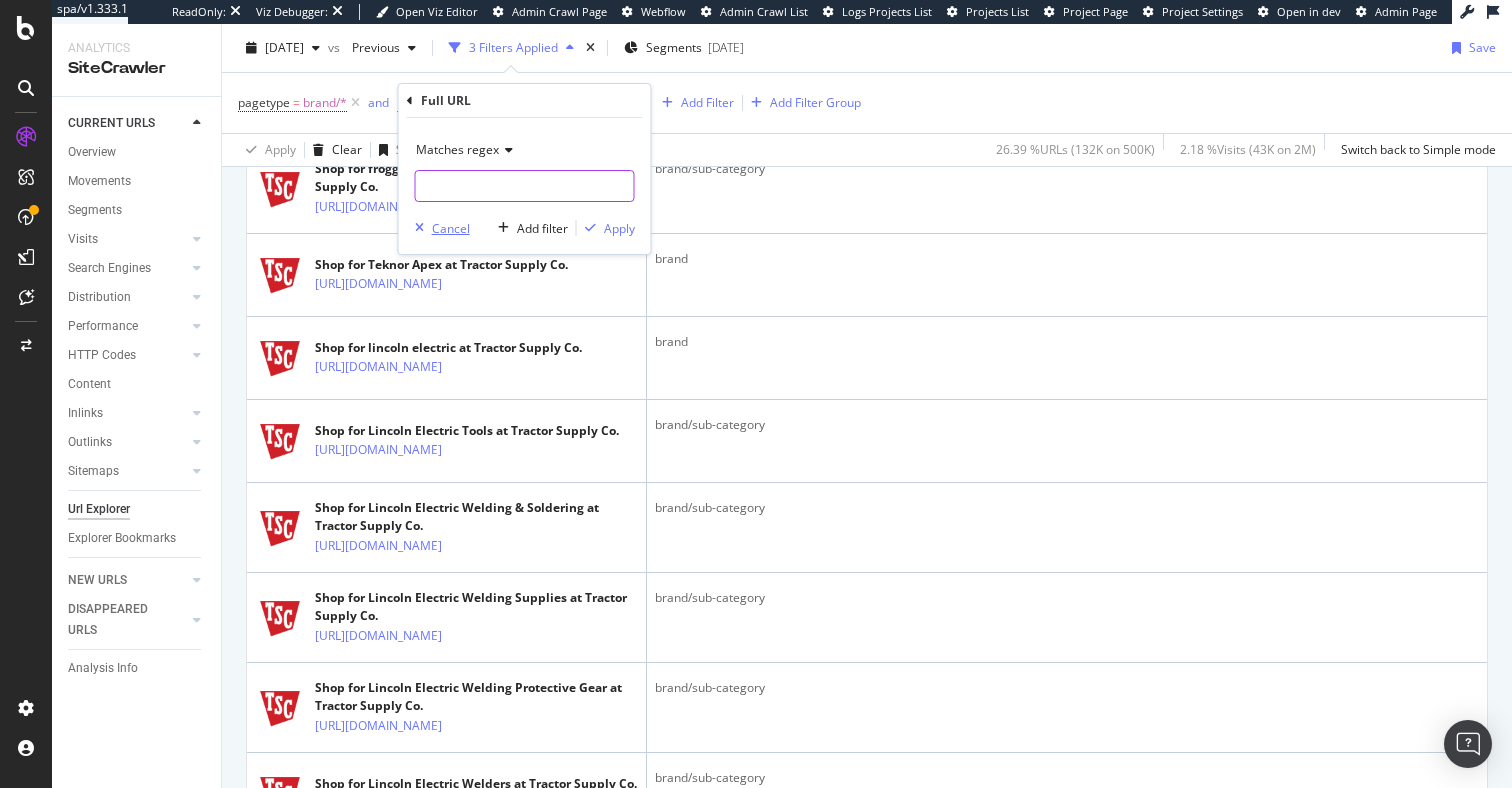 type 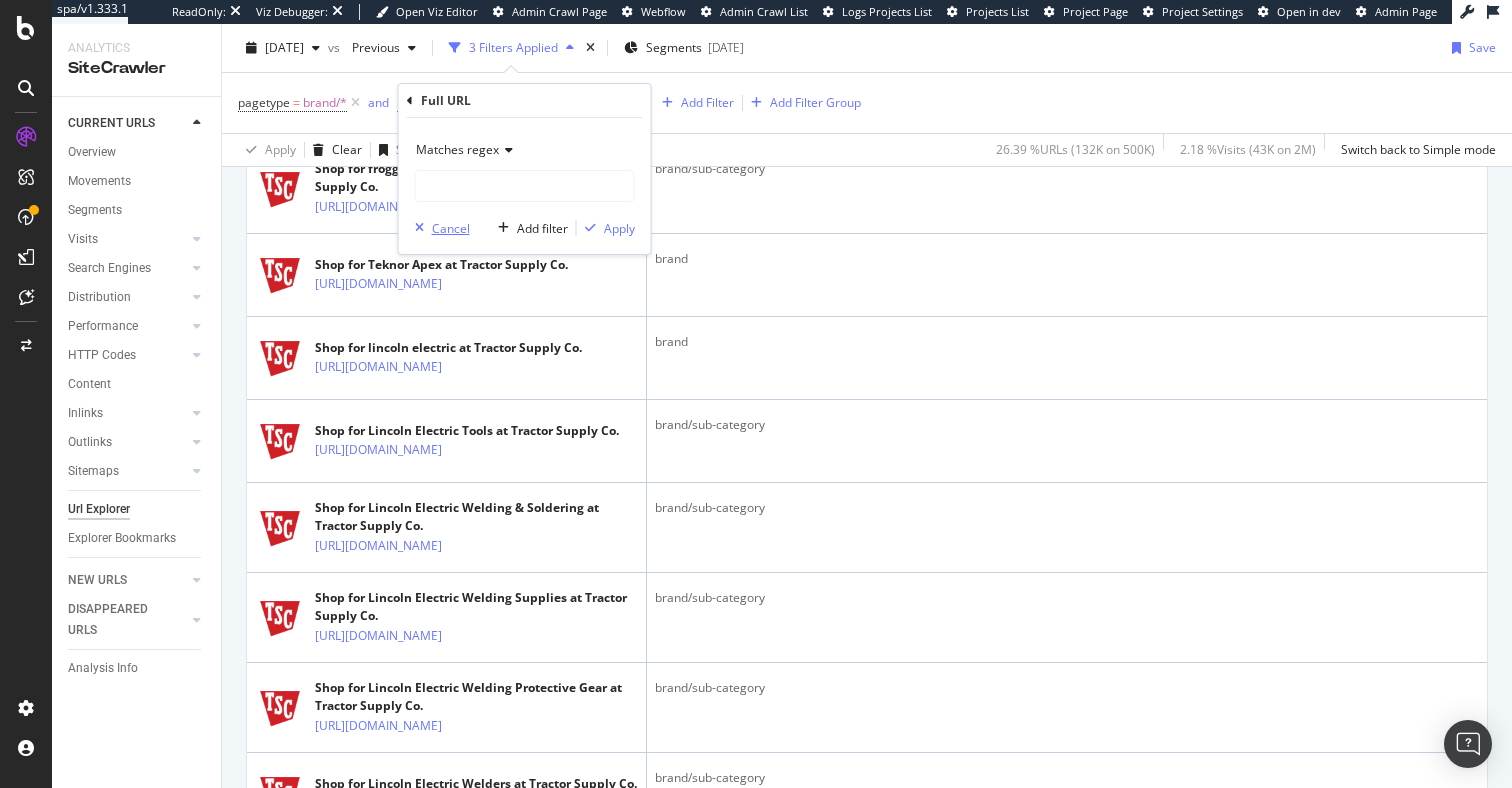 click on "Cancel" at bounding box center (451, 228) 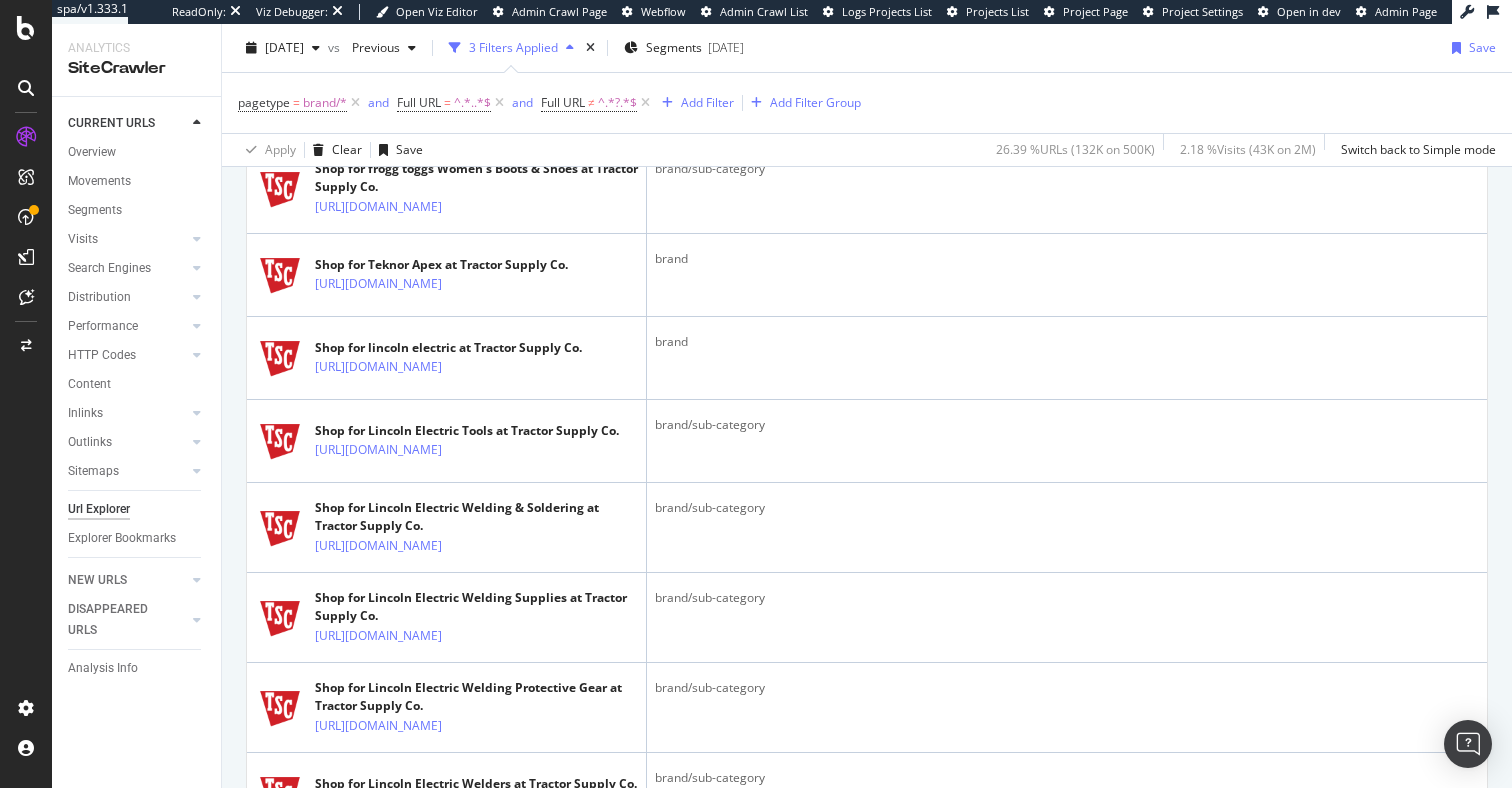 click on "Full URL   =     ^.*..*$" at bounding box center [452, 103] 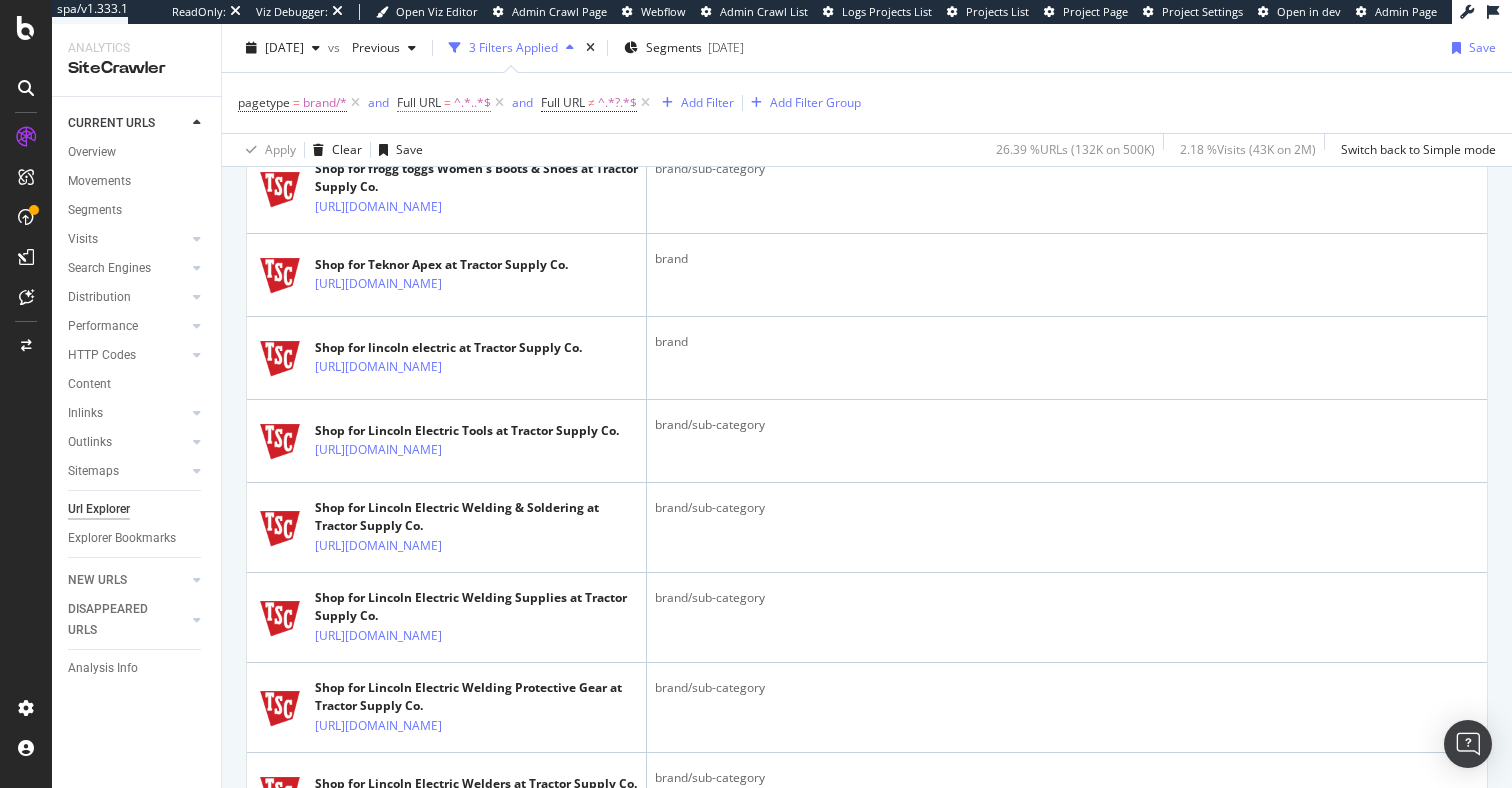 click on "Full URL   =     ^.*..*$" at bounding box center (444, 103) 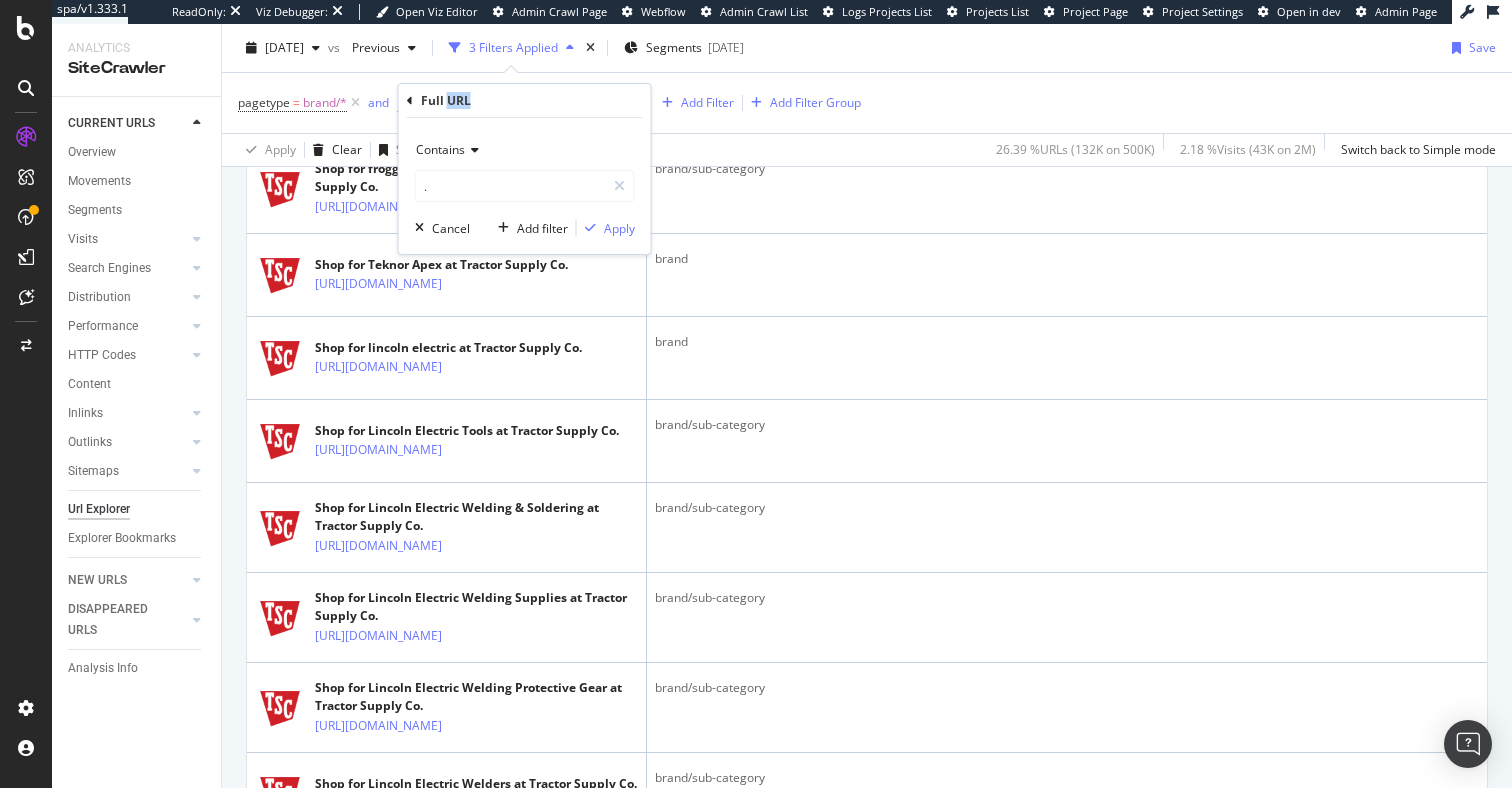 click on "Full URL" at bounding box center [446, 100] 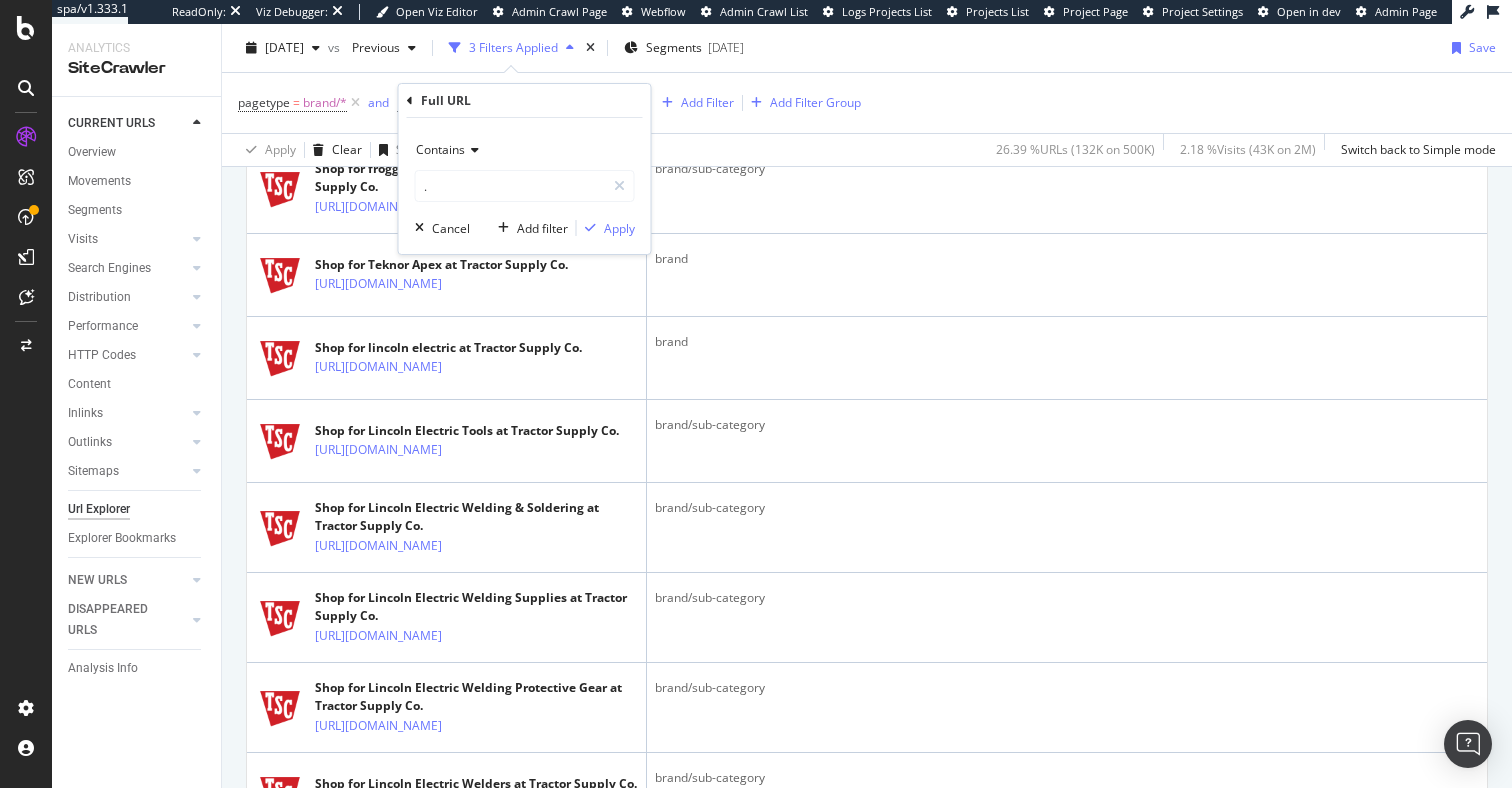 click on "Apply Clear Save 26.39 %  URLs ( 132K on 500K ) 2.18 %  Visits ( 43K on 2M ) Switch back to Simple mode" at bounding box center [867, 149] 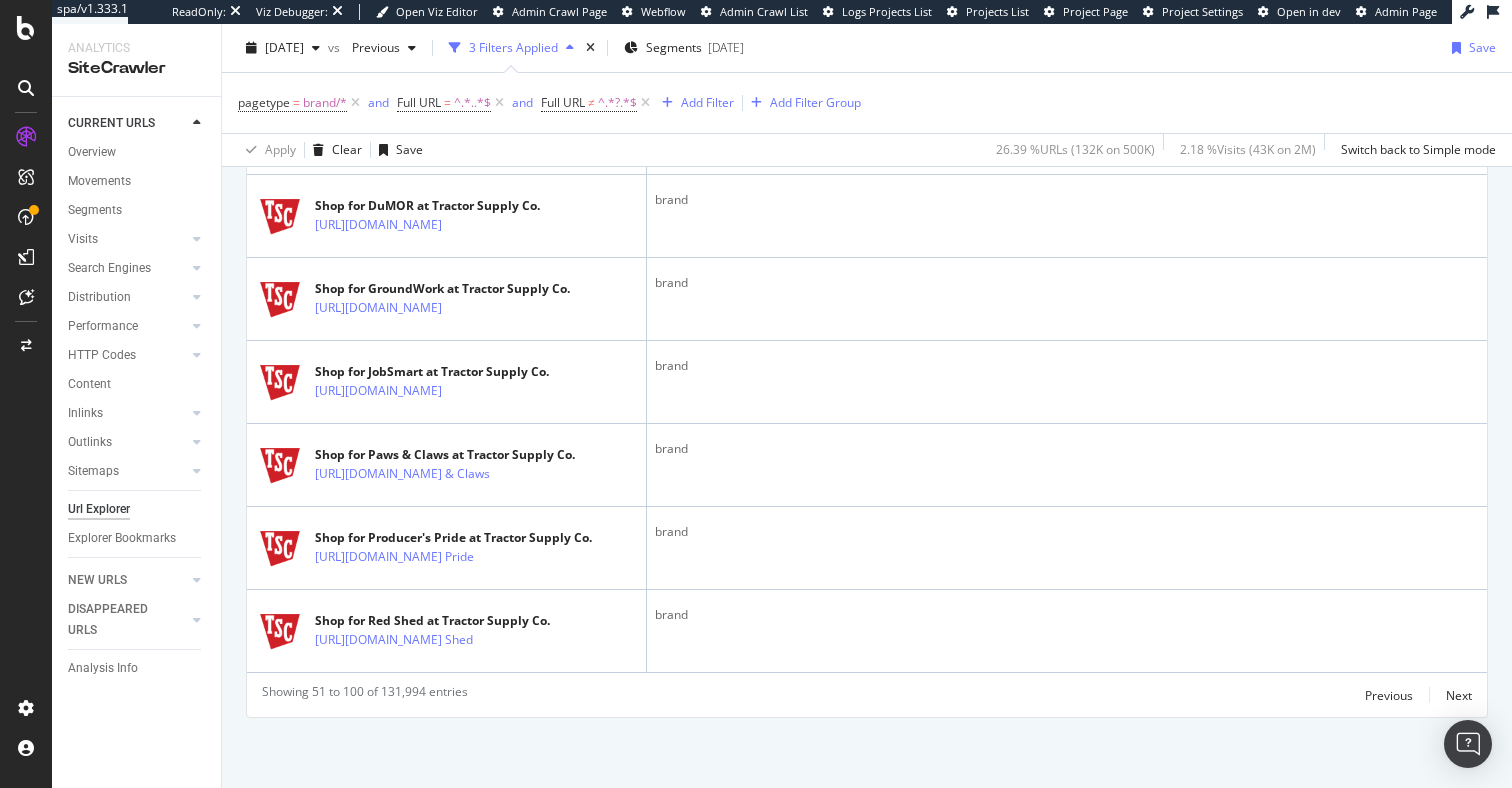 scroll, scrollTop: 4919, scrollLeft: 0, axis: vertical 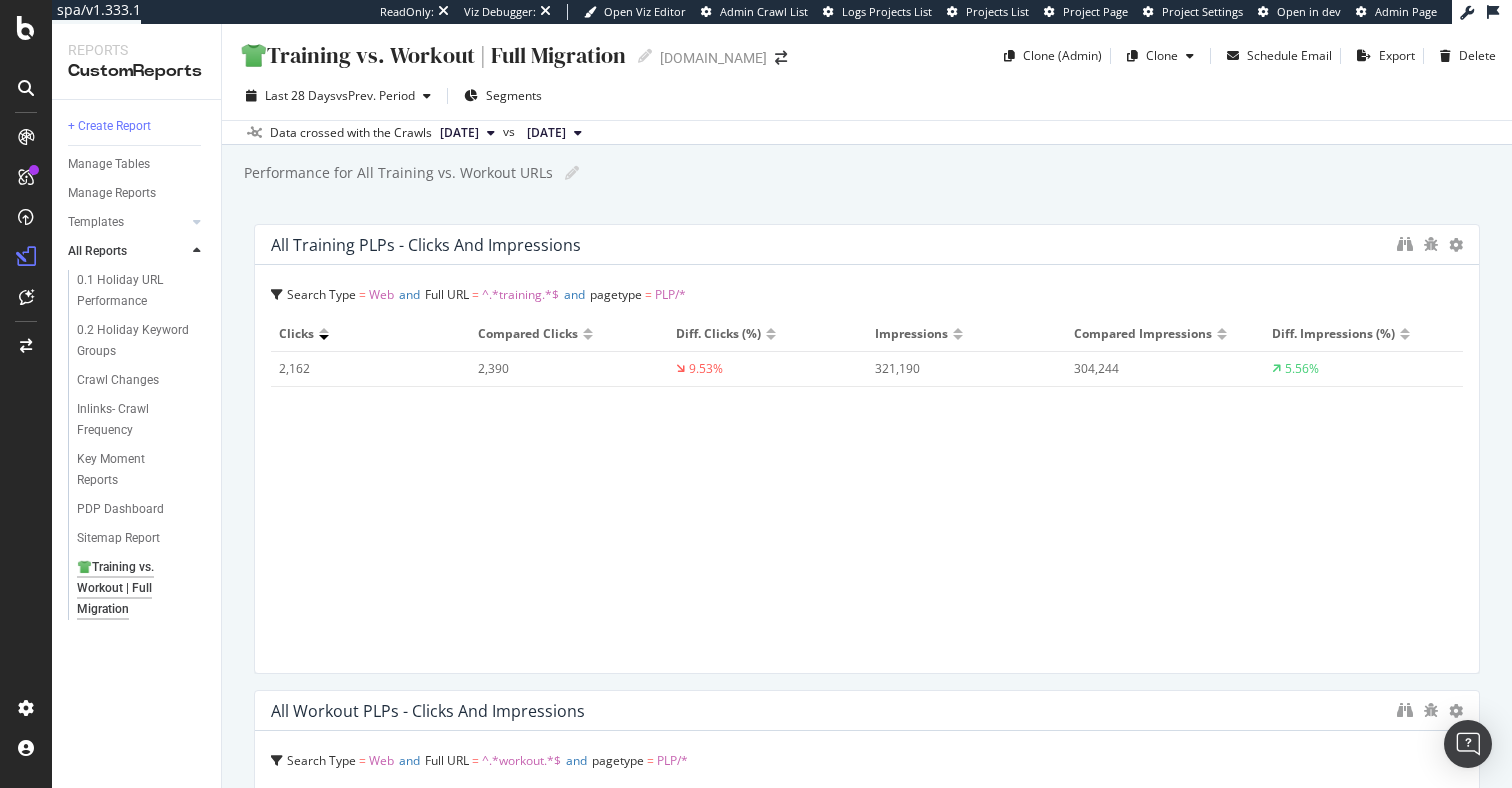 click on "Performance for All Training vs. Workout URLs Performance for All Training vs. Workout URLs" at bounding box center (877, 173) 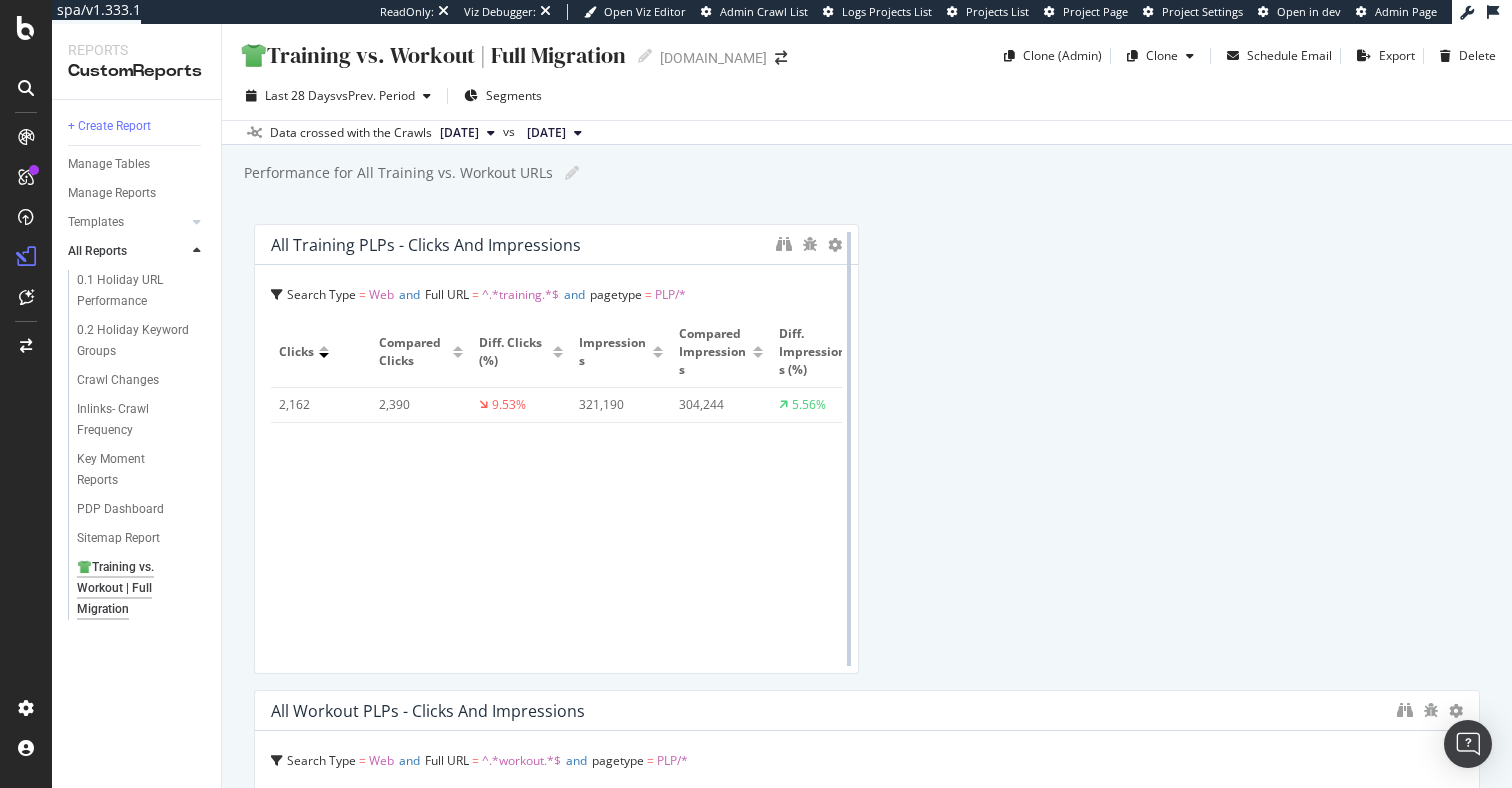 drag, startPoint x: 1451, startPoint y: 331, endPoint x: 849, endPoint y: 344, distance: 602.1403 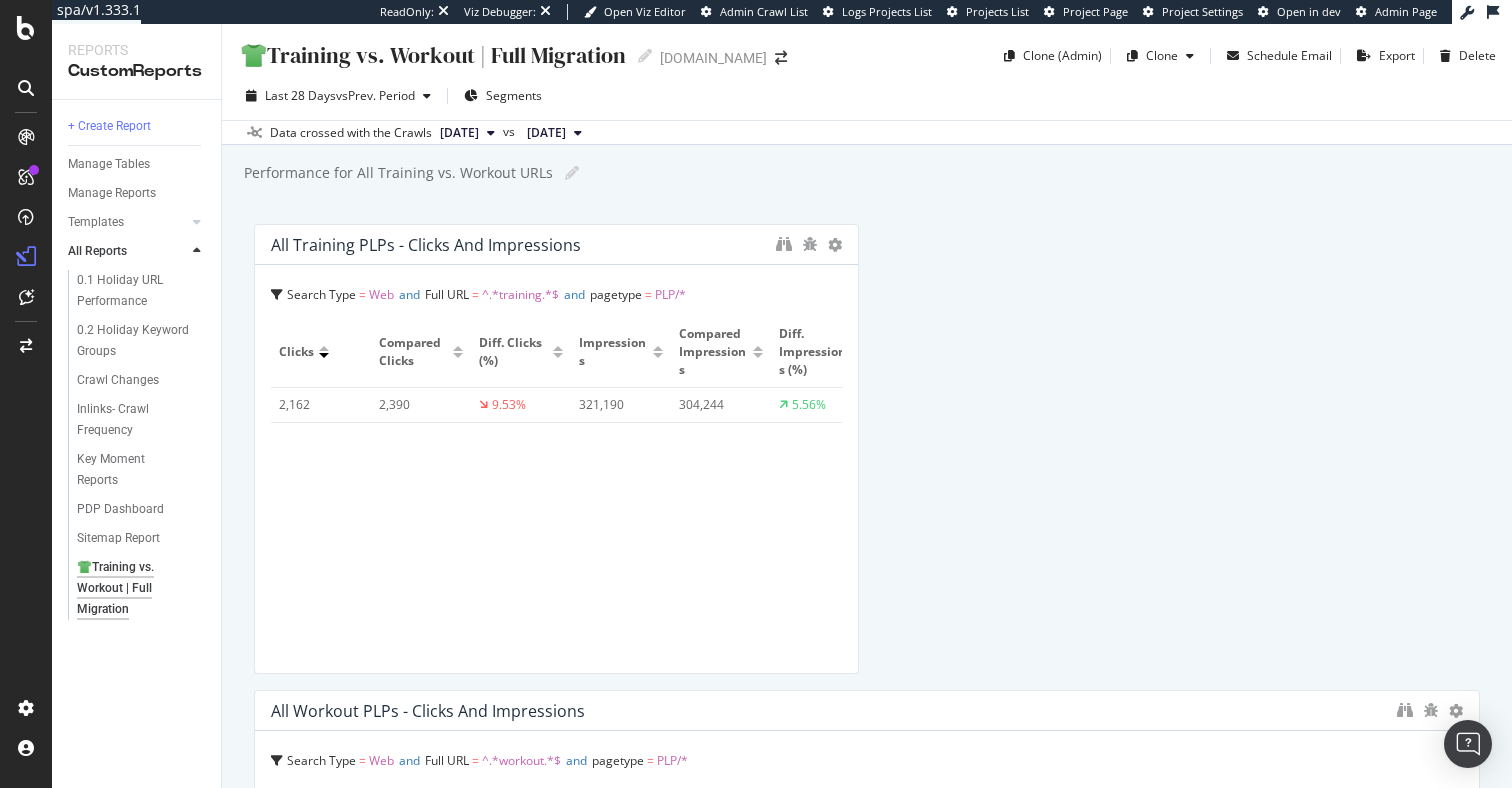 scroll, scrollTop: 385, scrollLeft: 0, axis: vertical 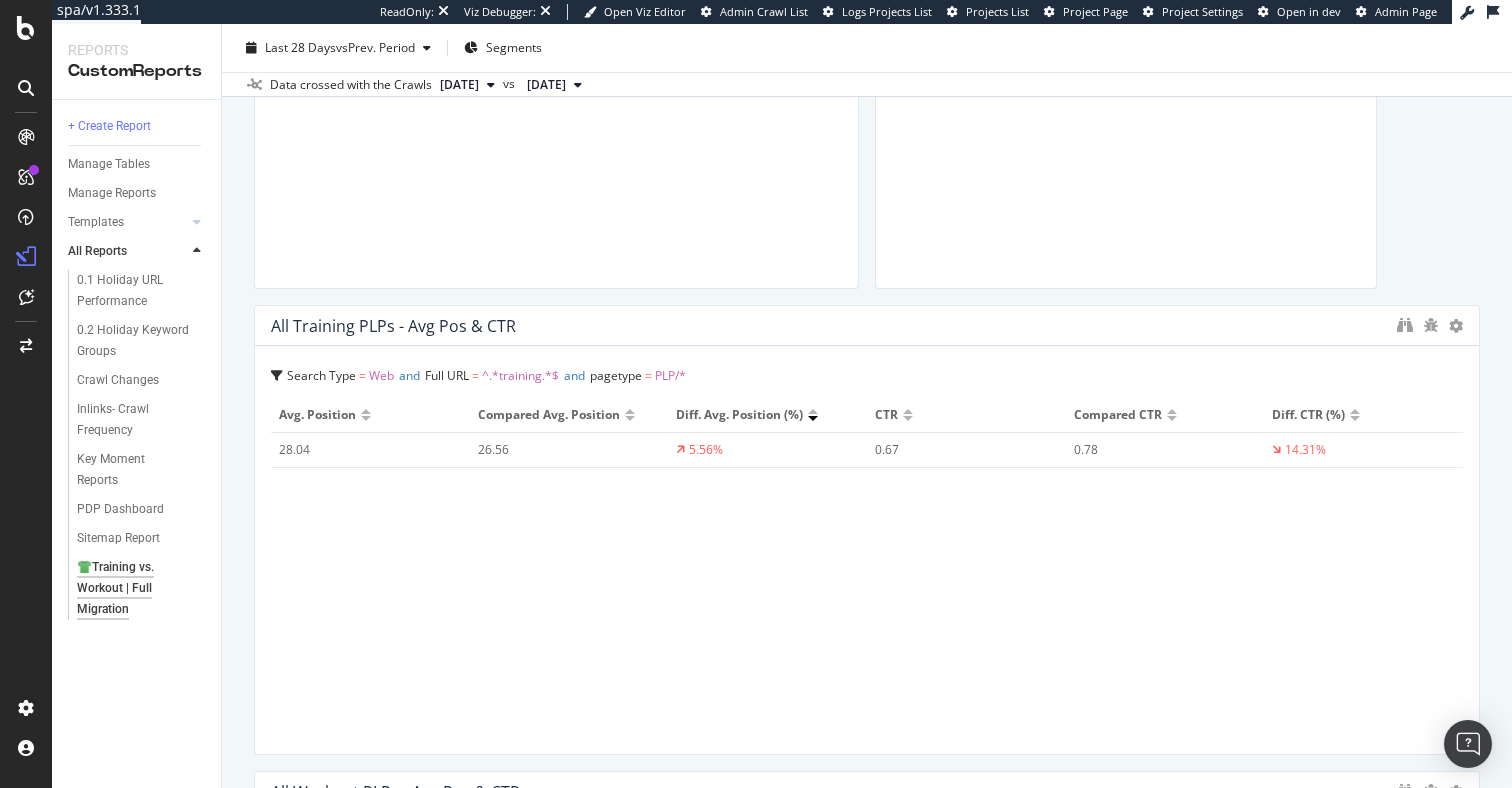 drag, startPoint x: 1461, startPoint y: 405, endPoint x: 808, endPoint y: 430, distance: 653.4784 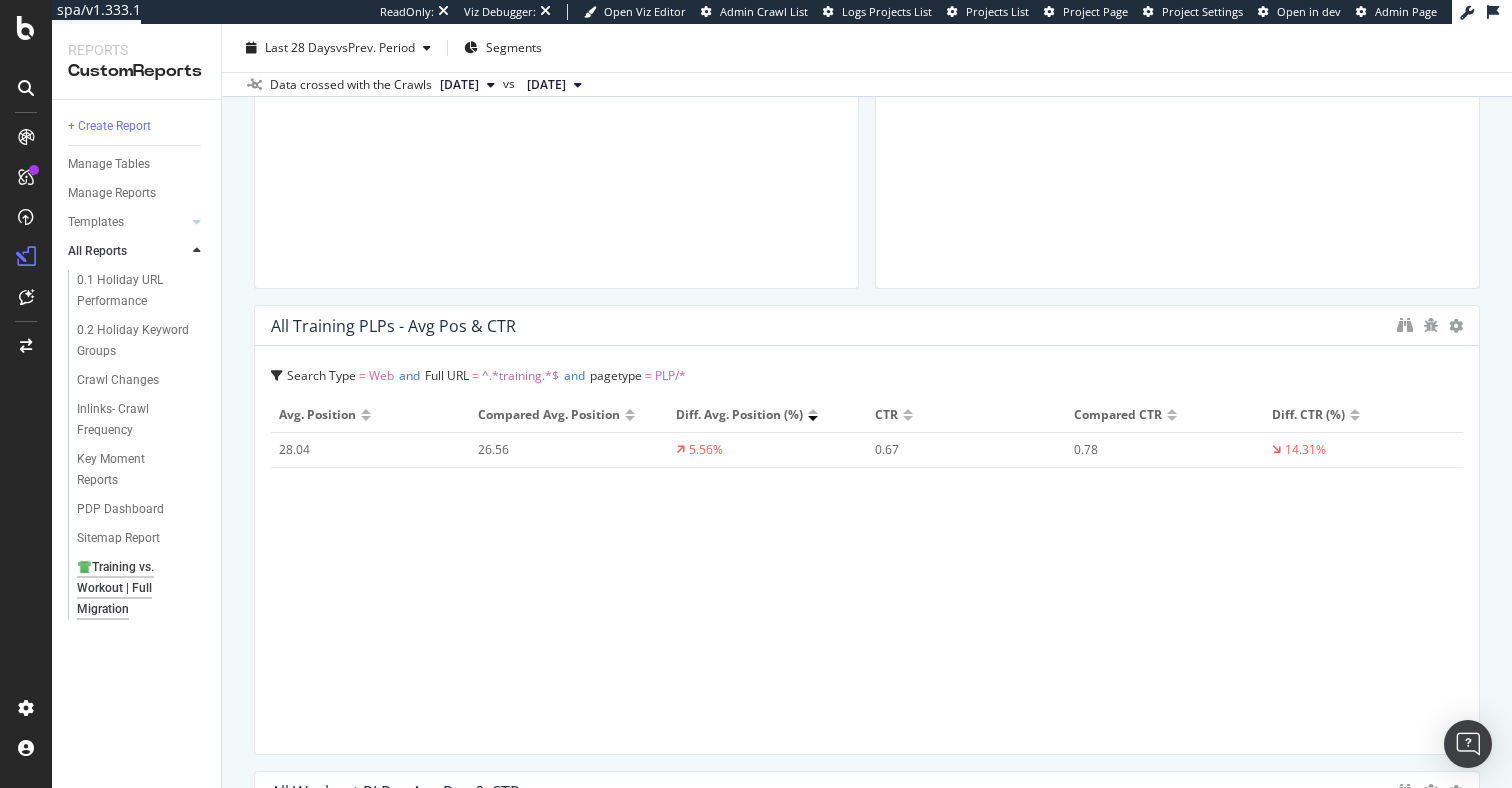 drag, startPoint x: 1359, startPoint y: 239, endPoint x: 1469, endPoint y: 241, distance: 110.01818 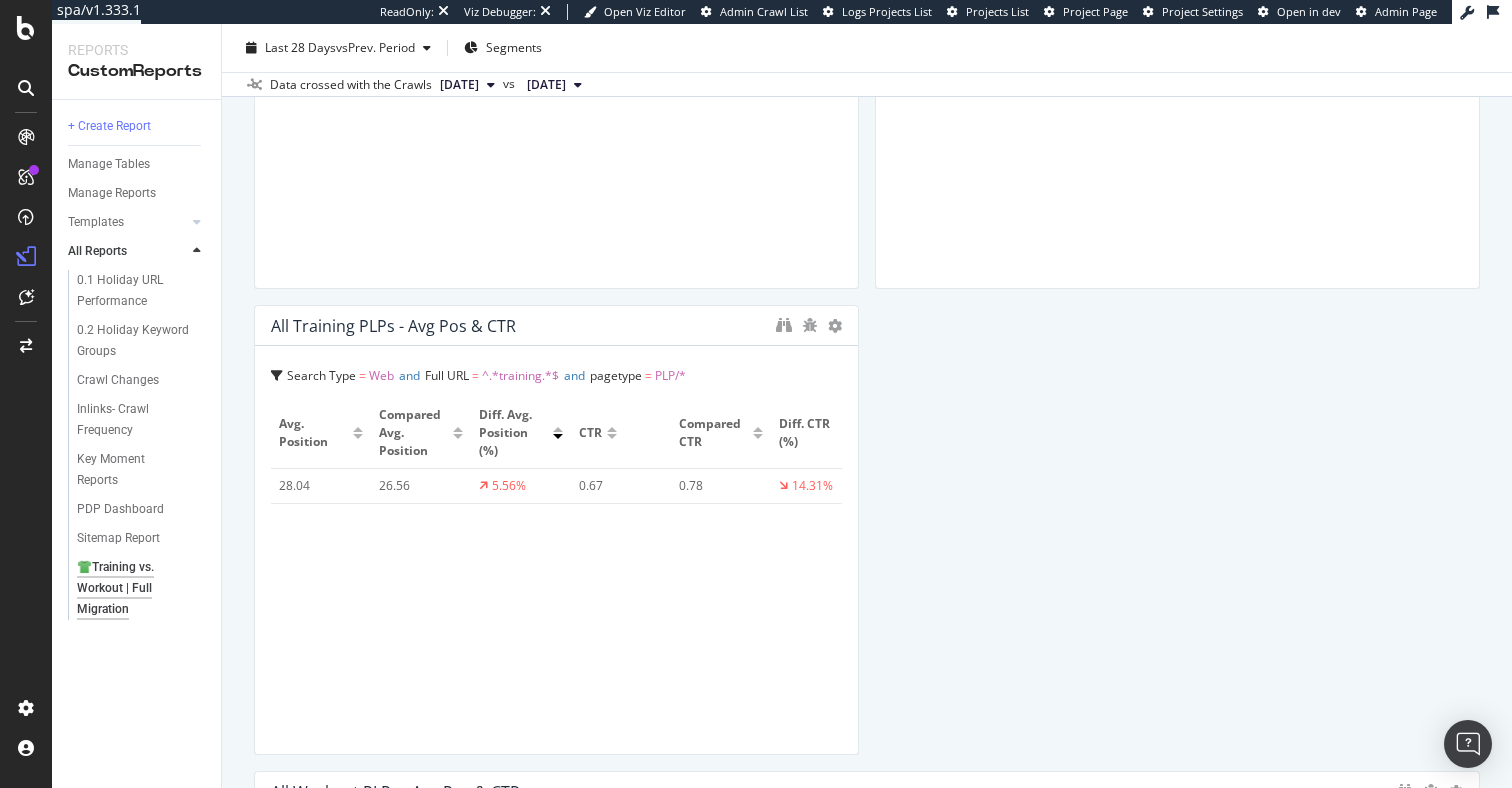 drag, startPoint x: 1460, startPoint y: 425, endPoint x: 829, endPoint y: 444, distance: 631.286 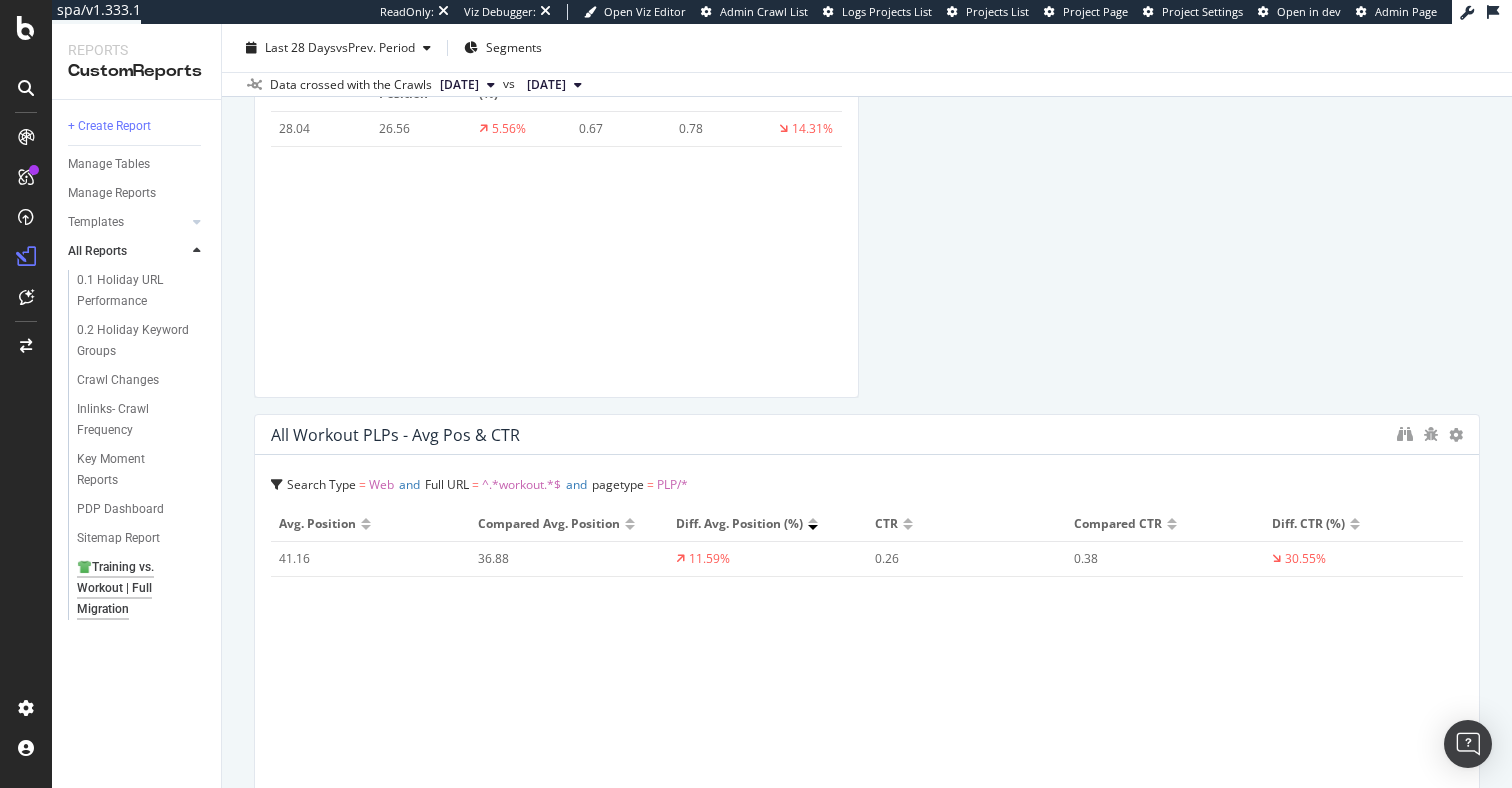 scroll, scrollTop: 753, scrollLeft: 0, axis: vertical 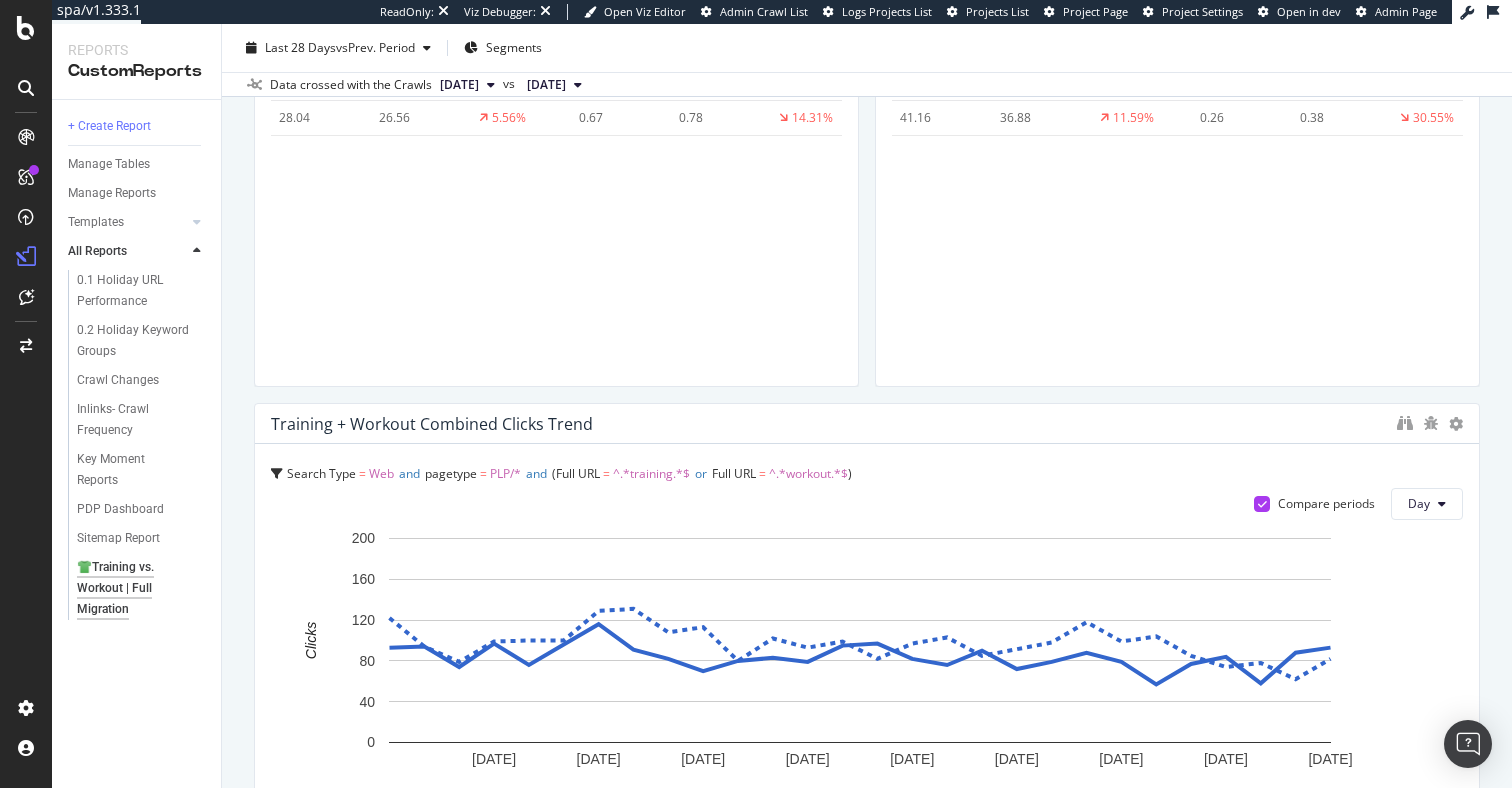 drag, startPoint x: 1462, startPoint y: 508, endPoint x: 874, endPoint y: 505, distance: 588.0076 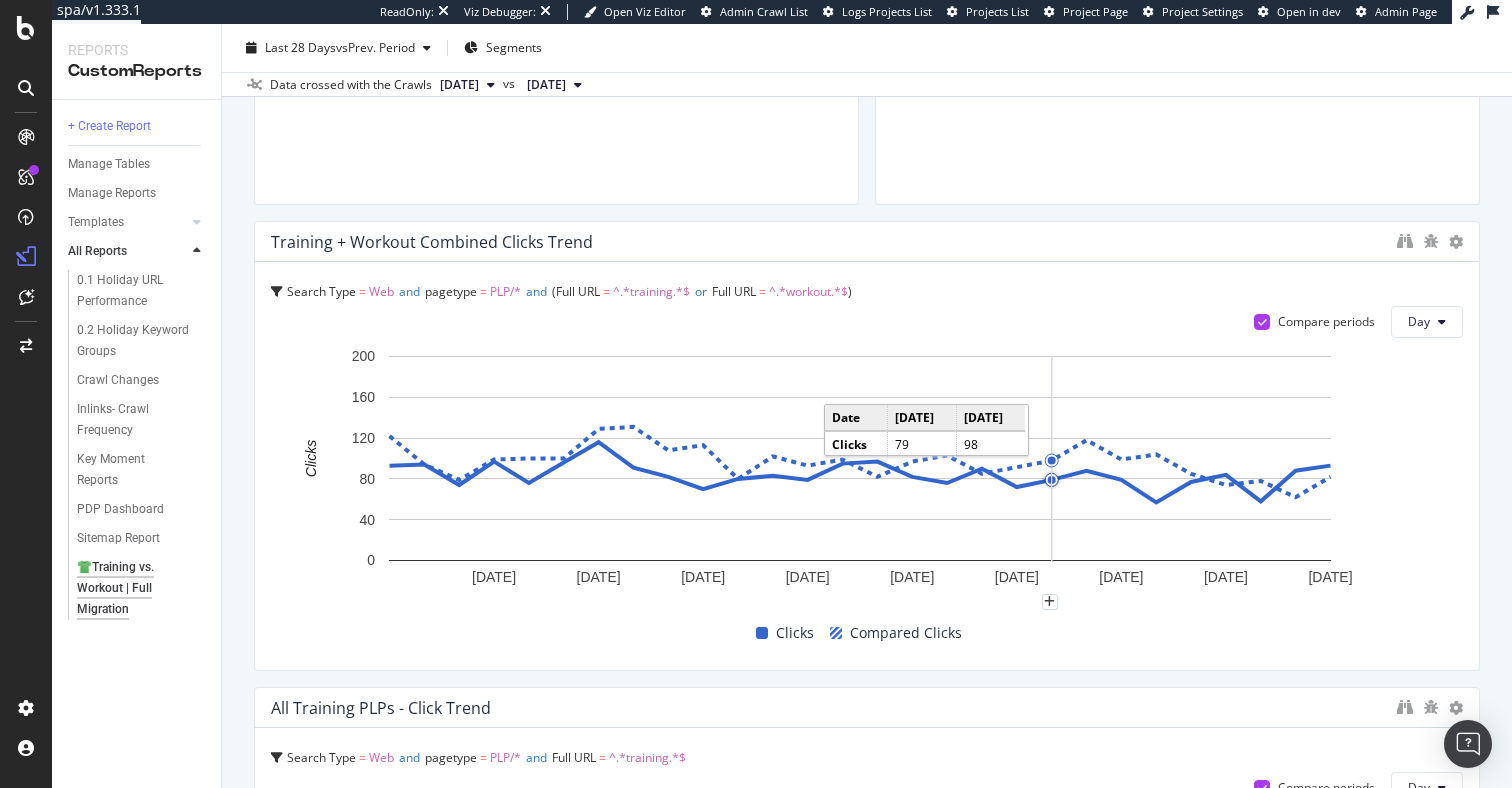 scroll, scrollTop: 1328, scrollLeft: 0, axis: vertical 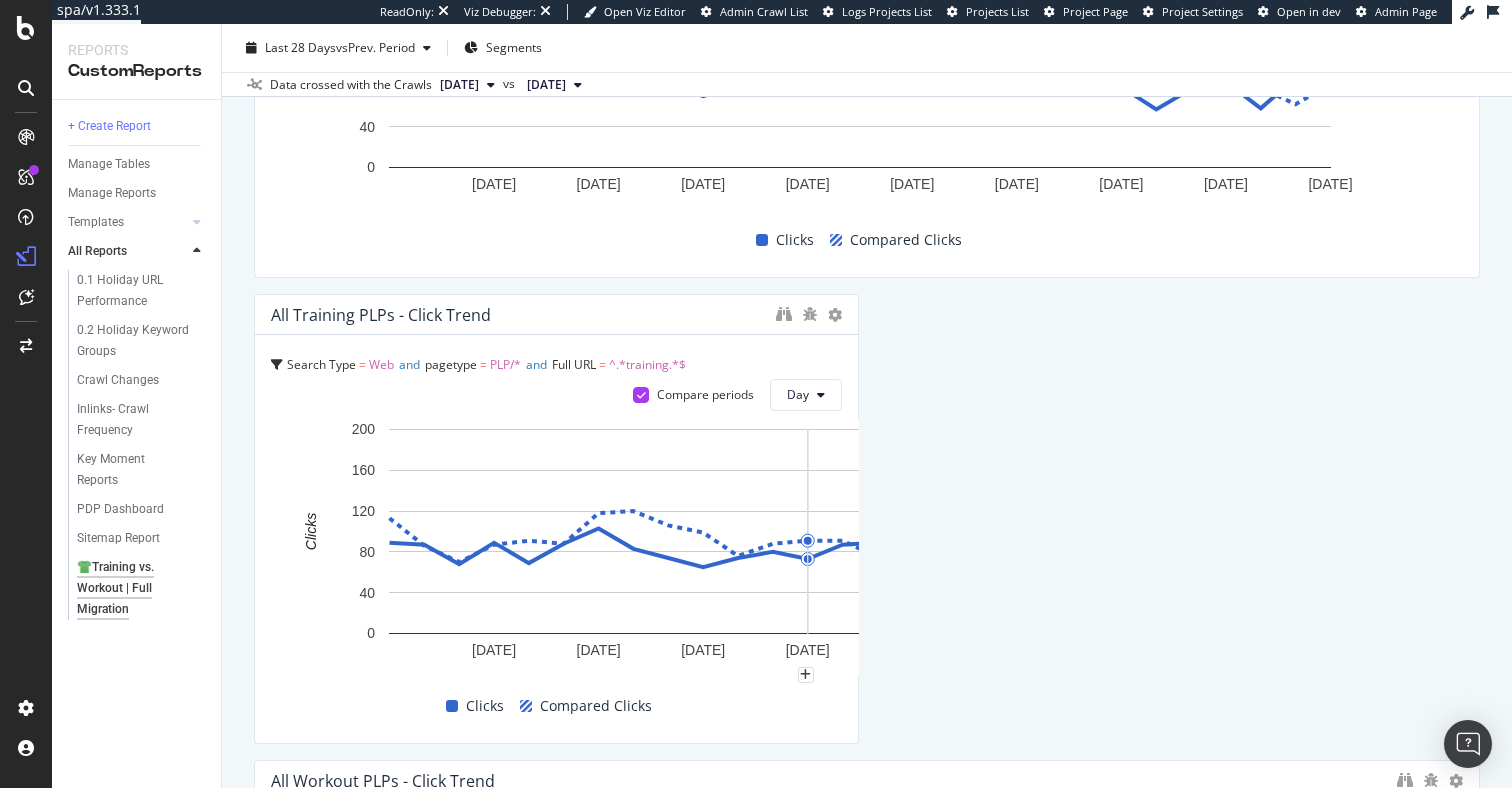 drag, startPoint x: 1464, startPoint y: 480, endPoint x: 824, endPoint y: 496, distance: 640.19995 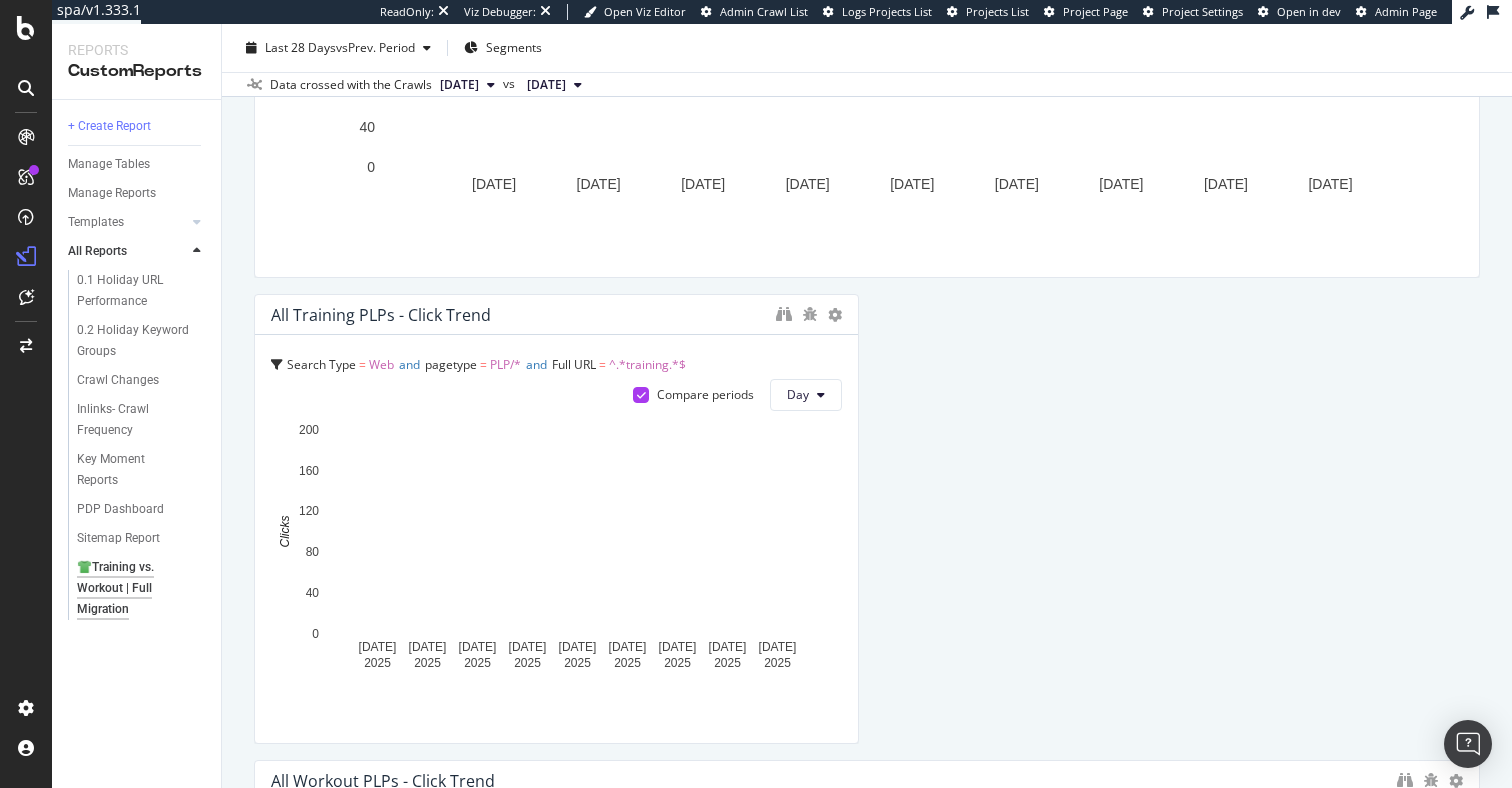 scroll, scrollTop: 1729, scrollLeft: 0, axis: vertical 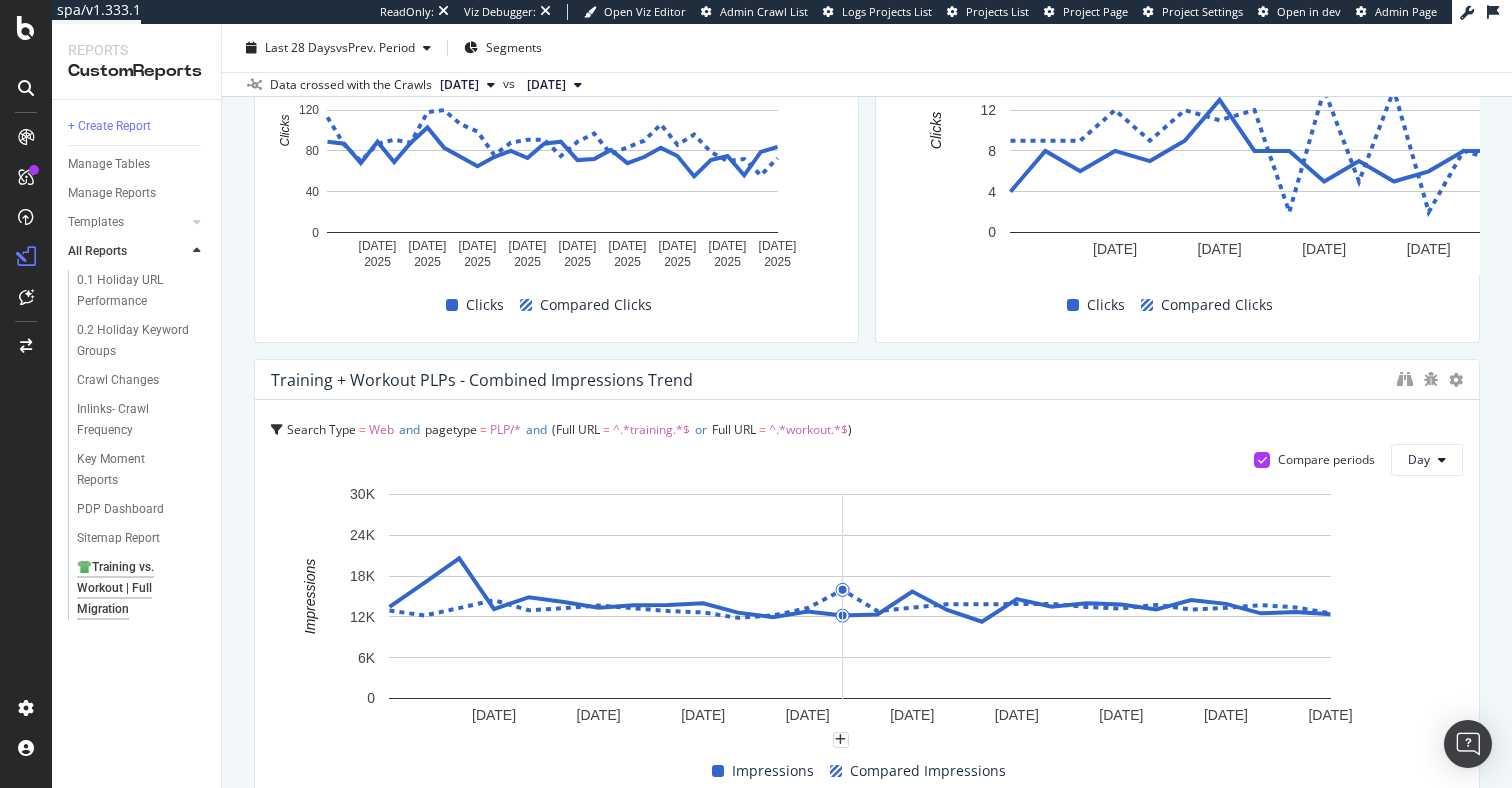 drag, startPoint x: 1458, startPoint y: 490, endPoint x: 857, endPoint y: 499, distance: 601.0674 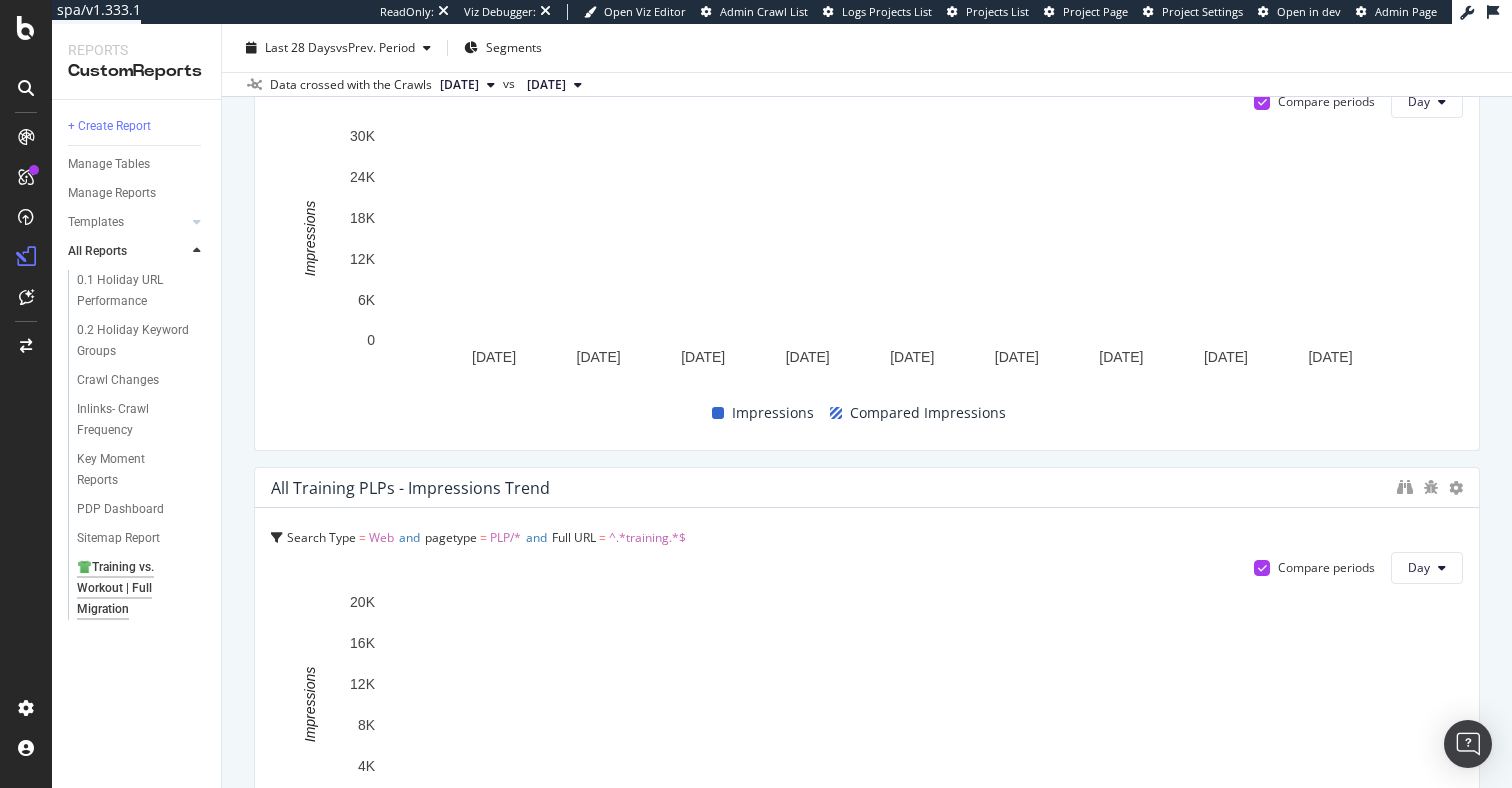 scroll, scrollTop: 2247, scrollLeft: 0, axis: vertical 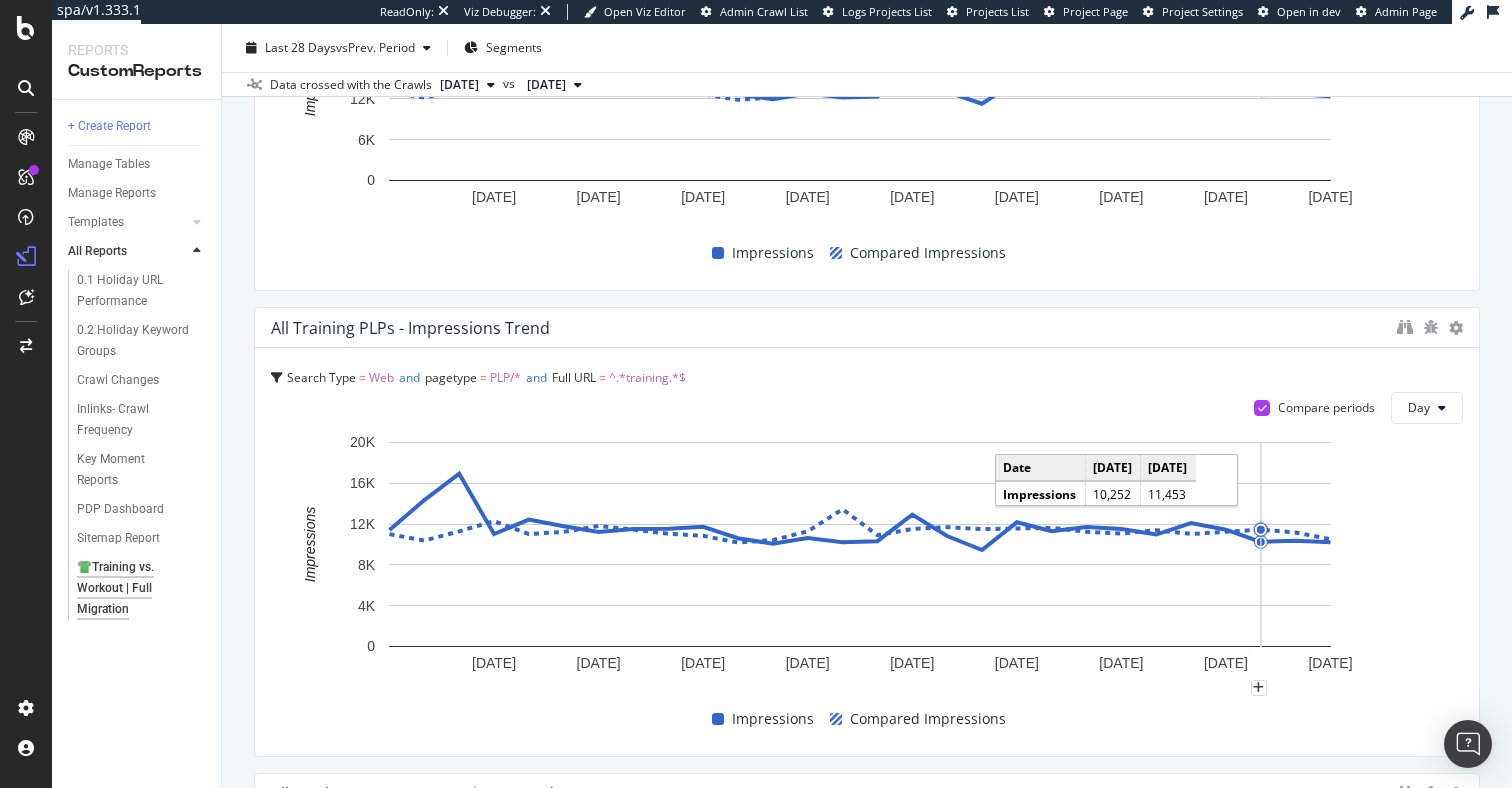 drag, startPoint x: 1465, startPoint y: 505, endPoint x: 1256, endPoint y: 523, distance: 209.77368 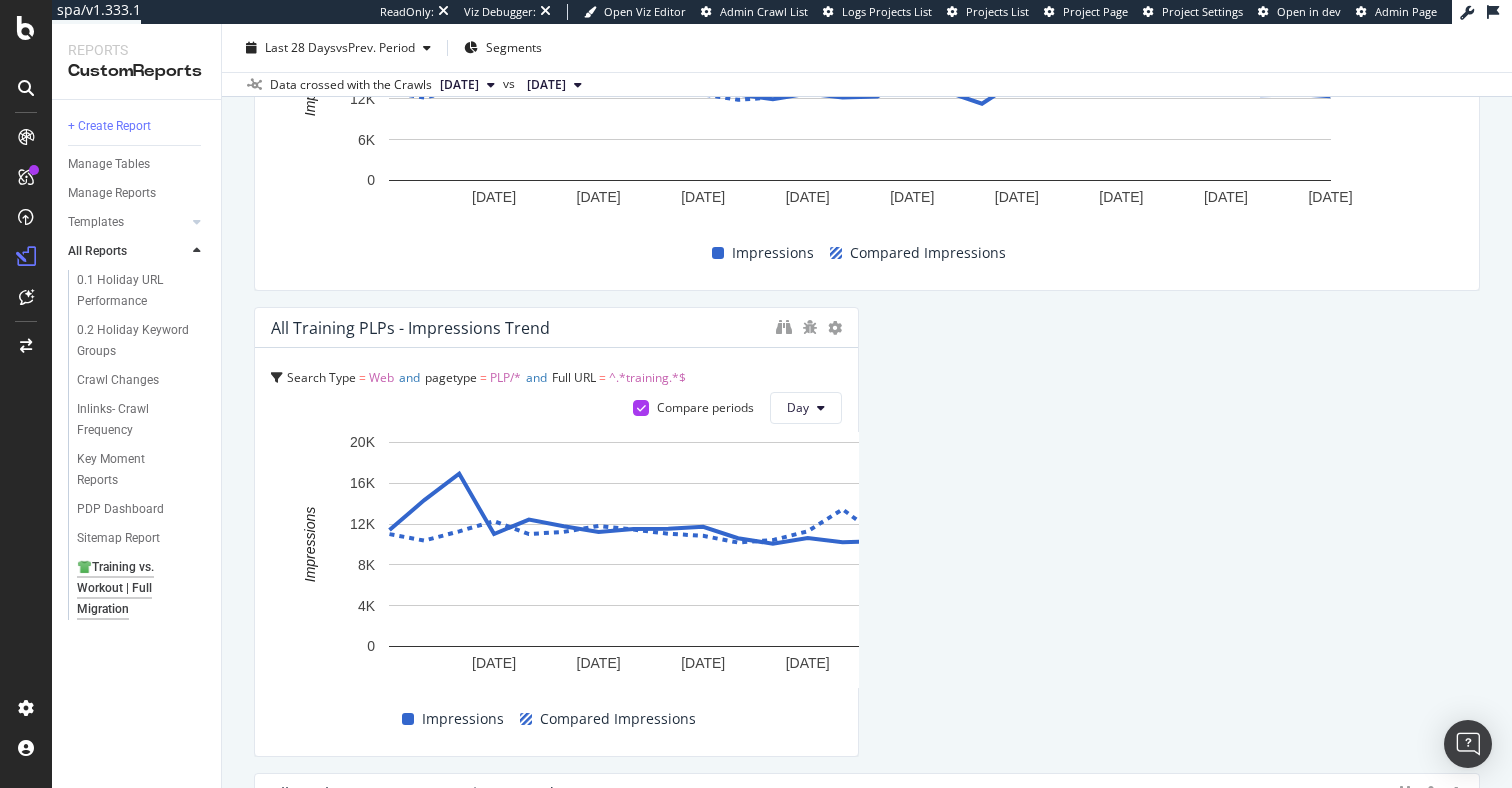 drag, startPoint x: 1463, startPoint y: 510, endPoint x: 988, endPoint y: 522, distance: 475.15155 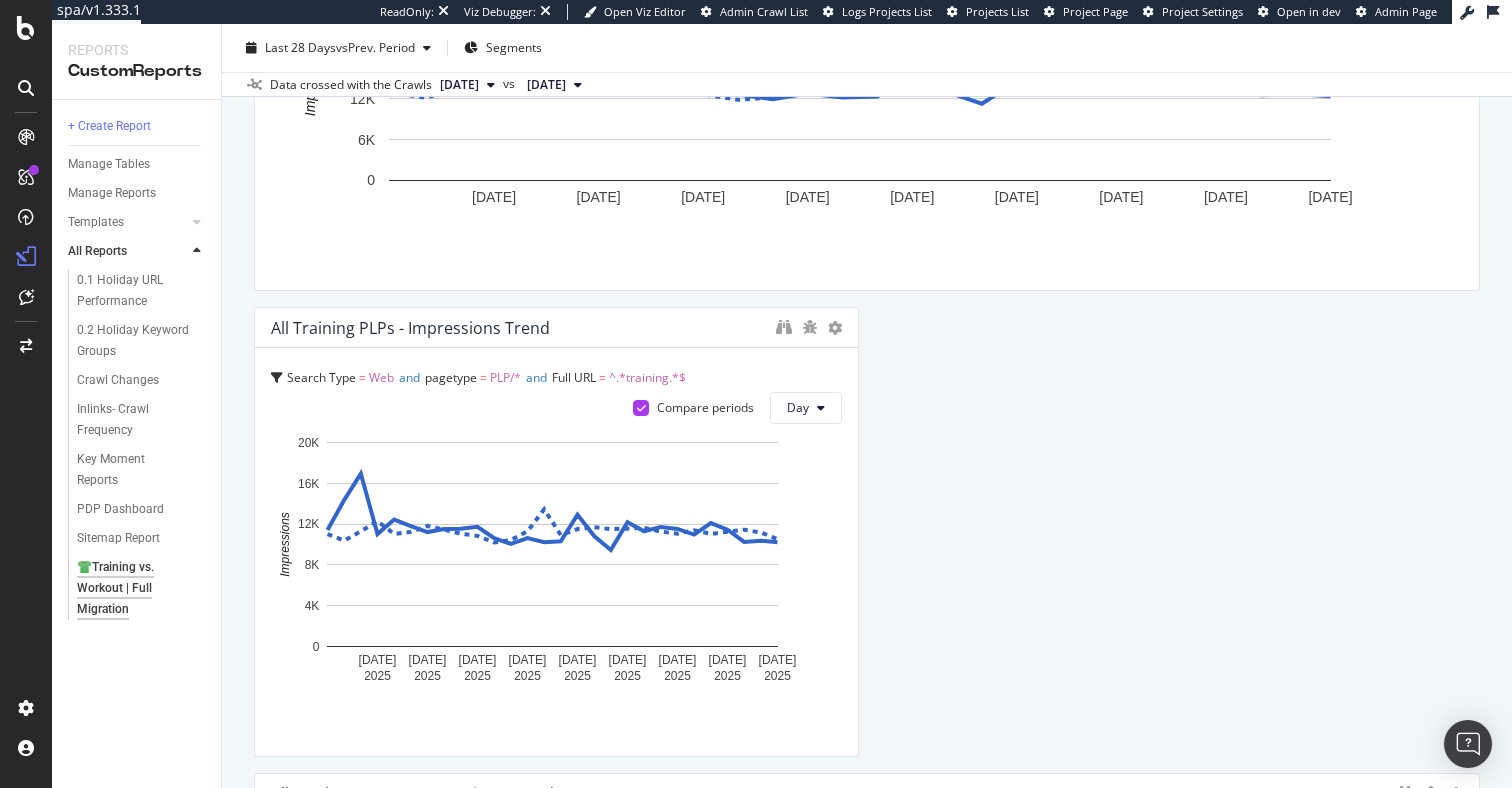 scroll, scrollTop: 2624, scrollLeft: 0, axis: vertical 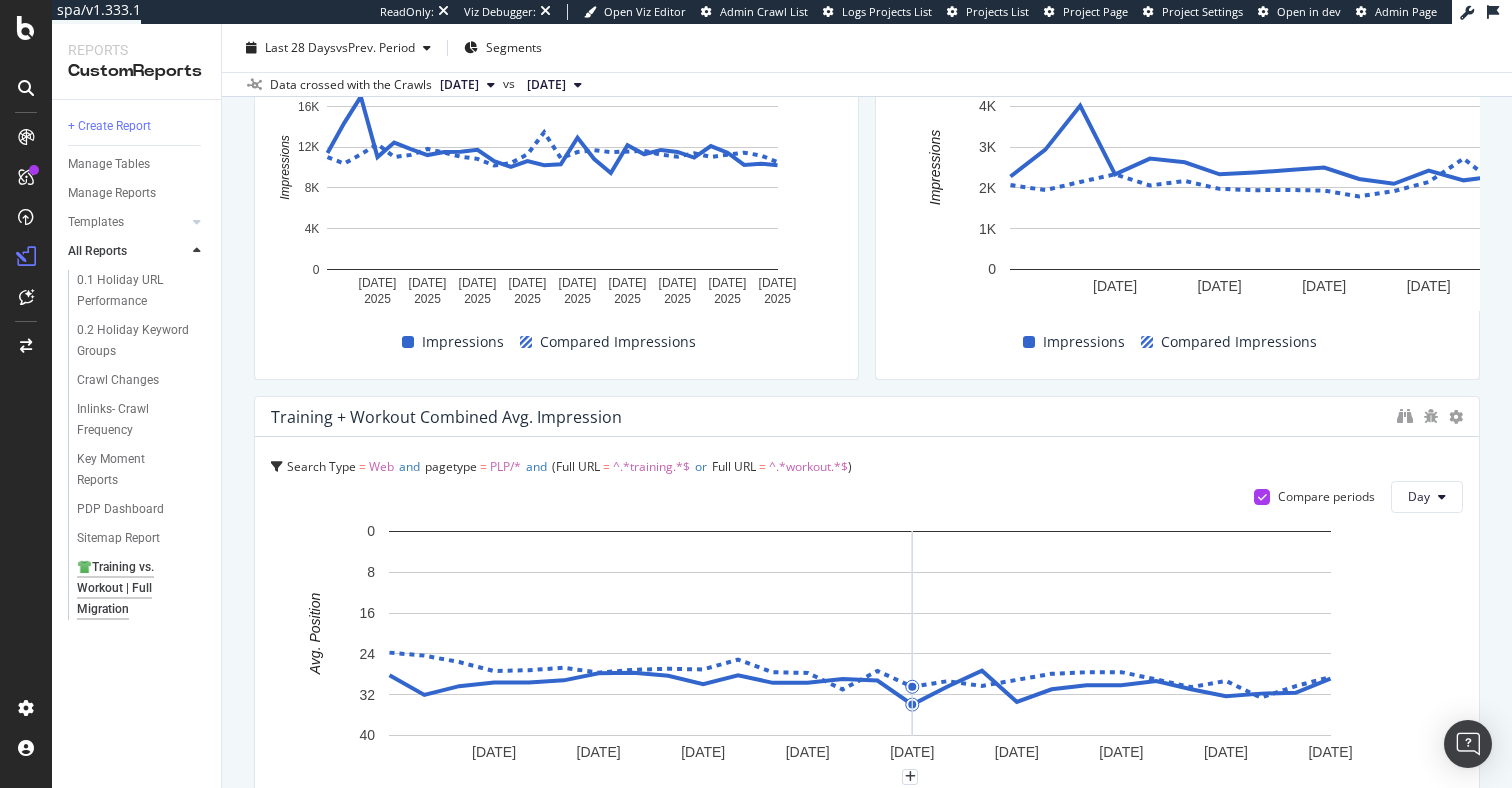 drag, startPoint x: 1454, startPoint y: 532, endPoint x: 889, endPoint y: 546, distance: 565.1734 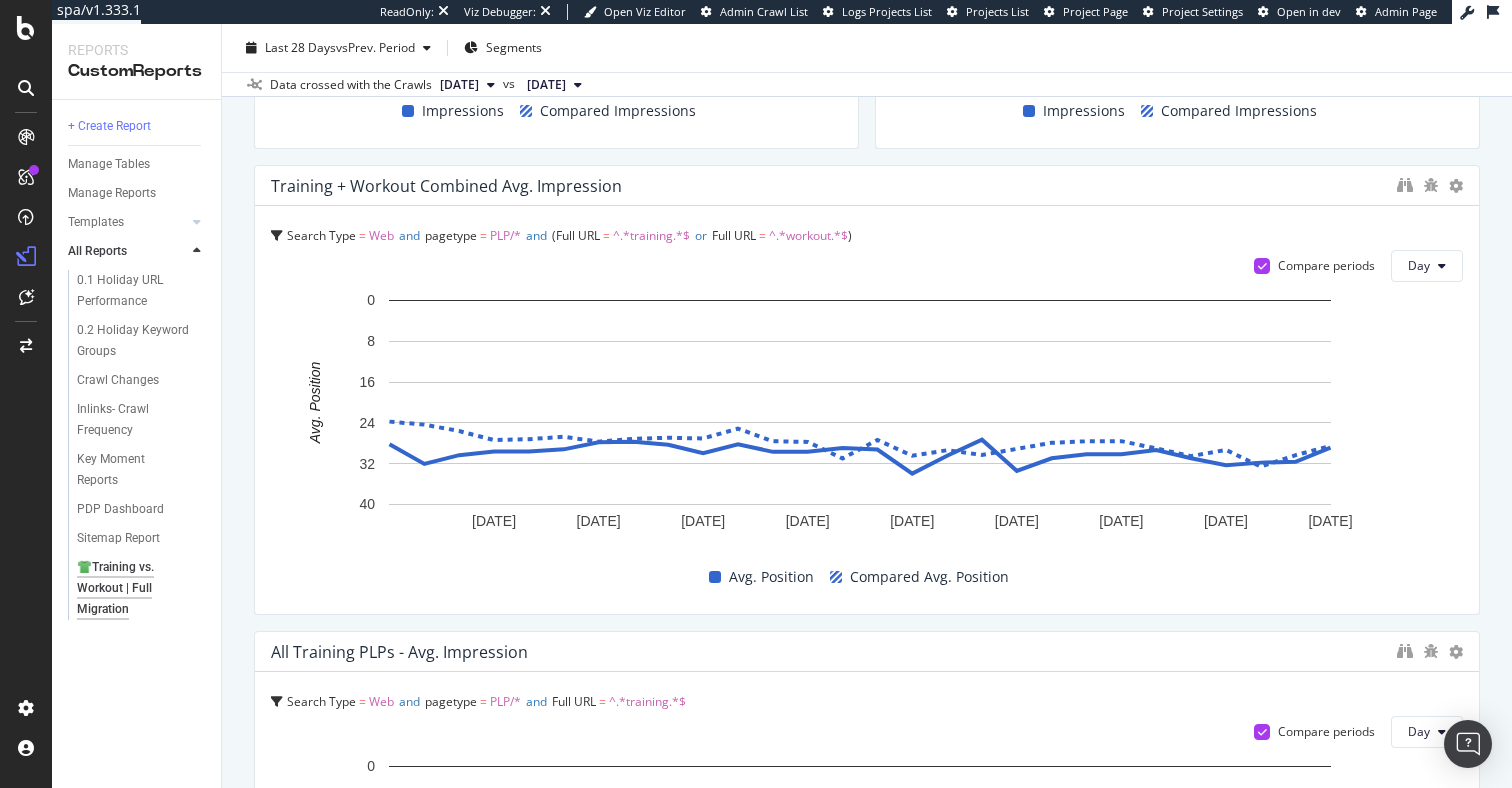scroll, scrollTop: 2966, scrollLeft: 0, axis: vertical 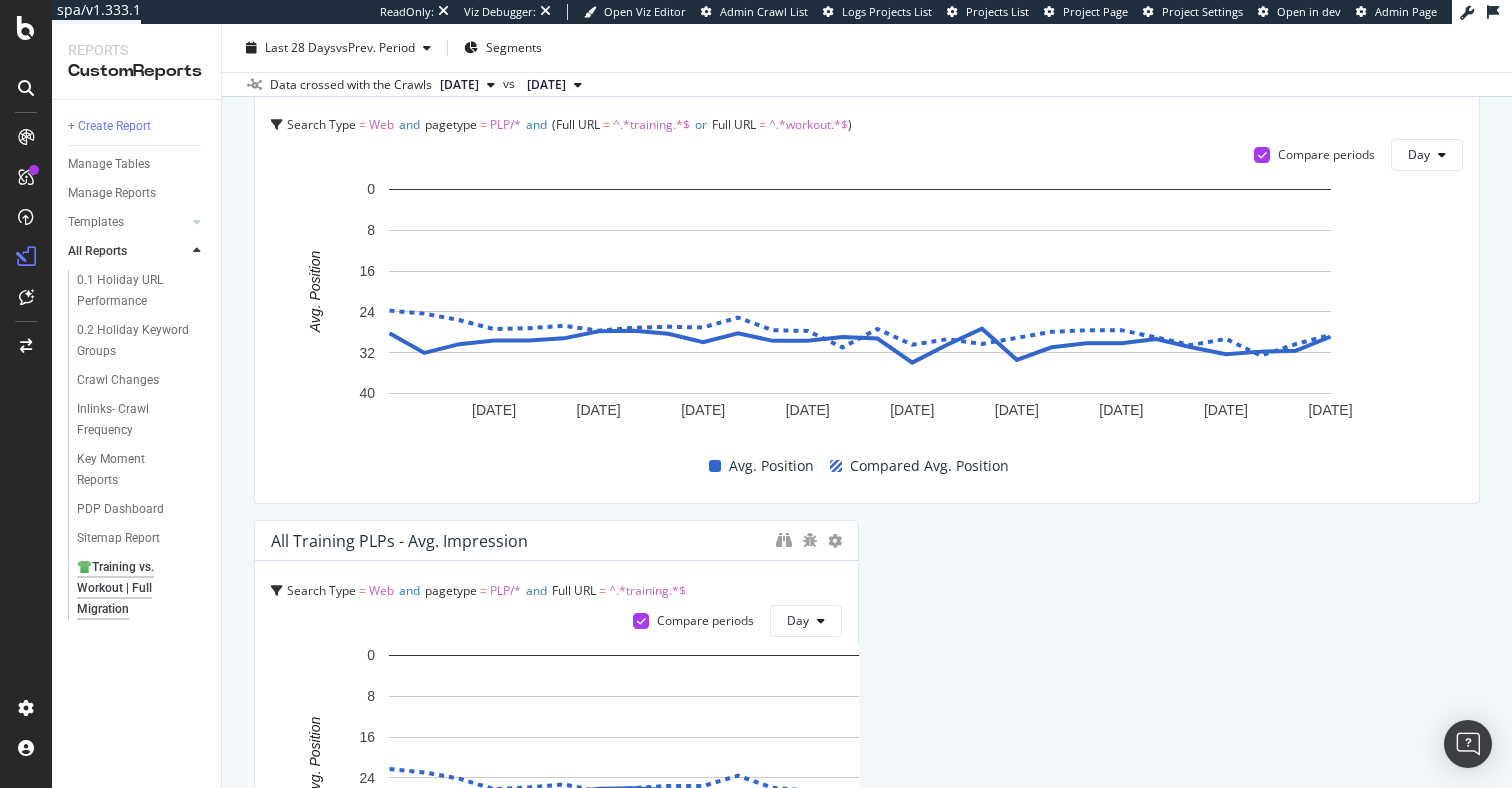 drag, startPoint x: 1457, startPoint y: 589, endPoint x: 876, endPoint y: 586, distance: 581.00775 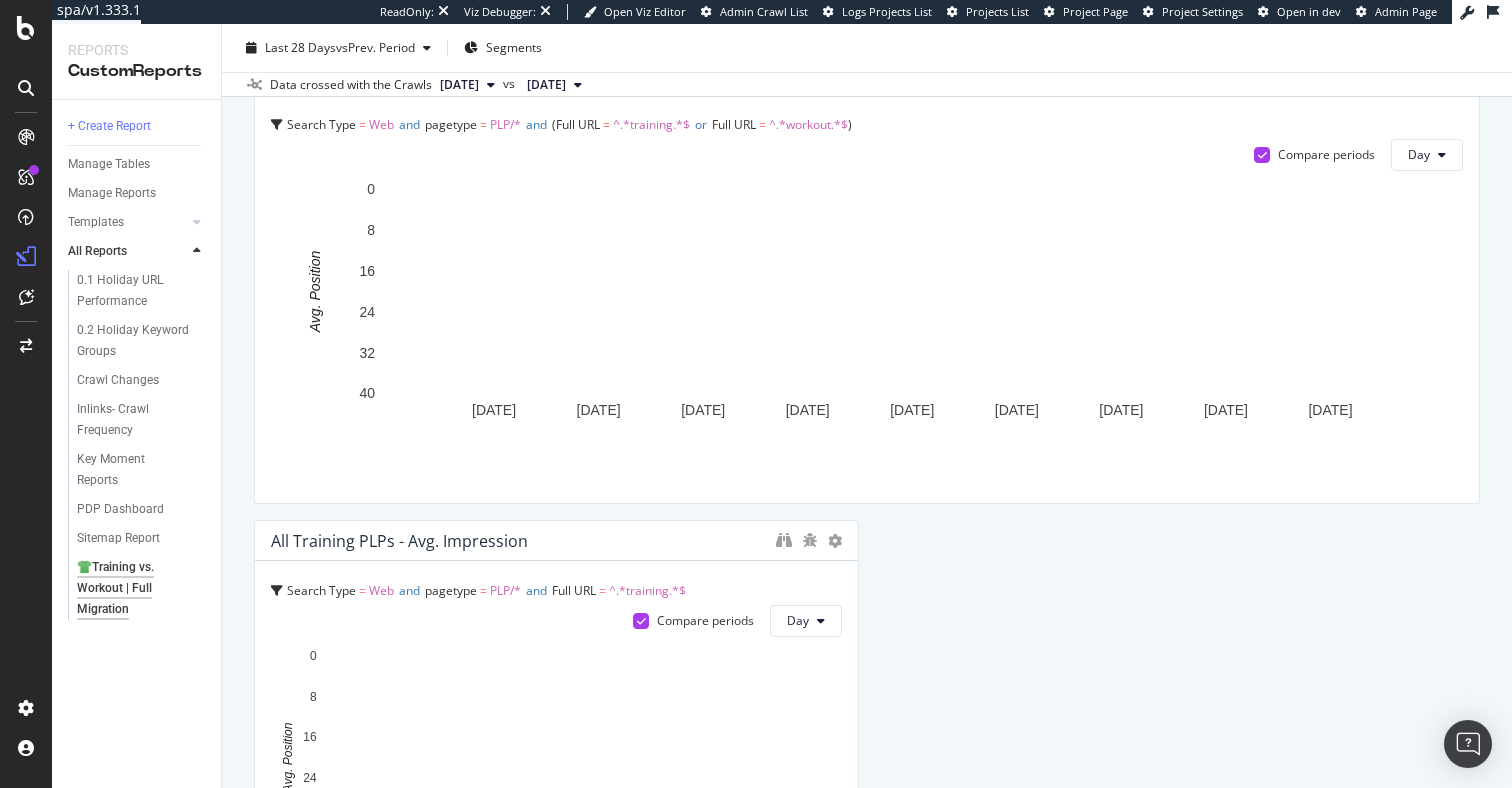 scroll, scrollTop: 3376, scrollLeft: 0, axis: vertical 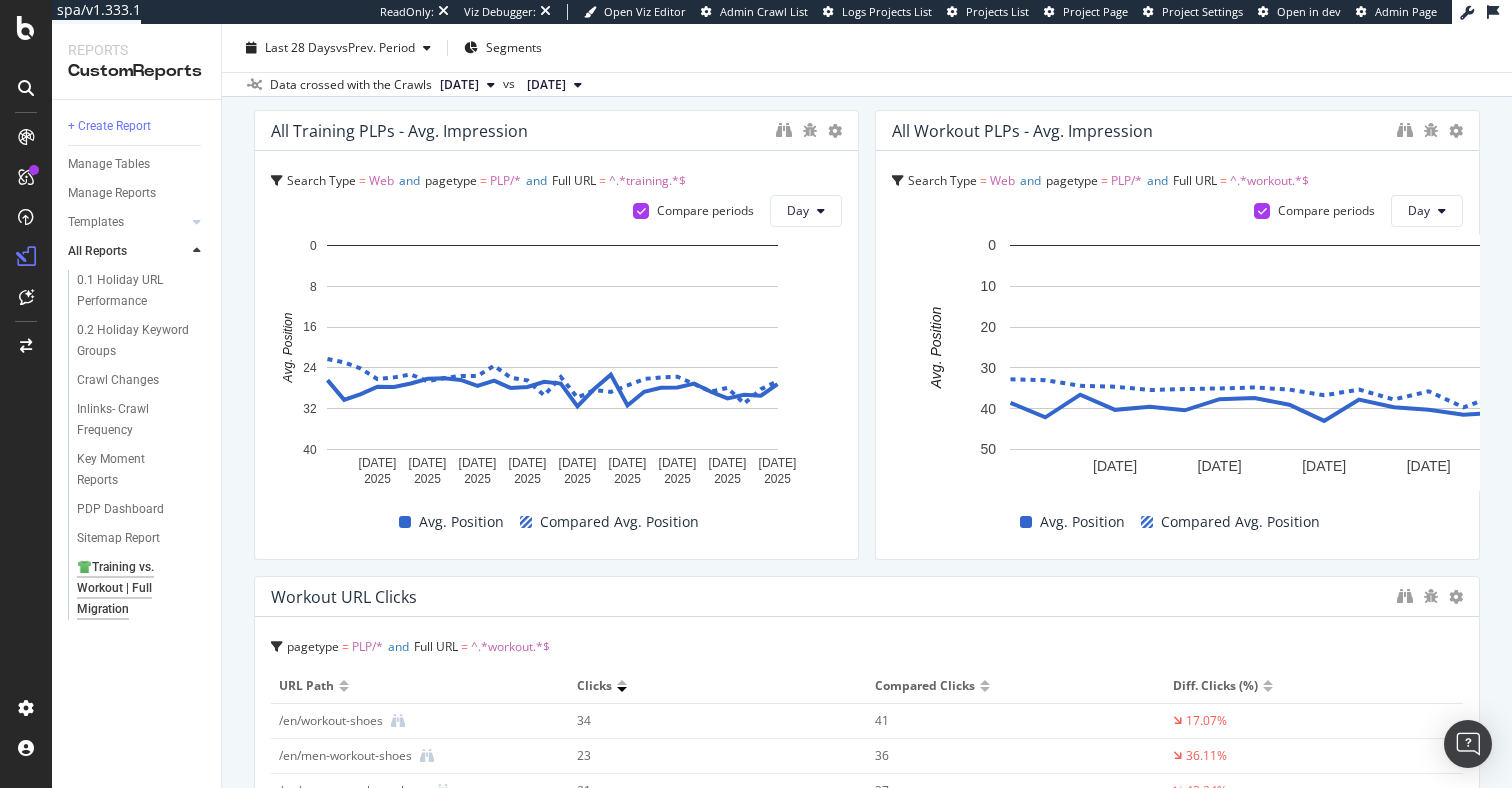 drag, startPoint x: 1456, startPoint y: 603, endPoint x: 1048, endPoint y: 584, distance: 408.44217 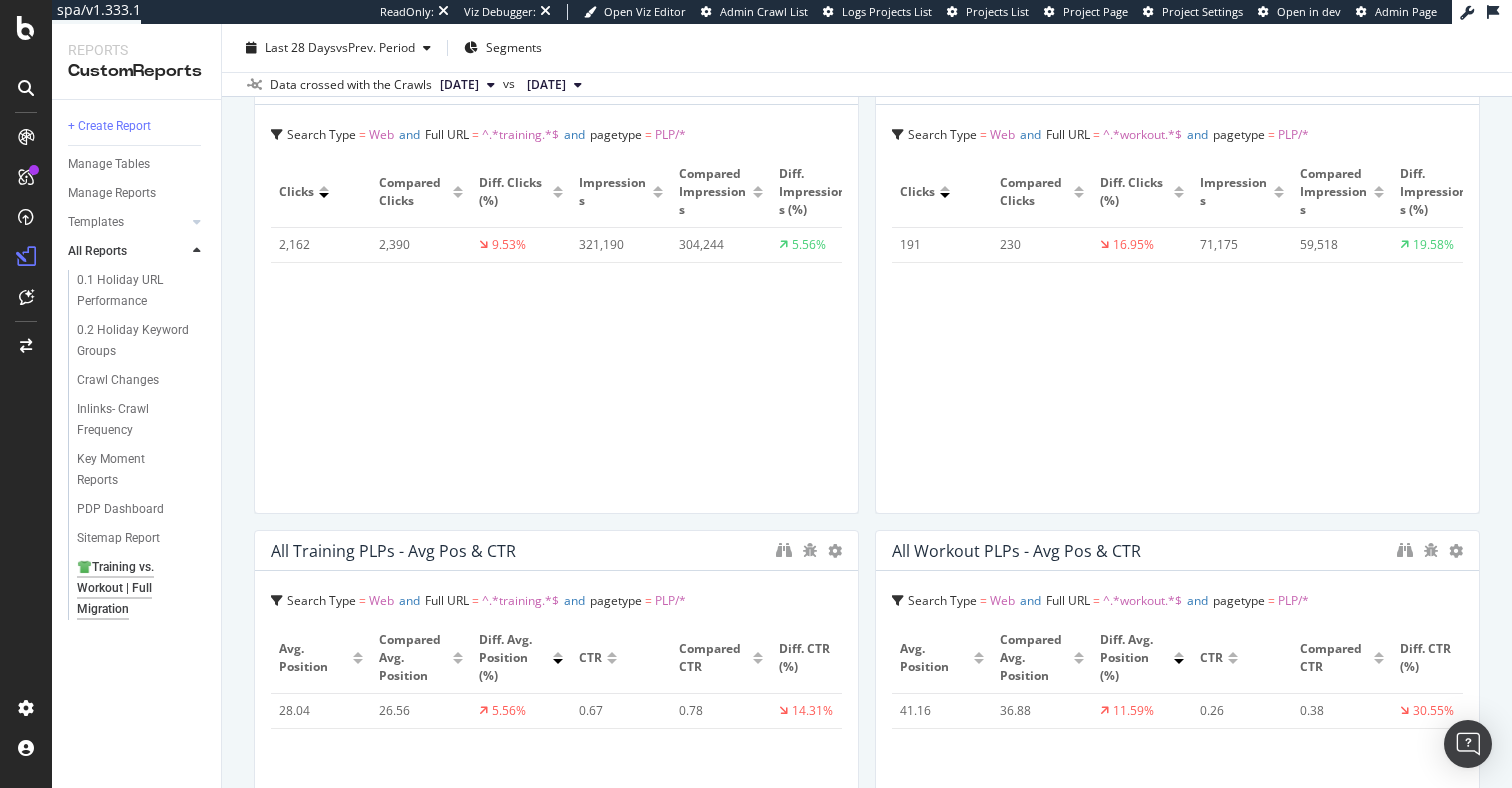scroll, scrollTop: 0, scrollLeft: 0, axis: both 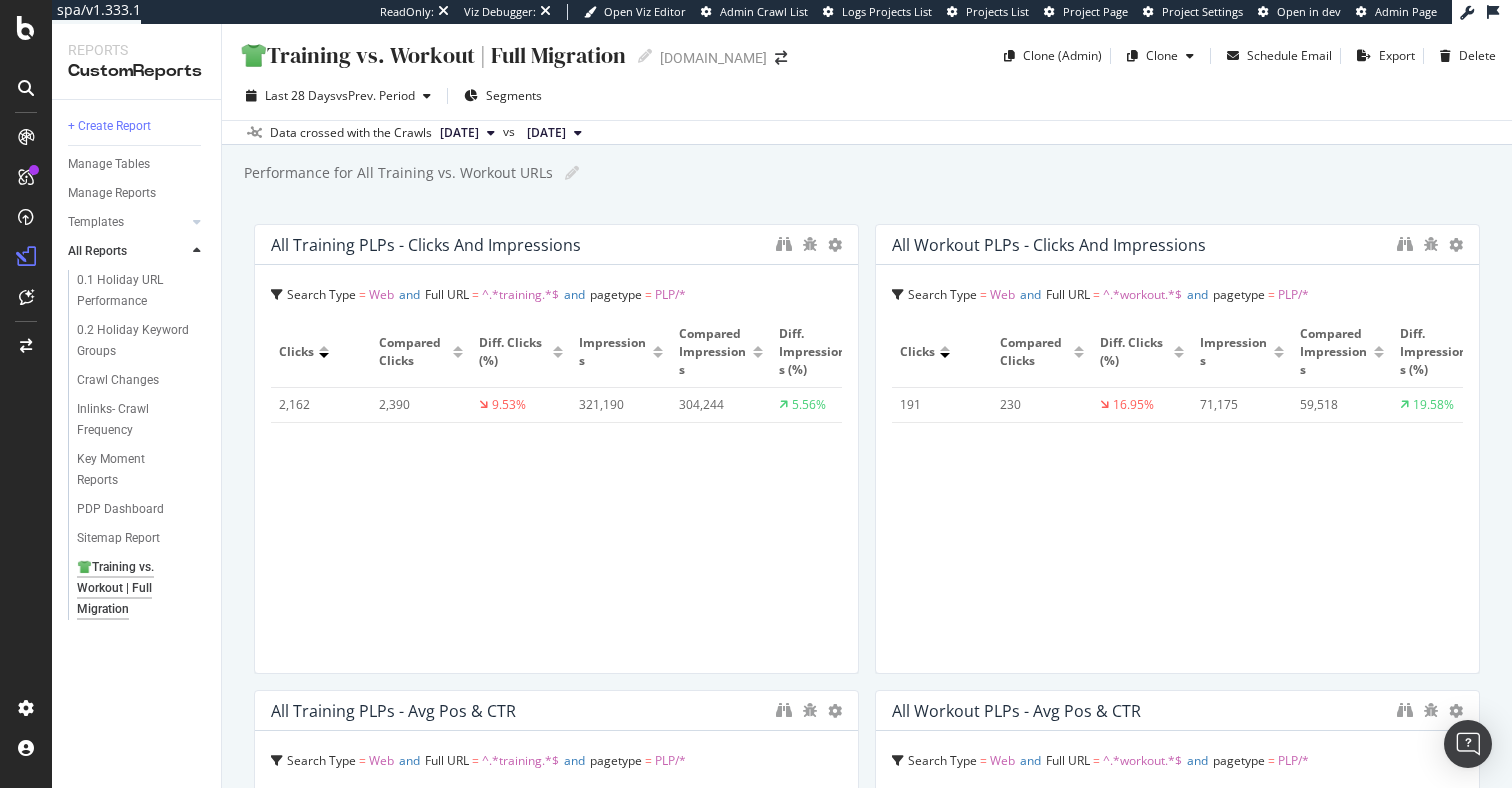 click on "Performance for All Training vs. Workout URLs Performance for All Training vs. Workout URLs" at bounding box center (877, 173) 